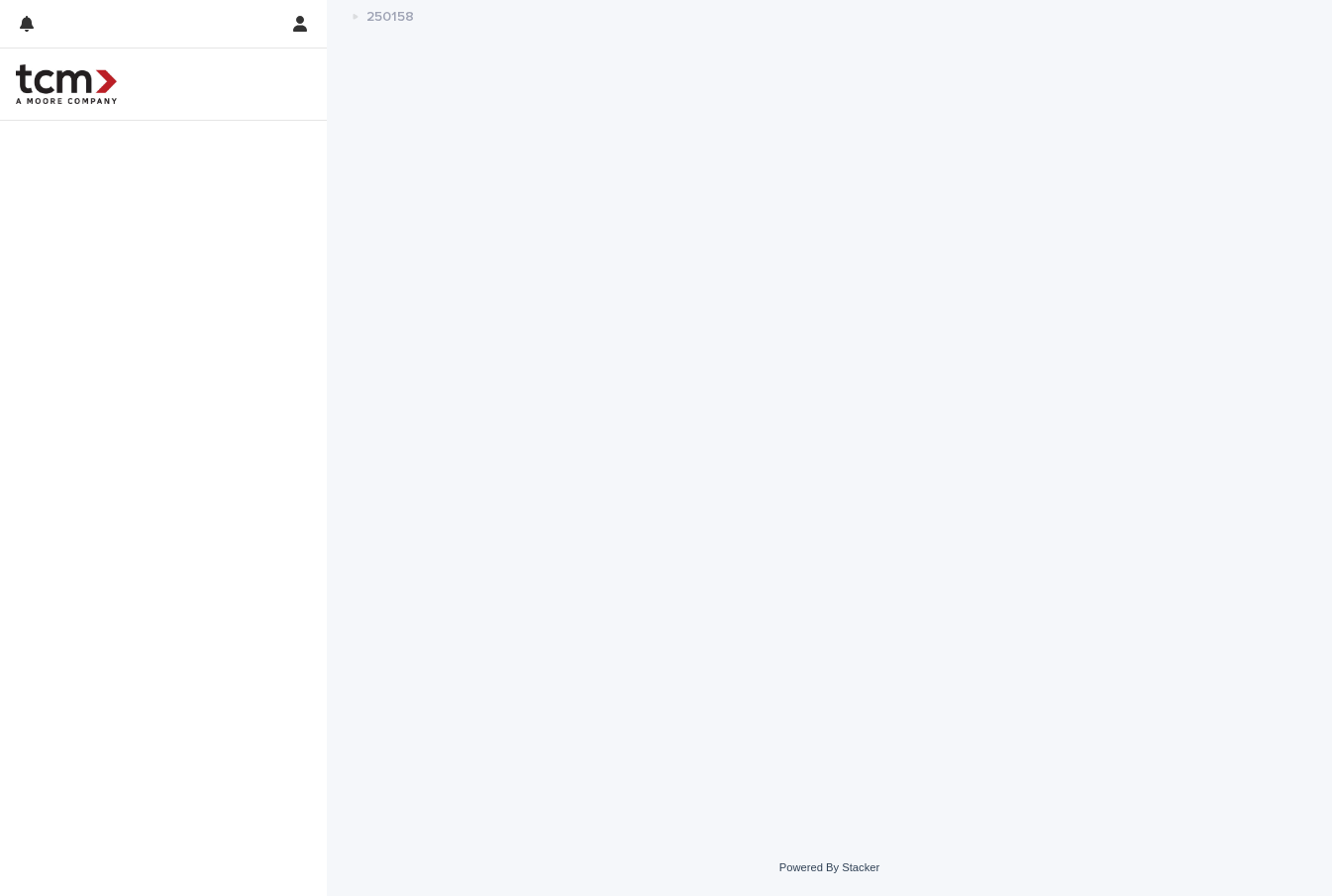 scroll, scrollTop: 0, scrollLeft: 0, axis: both 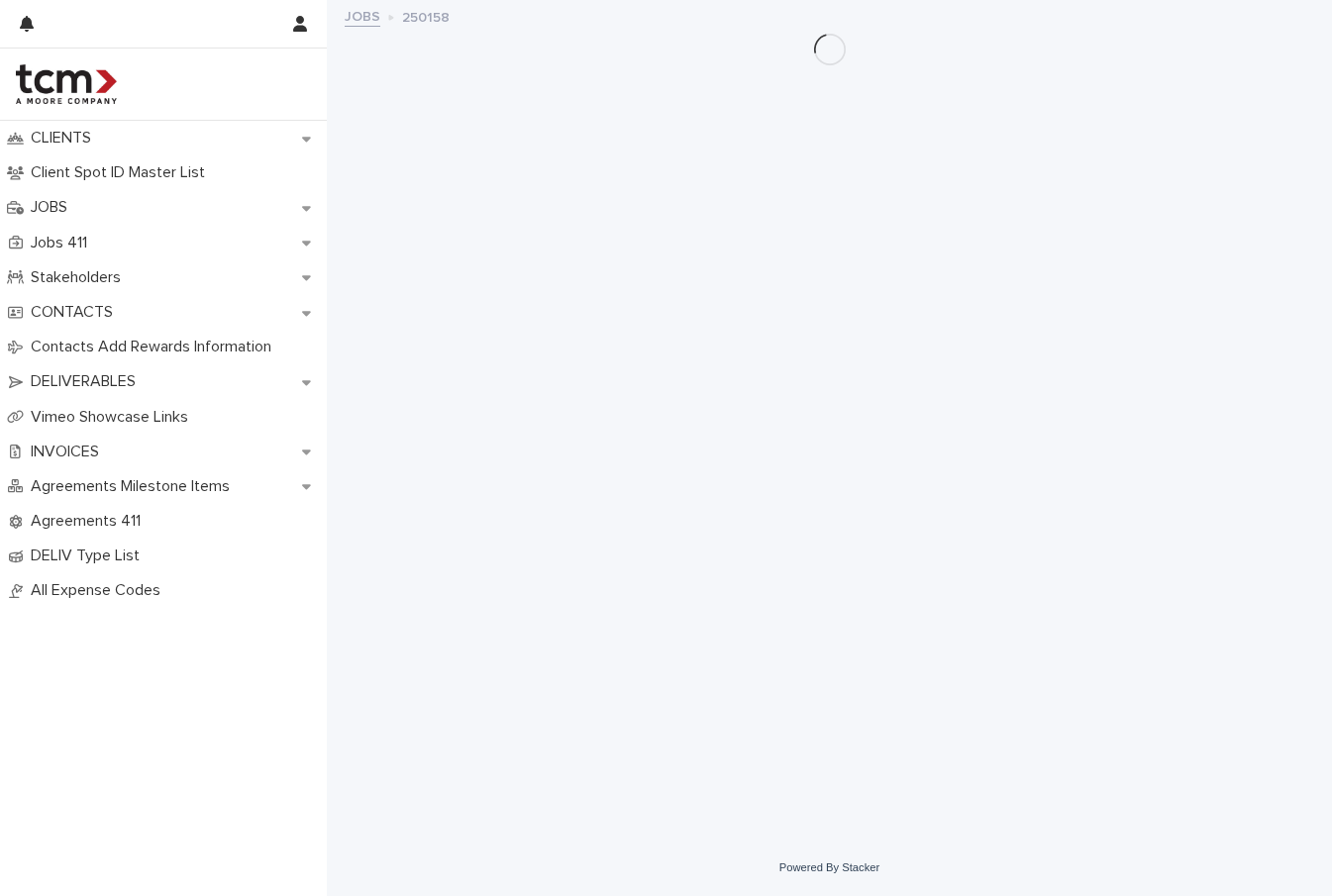 click on "JOBS" at bounding box center [362, 15] 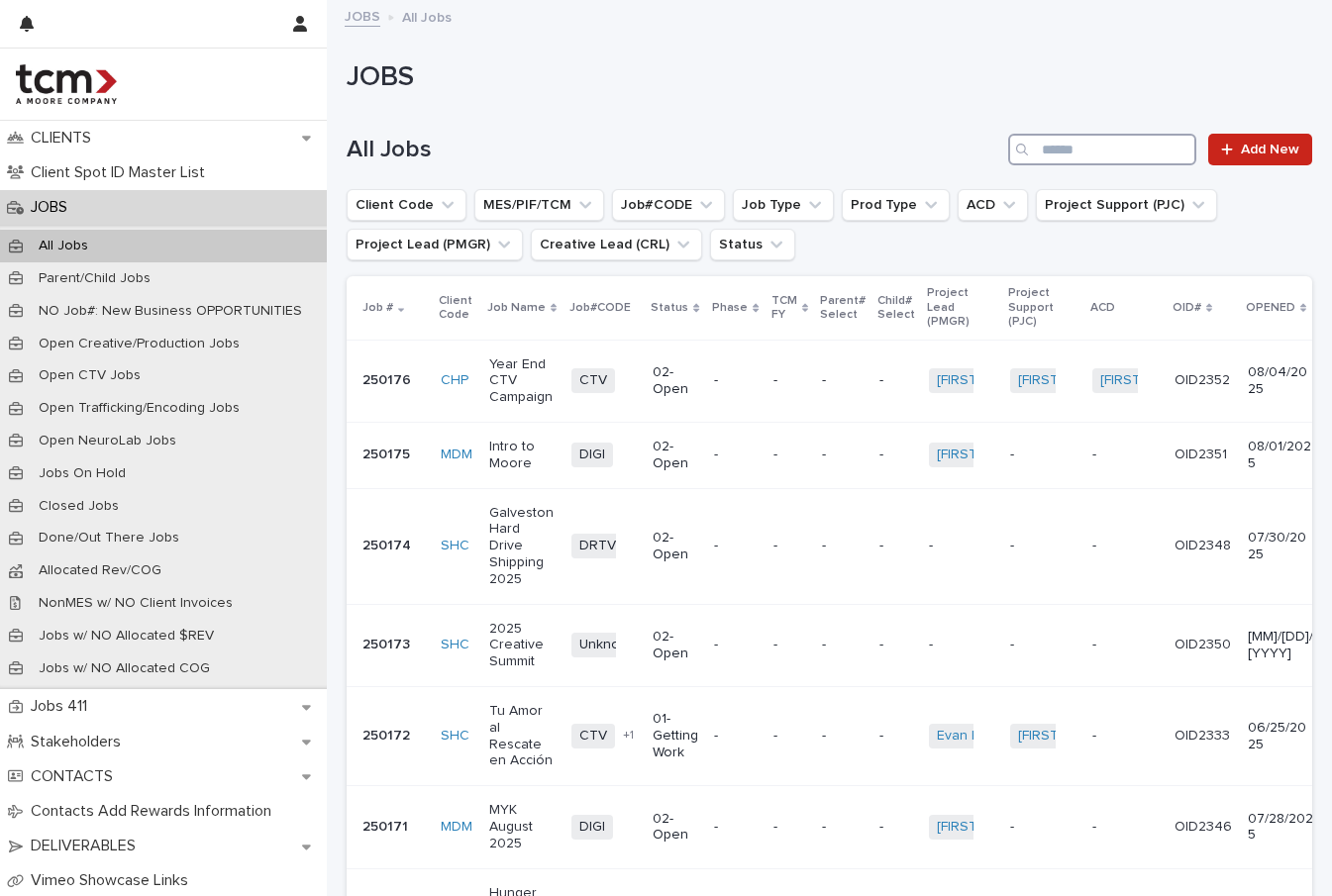 drag, startPoint x: 1111, startPoint y: 151, endPoint x: 1128, endPoint y: 150, distance: 17.029386 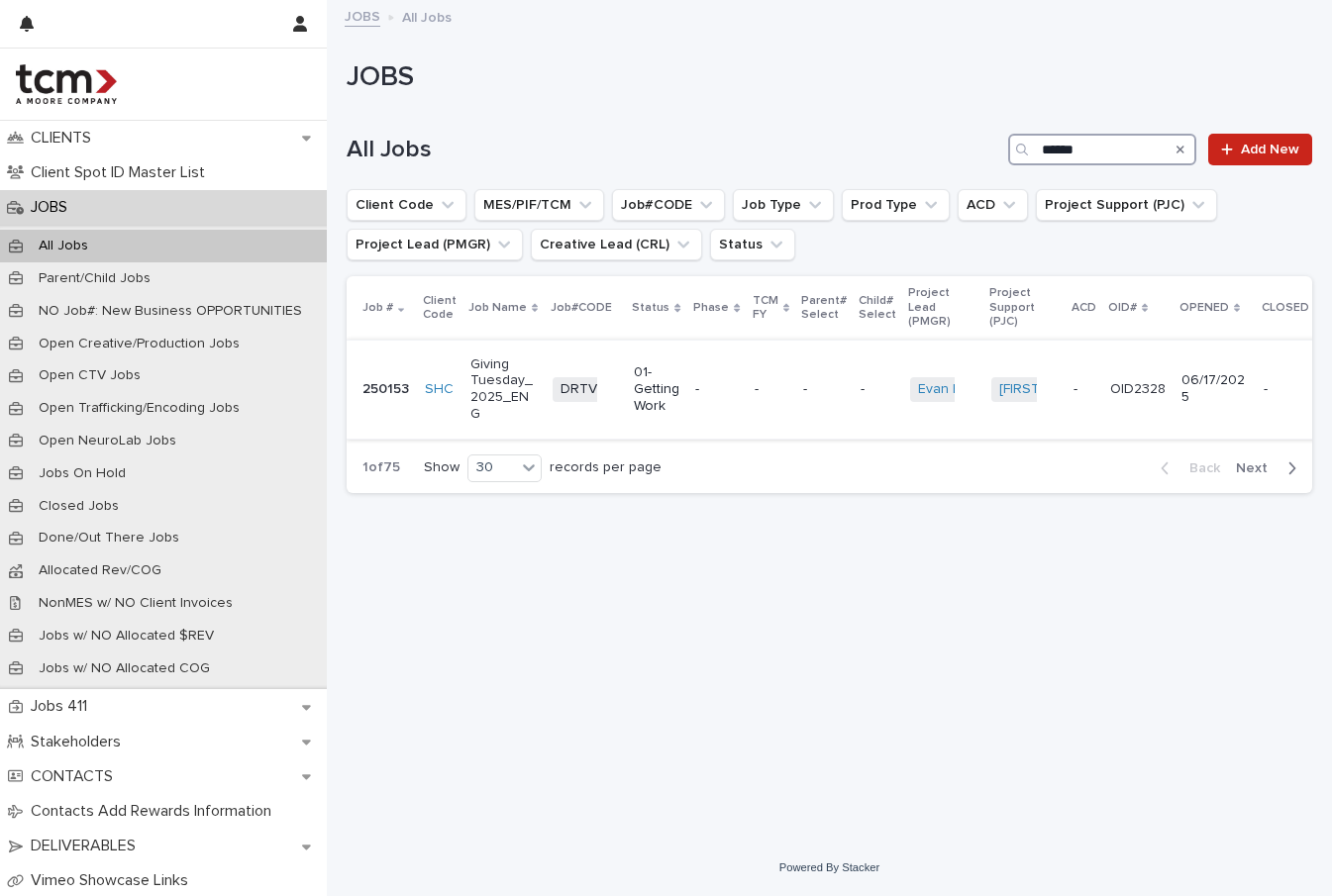 type on "******" 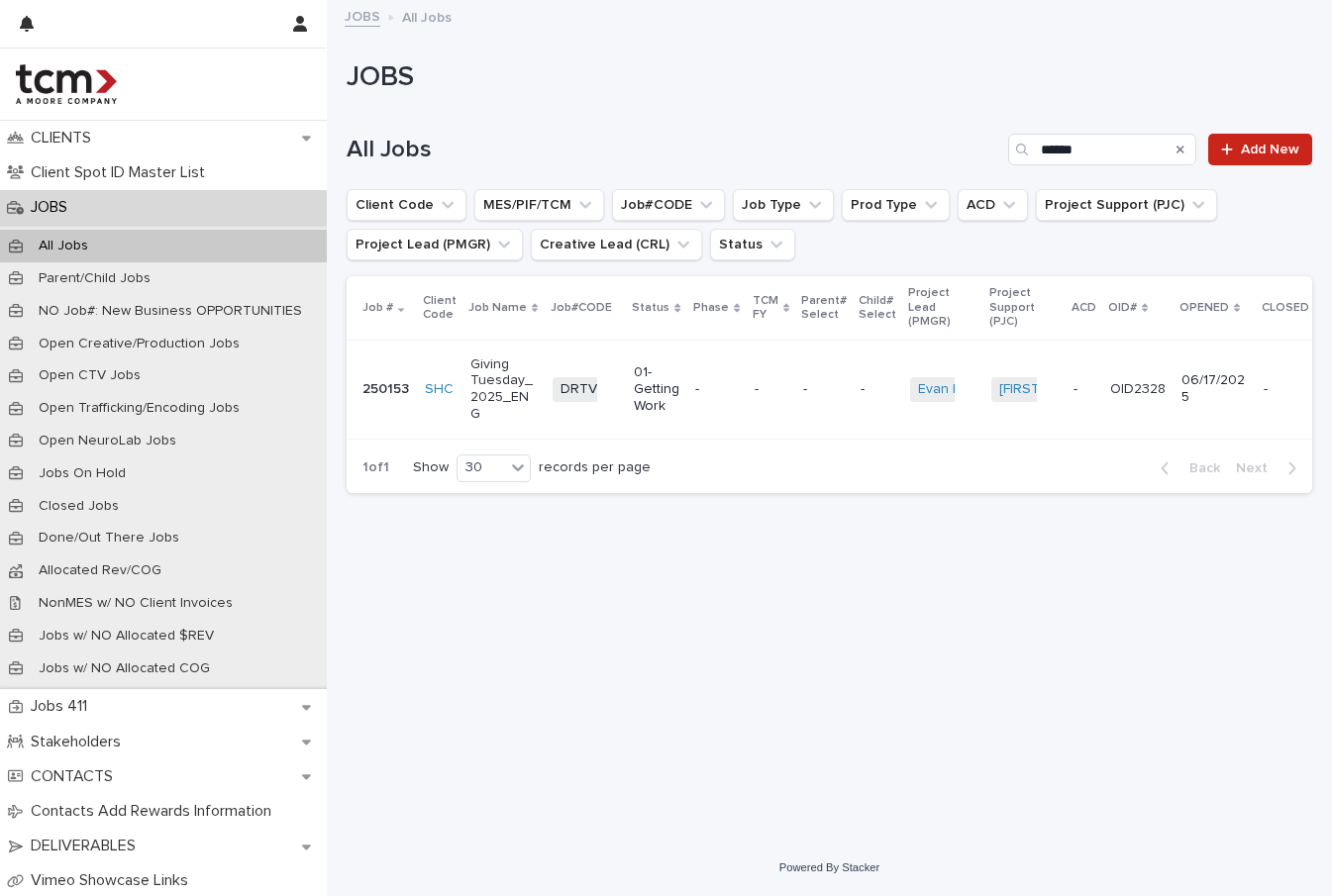 click on "Giving Tuesday_2025_ENG" at bounding box center (503, 389) 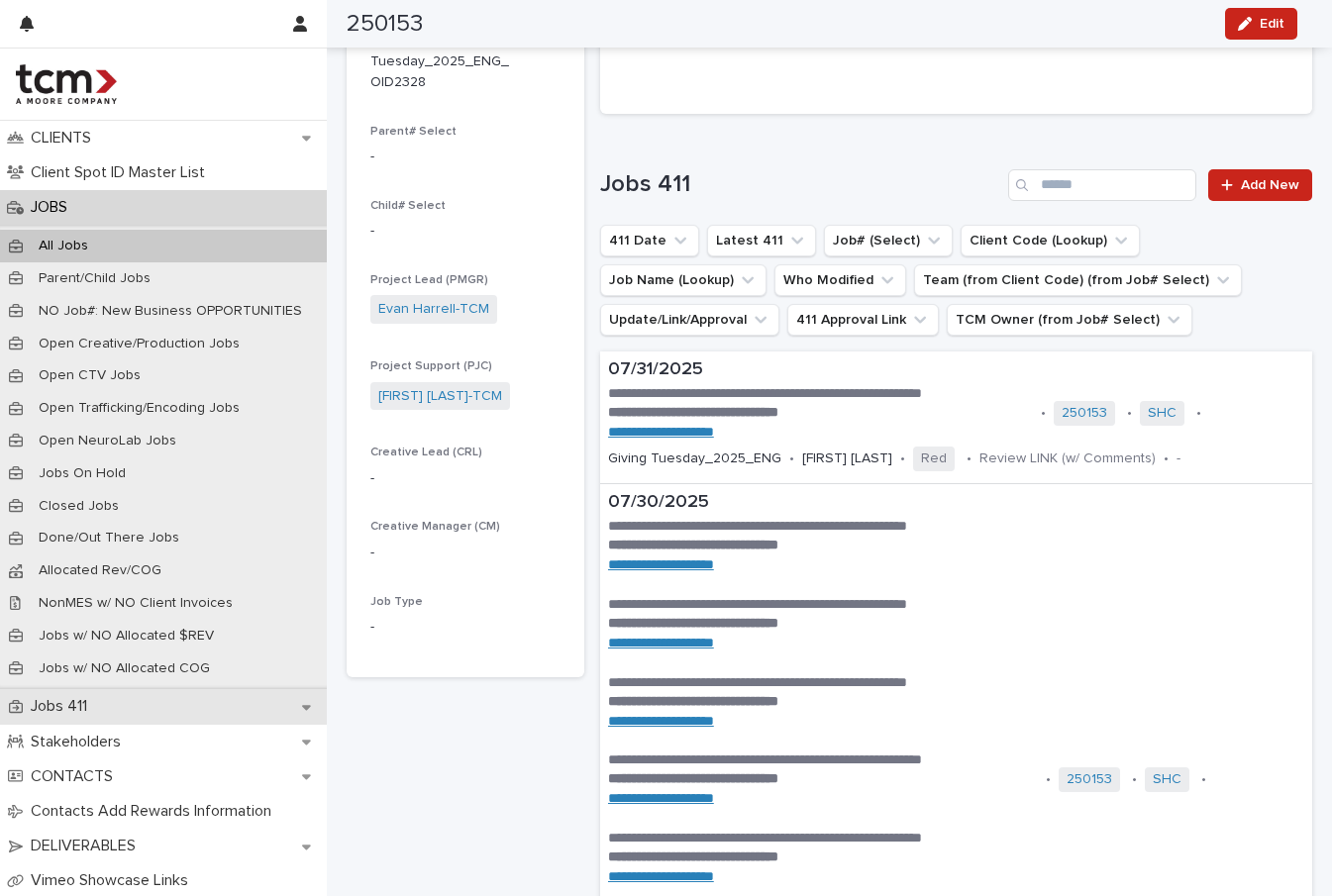 scroll, scrollTop: 414, scrollLeft: 0, axis: vertical 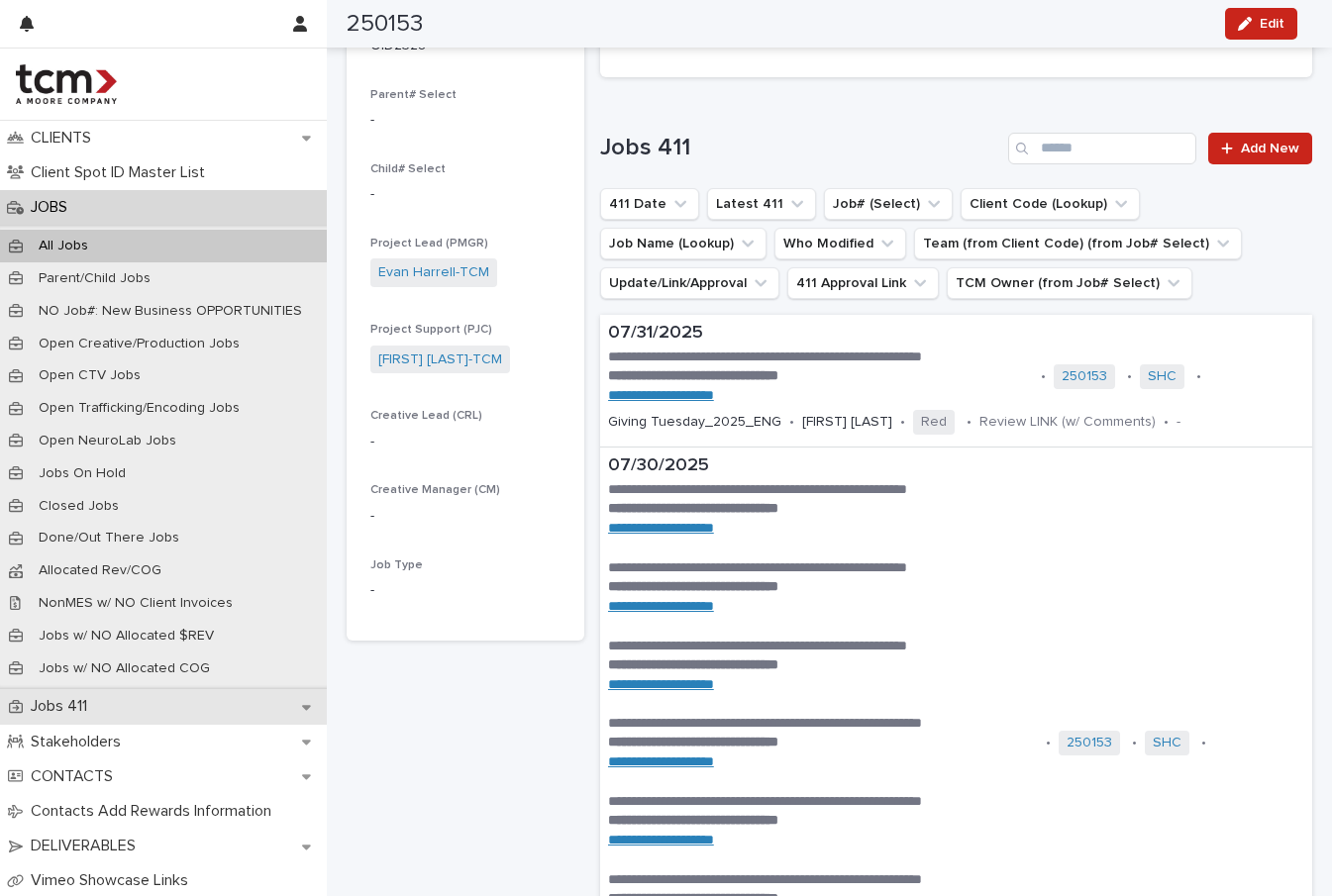 click on "**********" at bounding box center (823, 607) 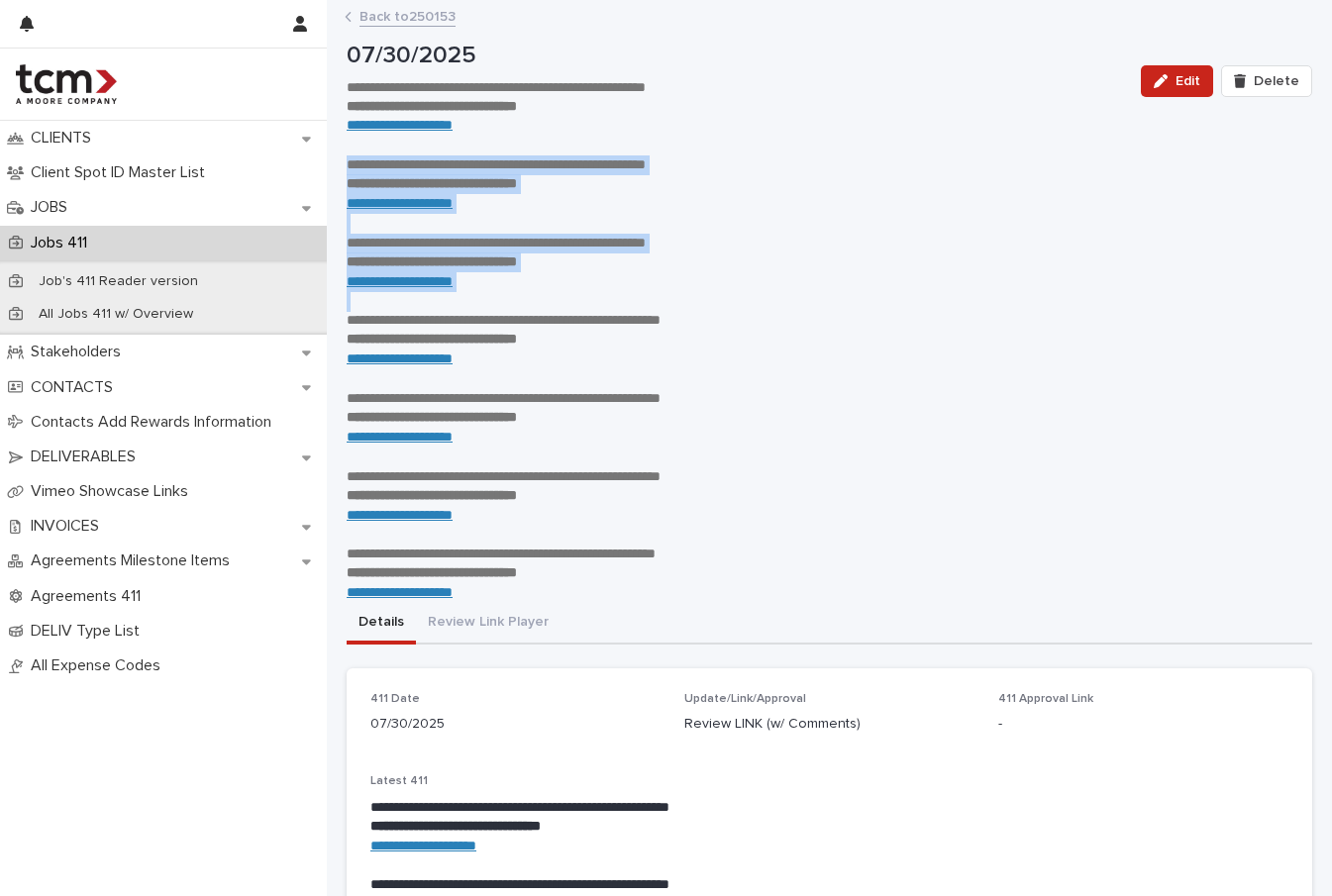 drag, startPoint x: 567, startPoint y: 284, endPoint x: 332, endPoint y: 162, distance: 264.78104 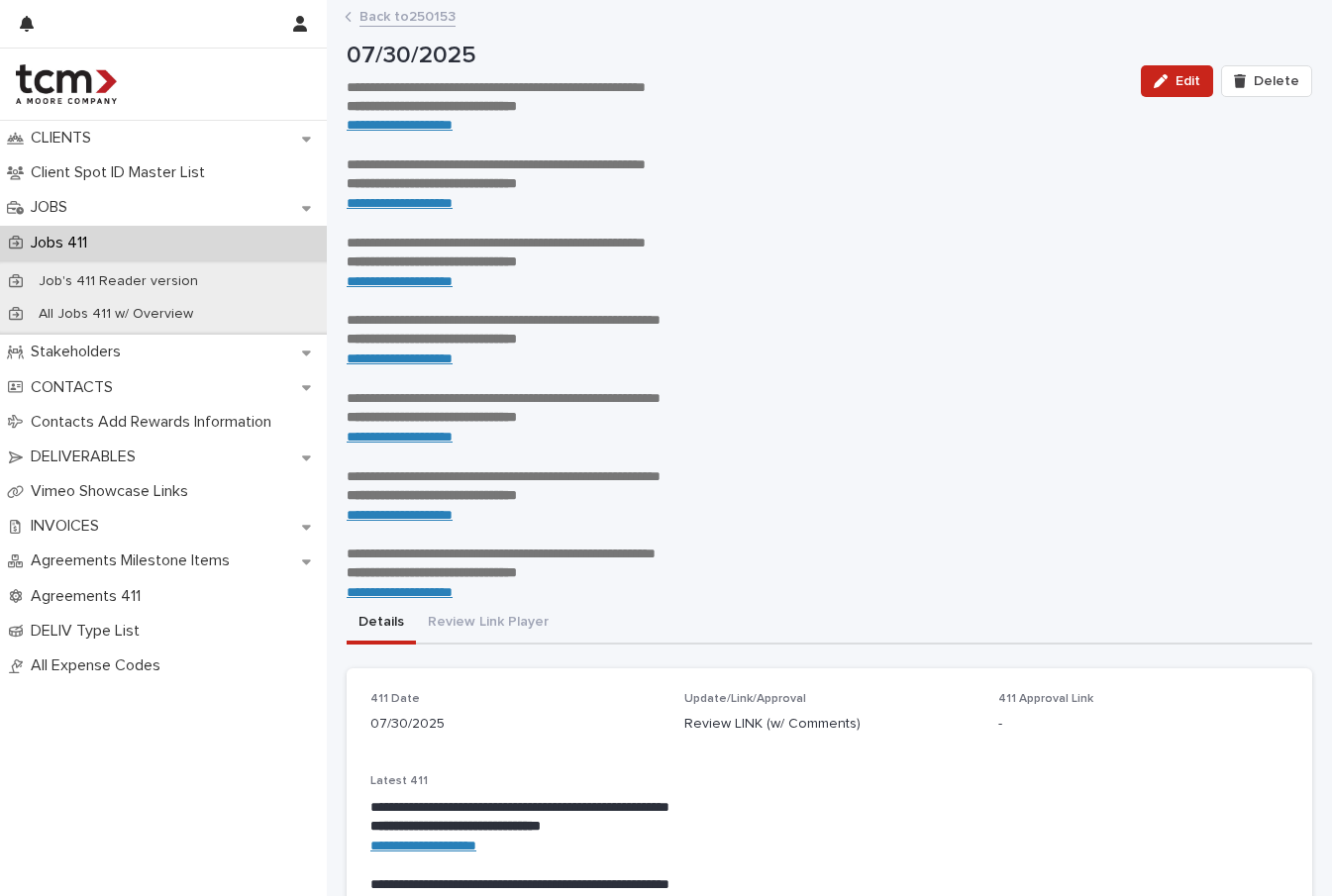click on "**********" at bounding box center (829, 322) 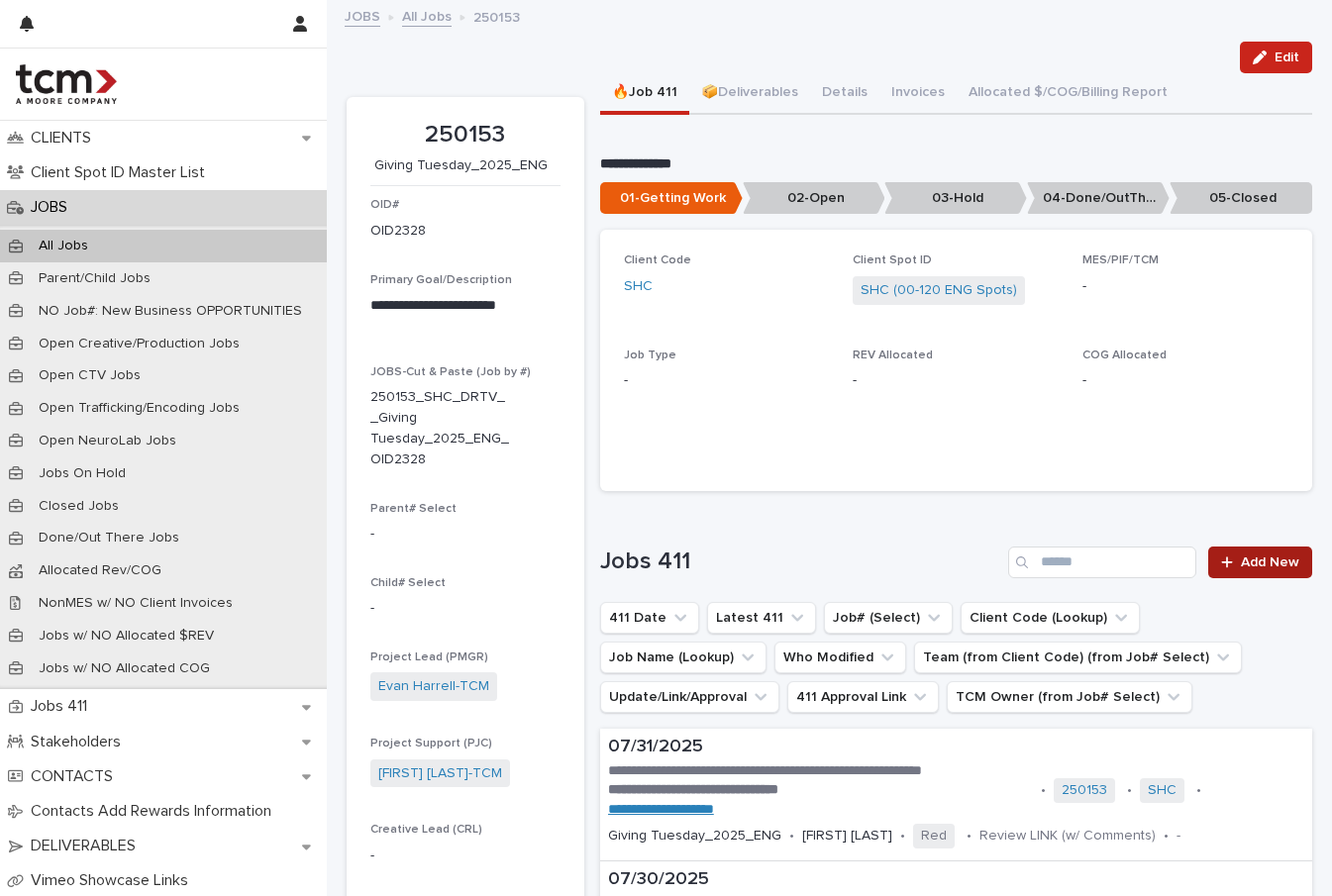 click on "Add New" at bounding box center [1260, 562] 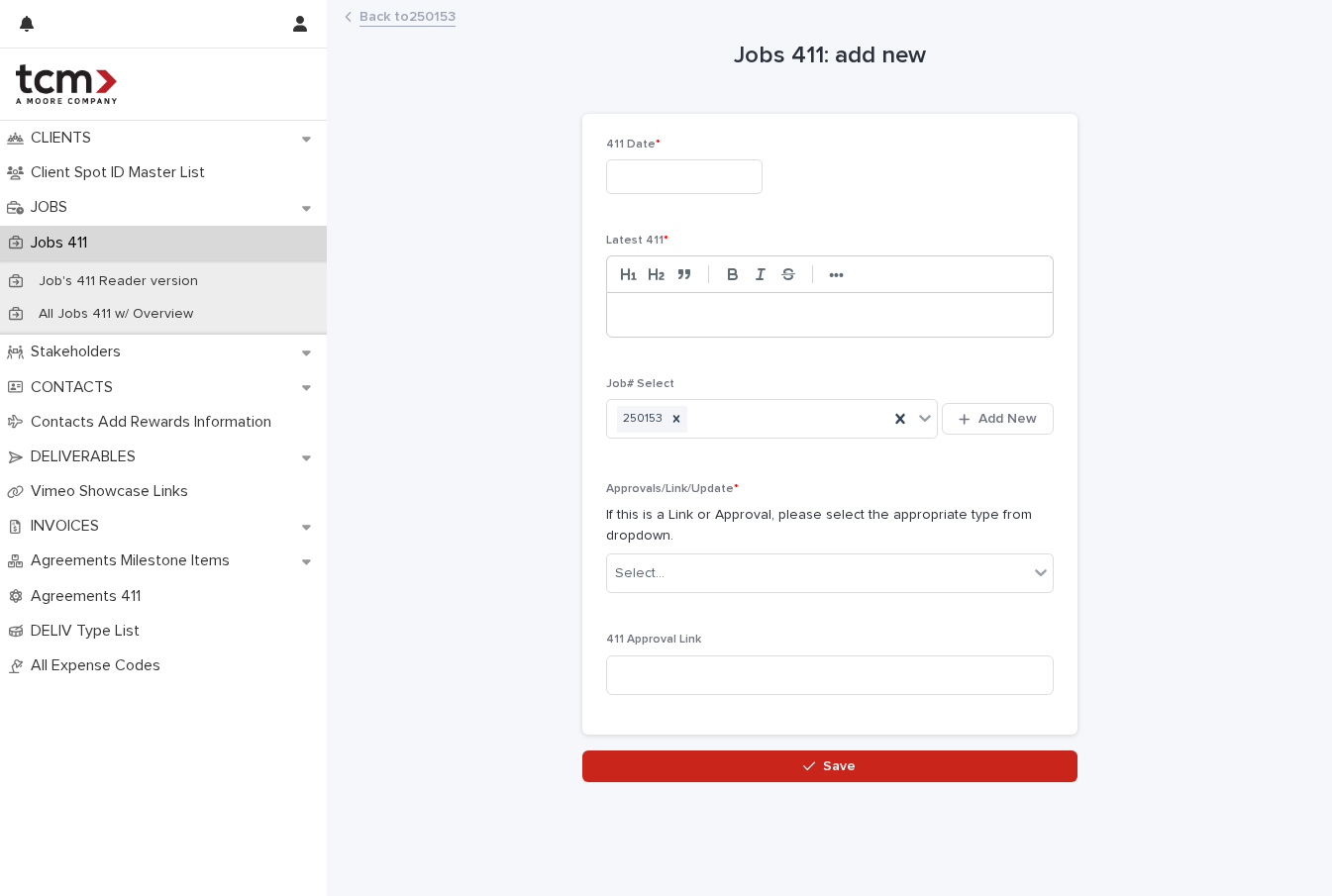 click at bounding box center [684, 176] 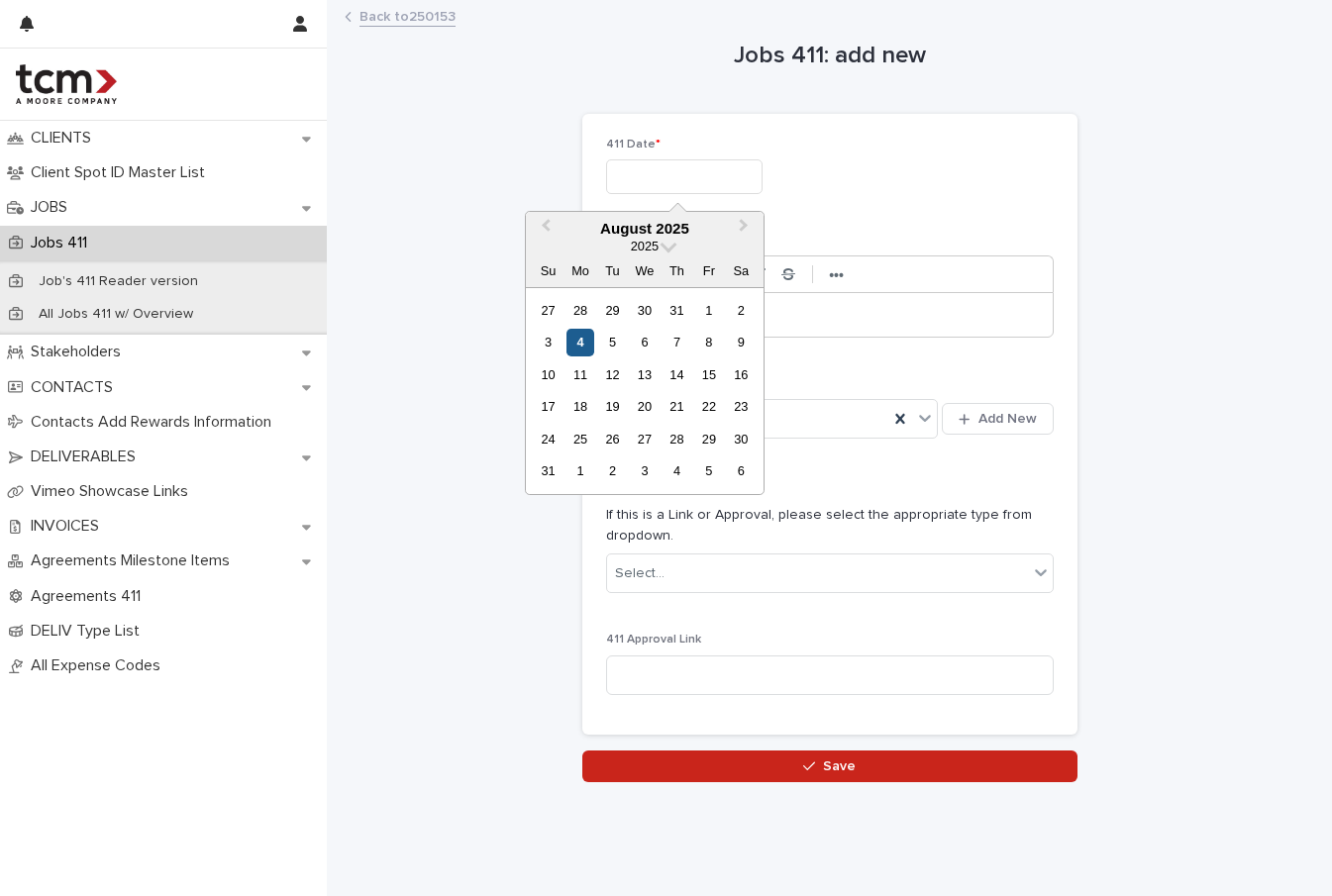 click on "4" at bounding box center [579, 342] 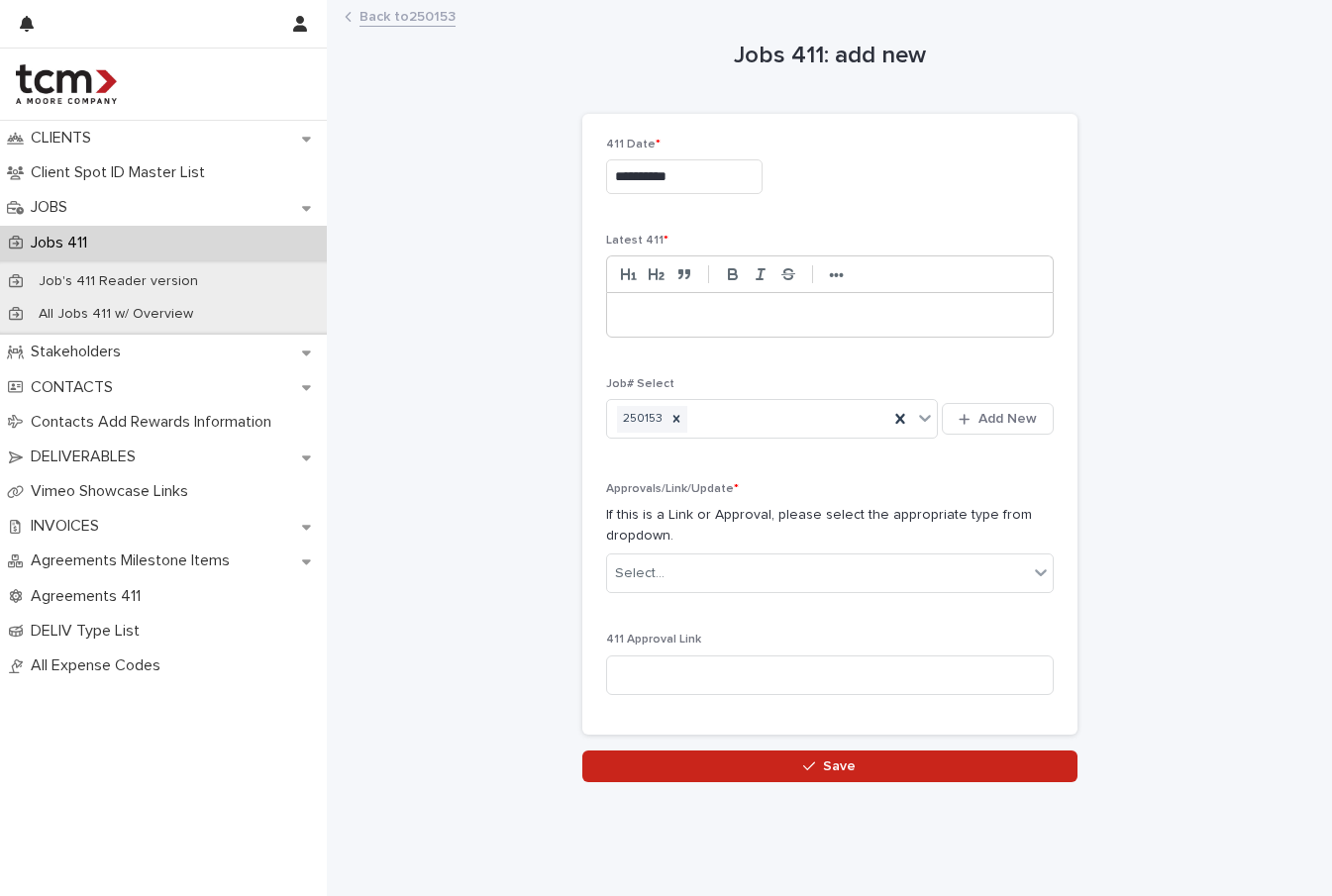 click at bounding box center [830, 315] 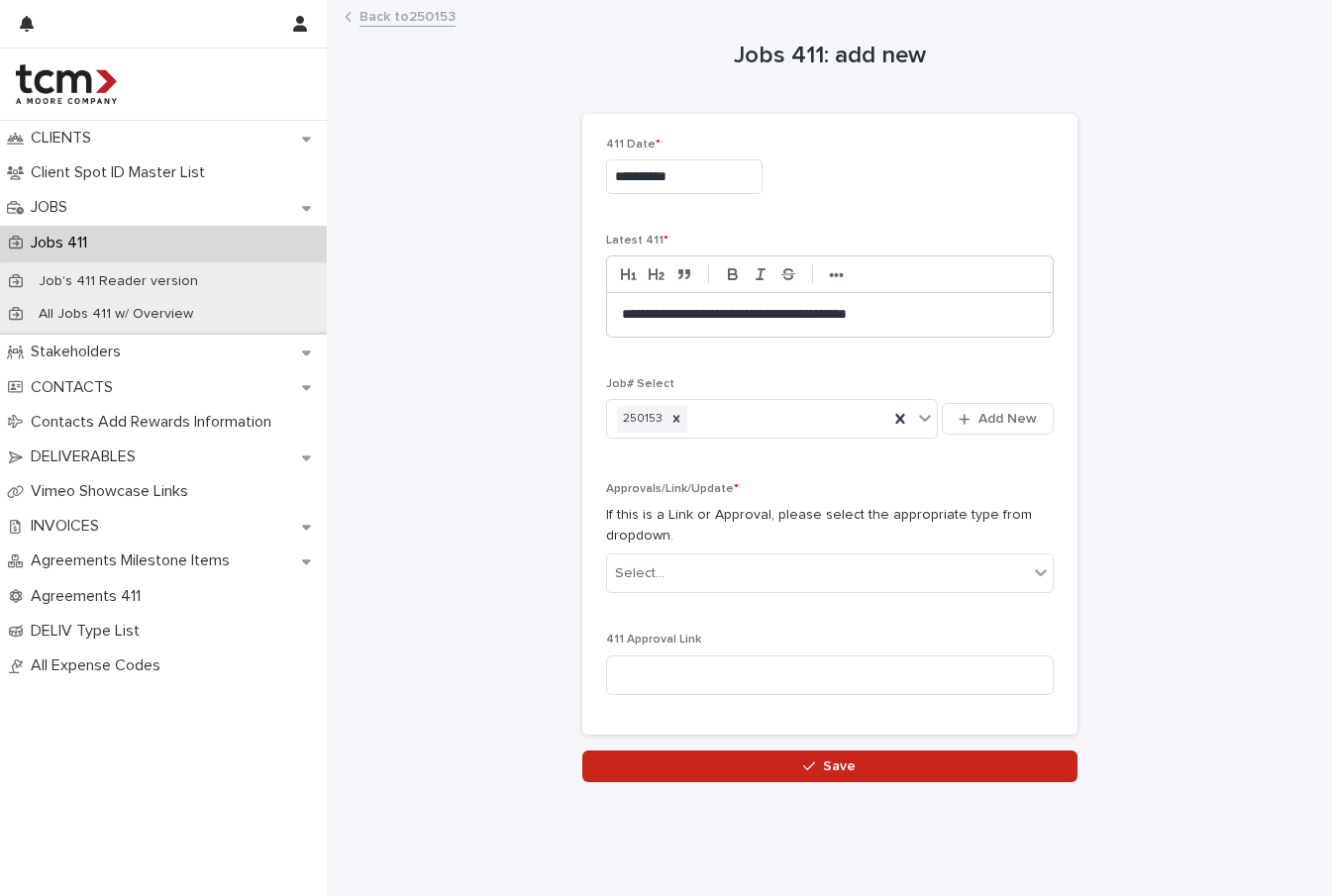 scroll, scrollTop: 11, scrollLeft: 0, axis: vertical 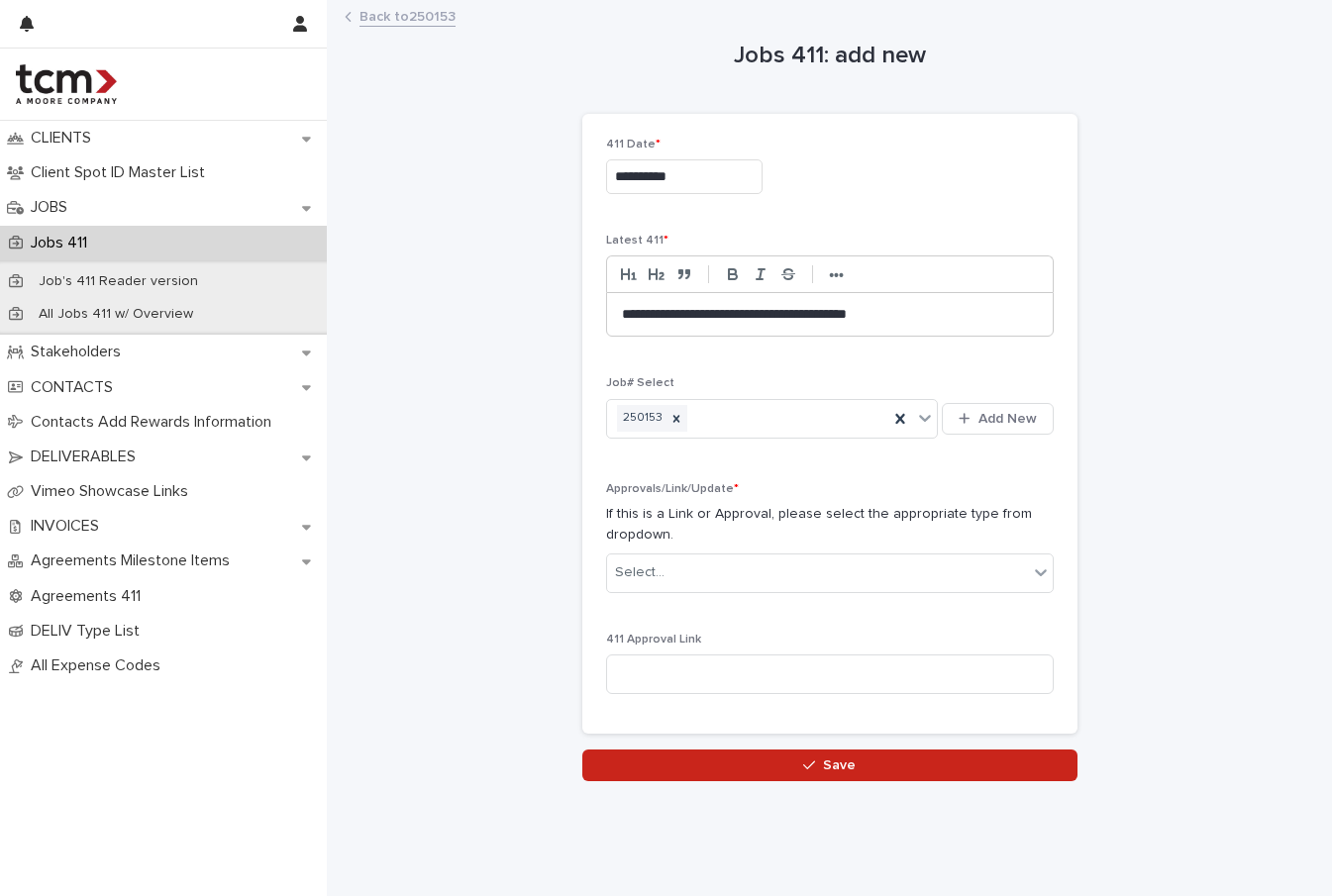 type 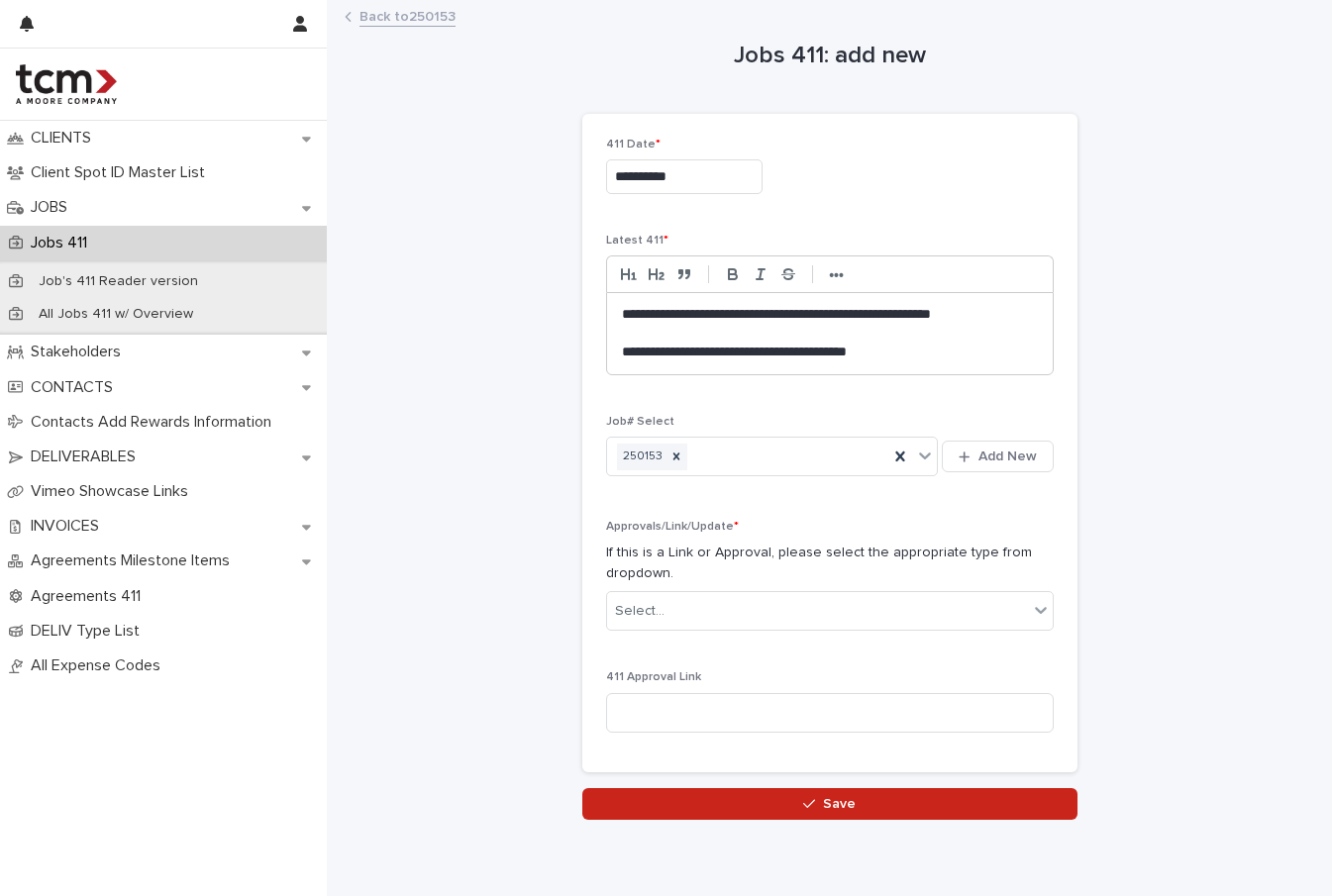 scroll, scrollTop: 10, scrollLeft: 0, axis: vertical 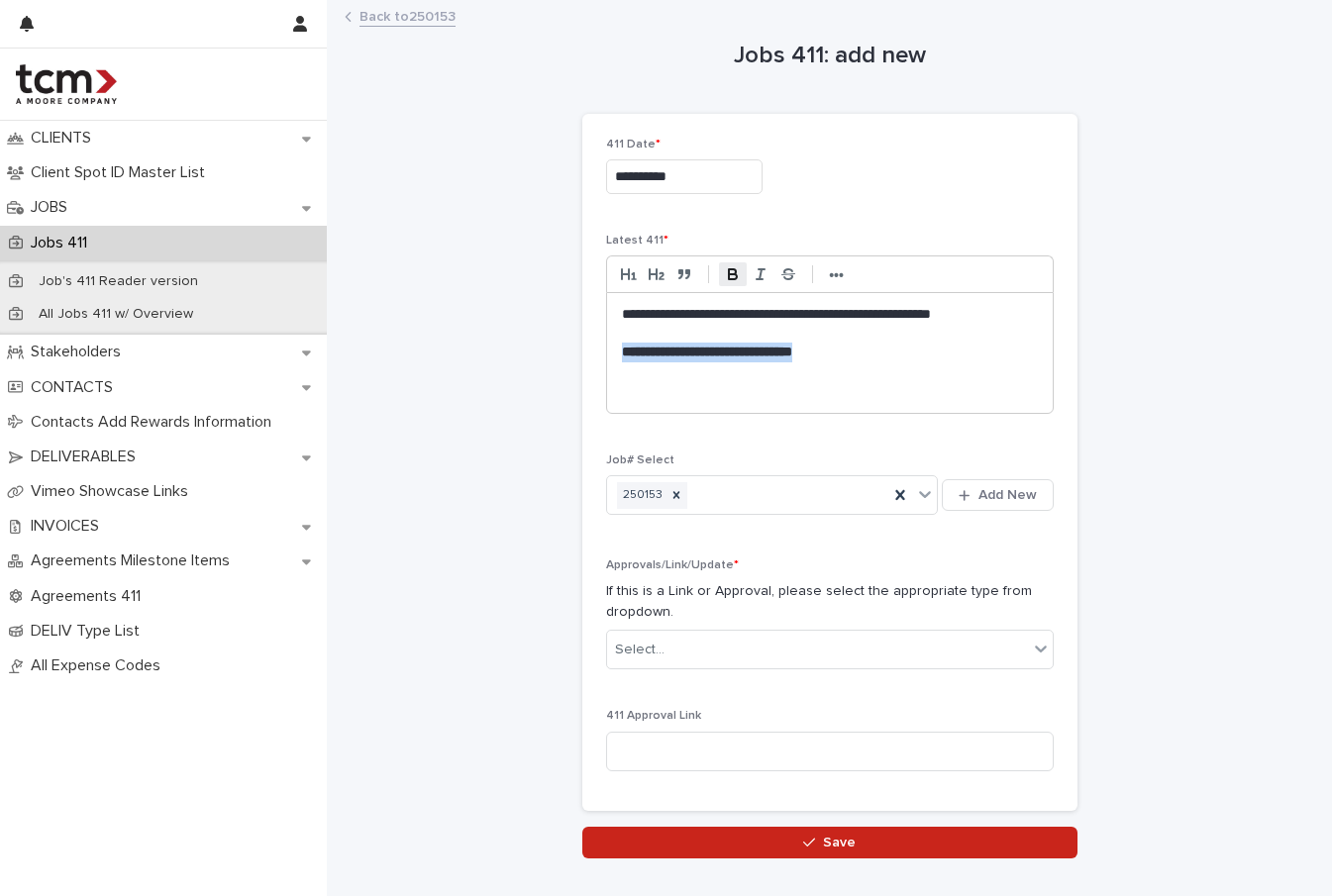 drag, startPoint x: 706, startPoint y: 337, endPoint x: 571, endPoint y: 343, distance: 135.1333 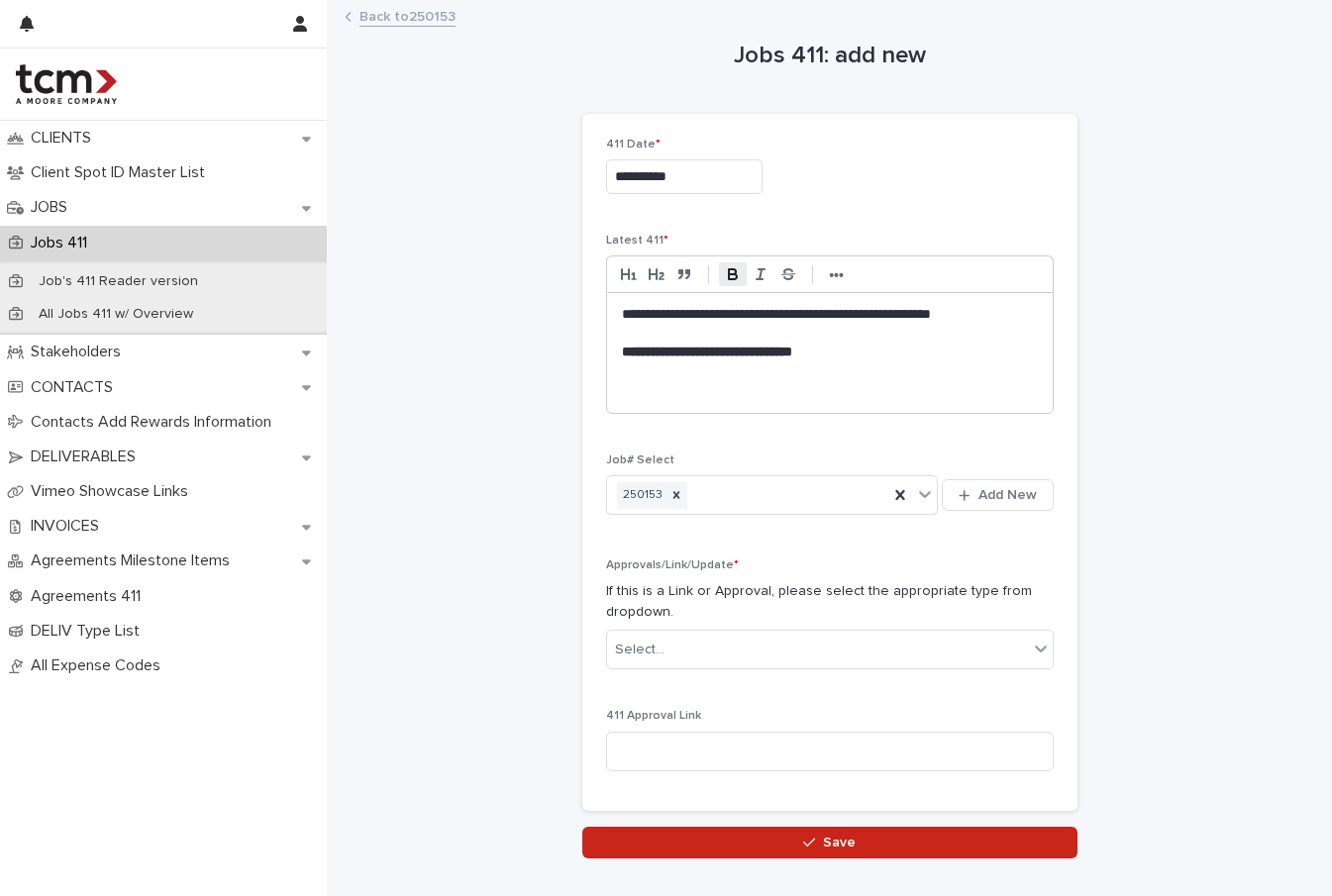 click on "﻿" at bounding box center (830, 391) 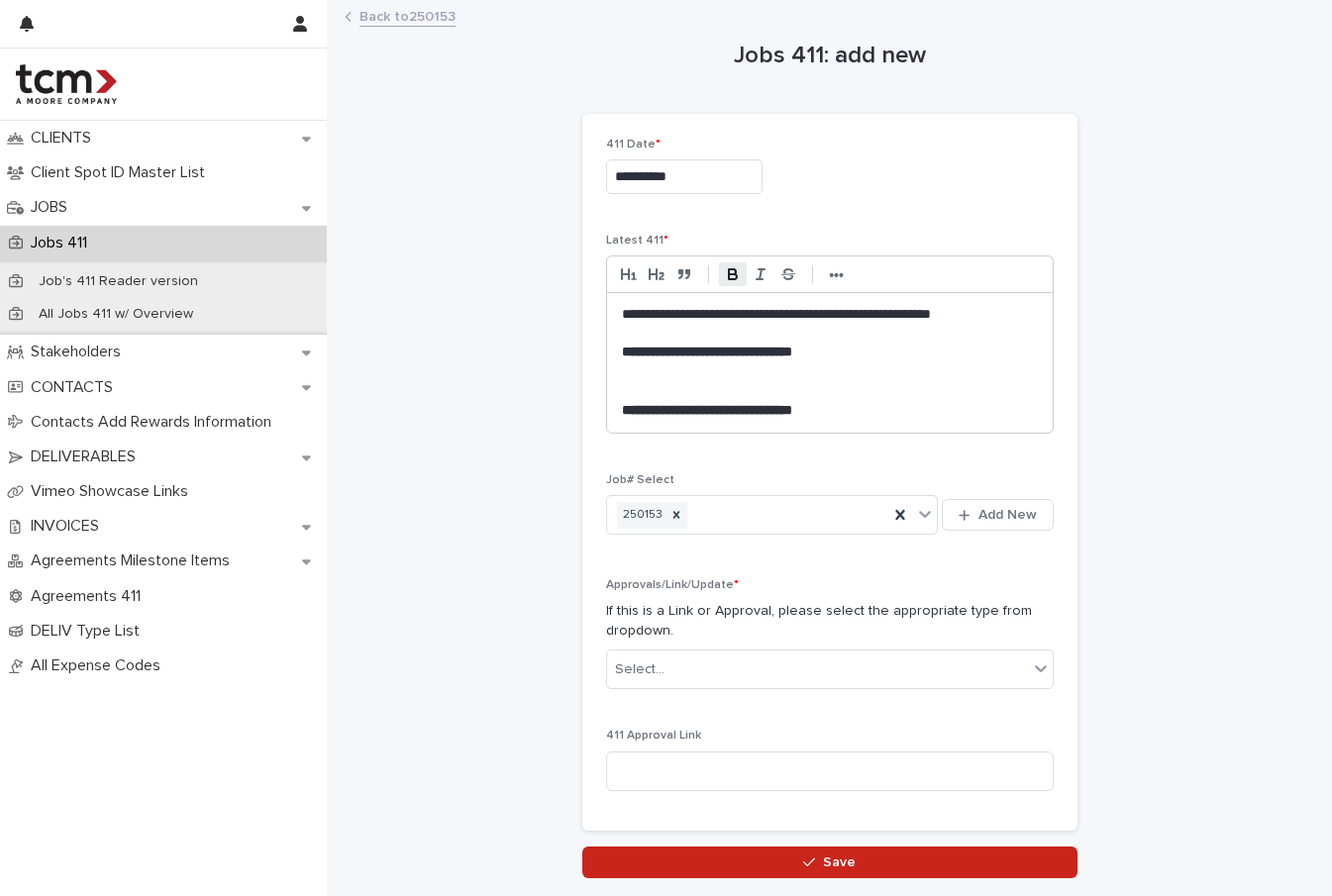 scroll, scrollTop: 10, scrollLeft: 0, axis: vertical 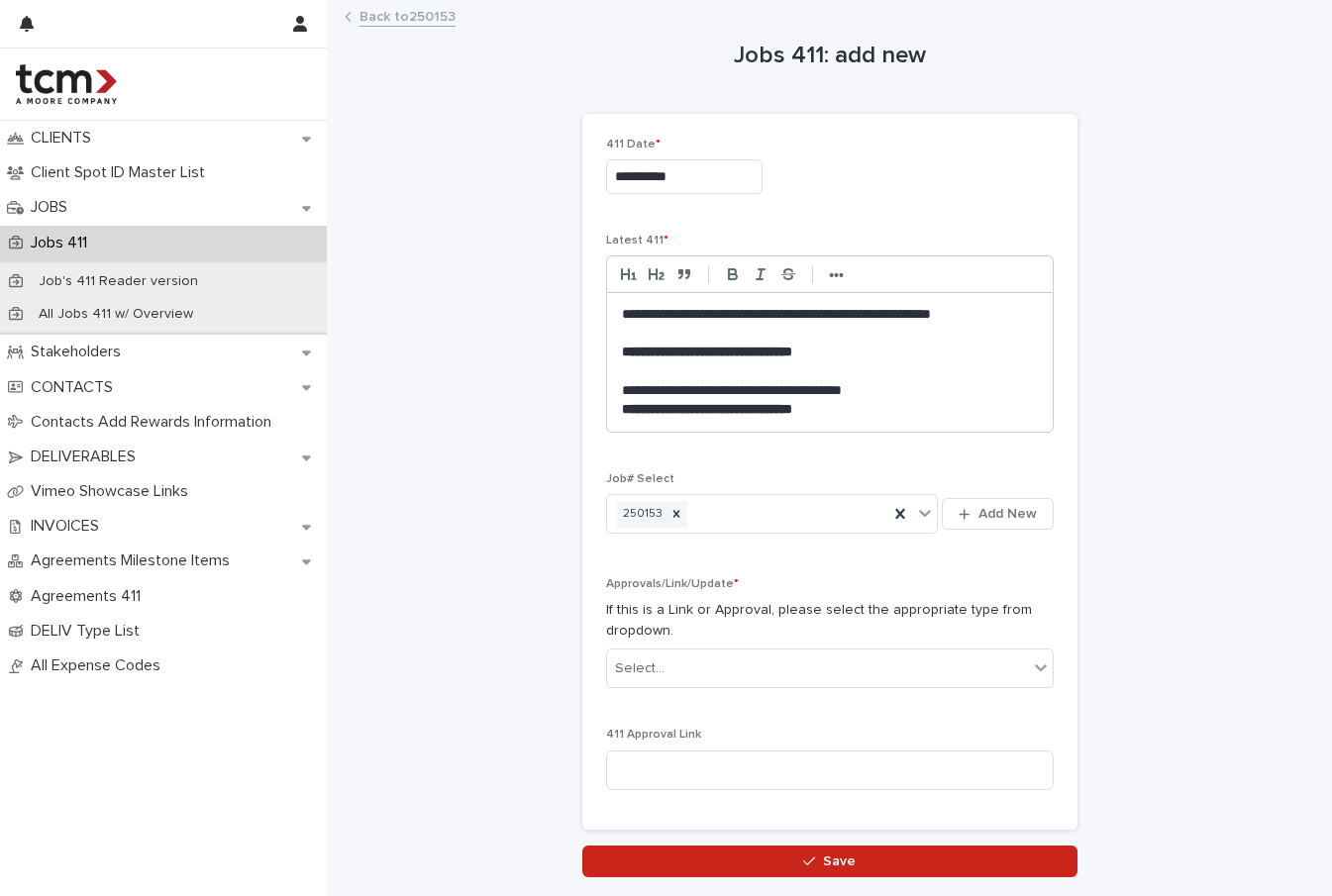 click on "**********" at bounding box center [830, 410] 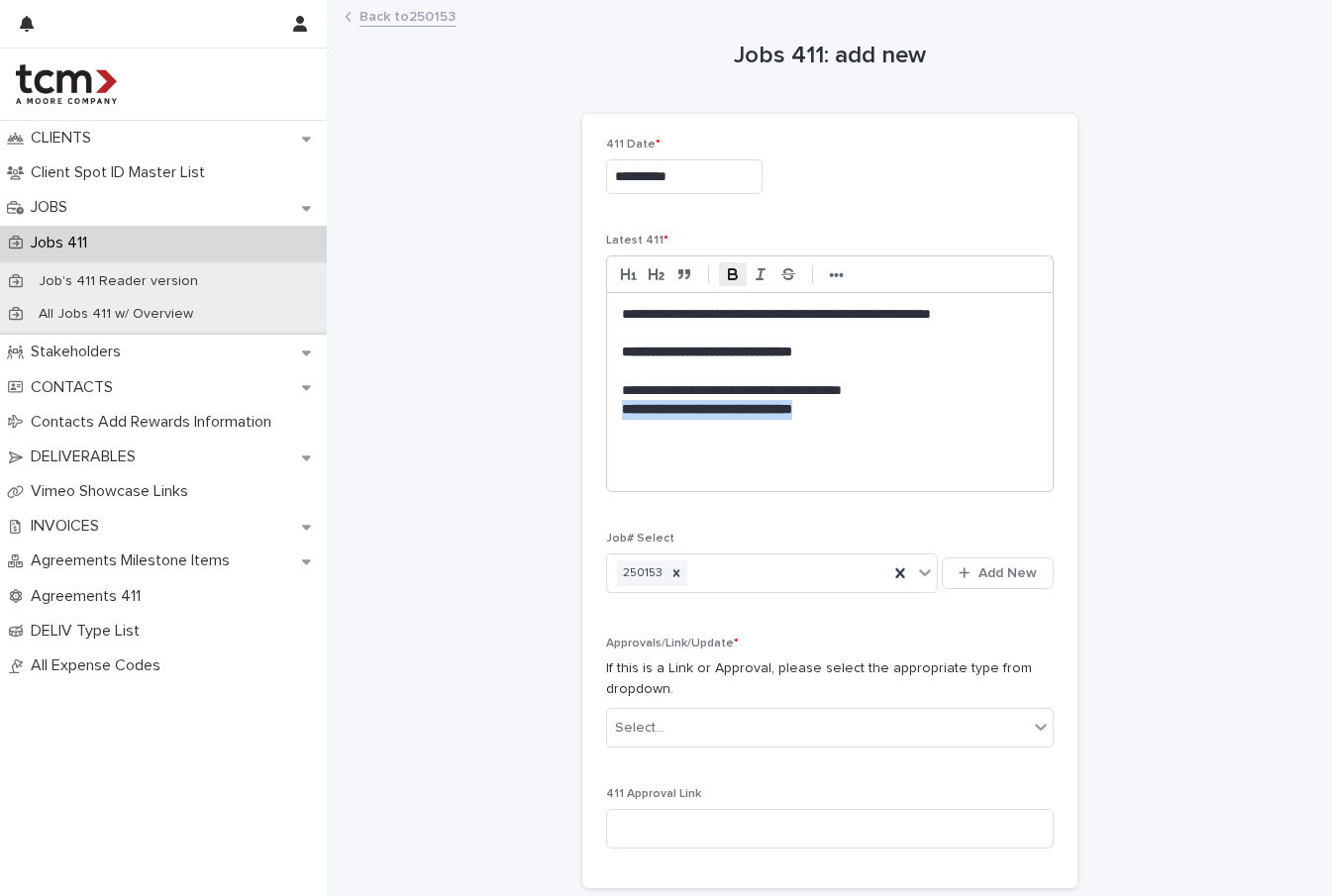 drag, startPoint x: 854, startPoint y: 403, endPoint x: 592, endPoint y: 406, distance: 262.01718 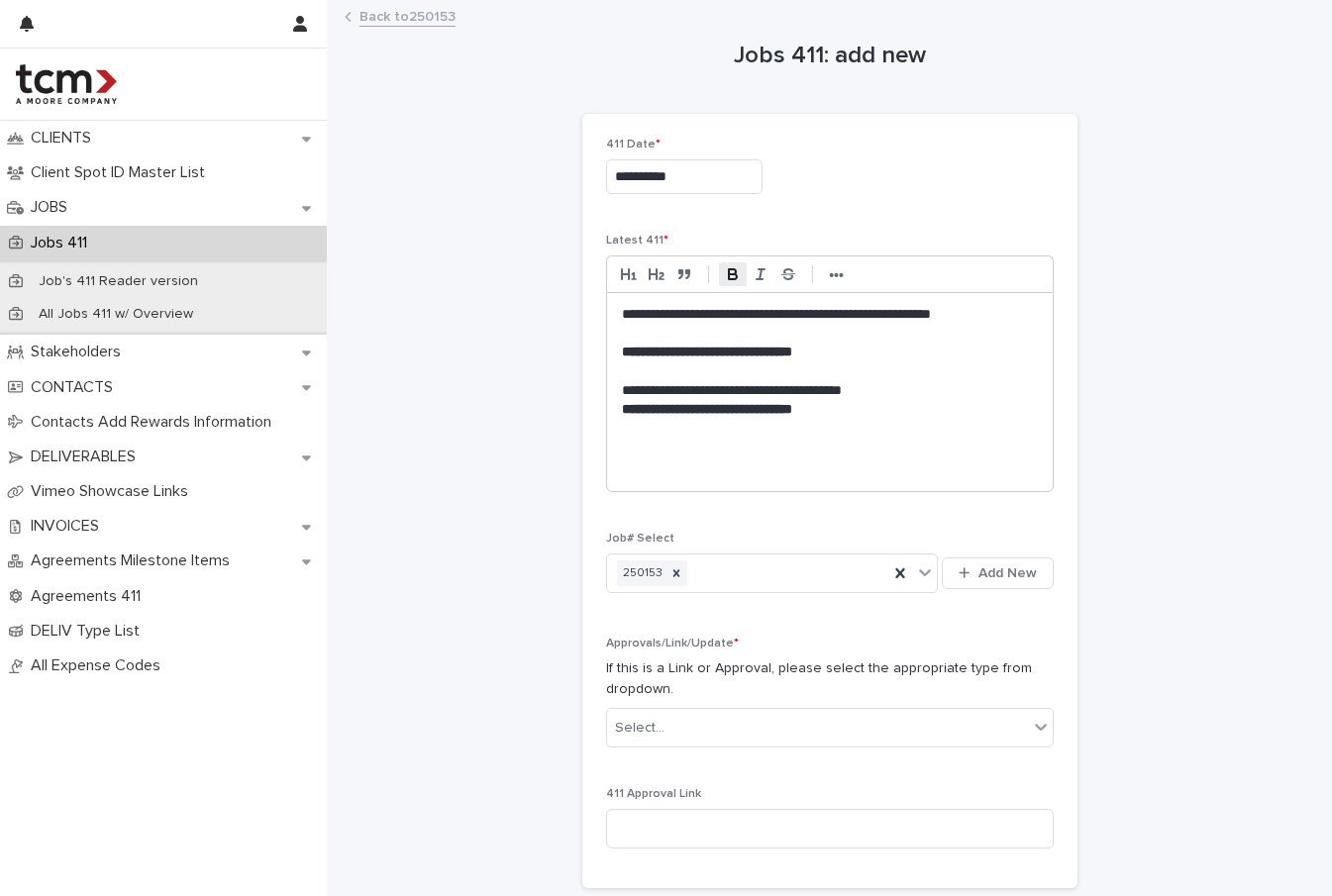 click on "﻿" at bounding box center [830, 469] 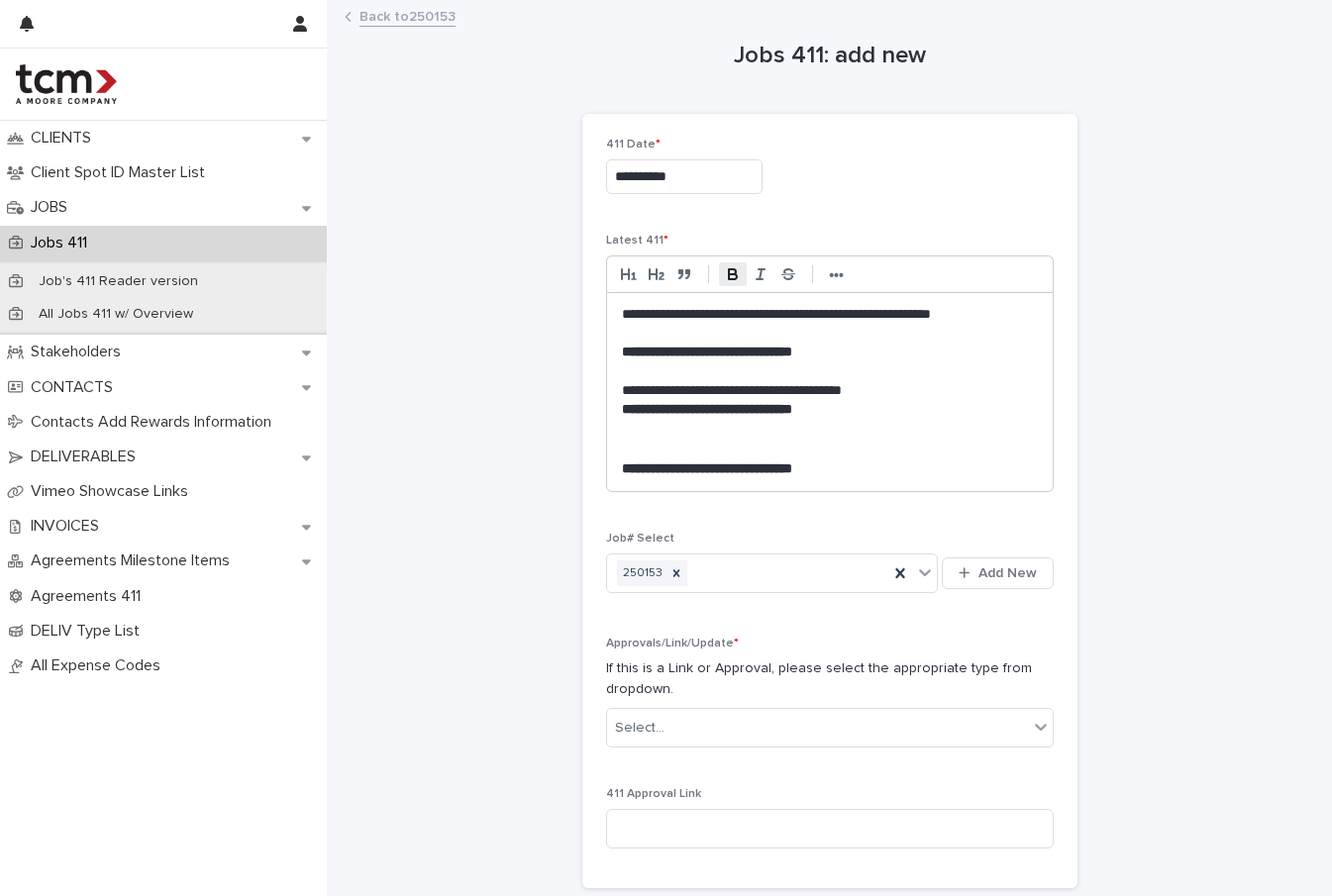 click at bounding box center [830, 449] 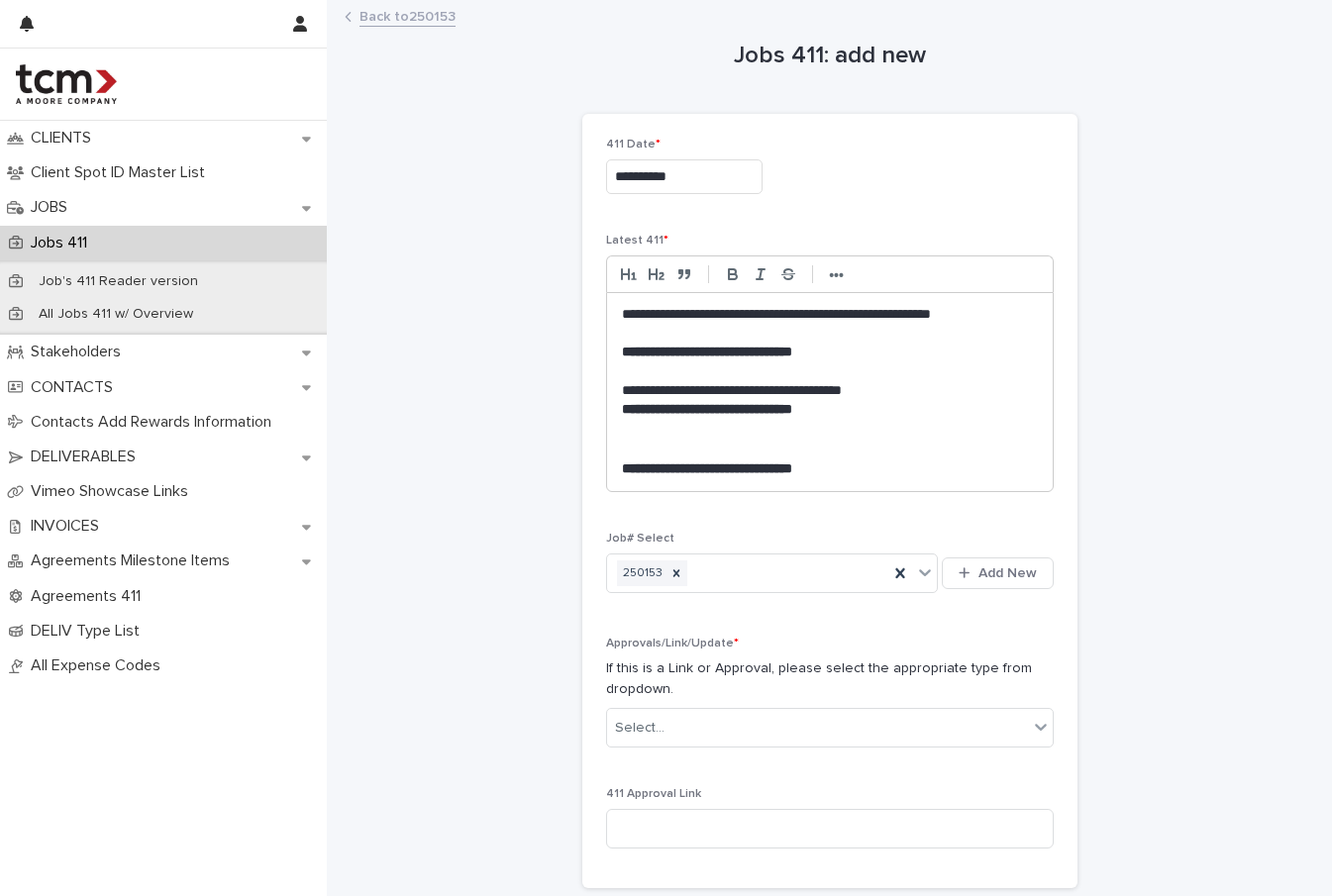 scroll, scrollTop: 10, scrollLeft: 1, axis: both 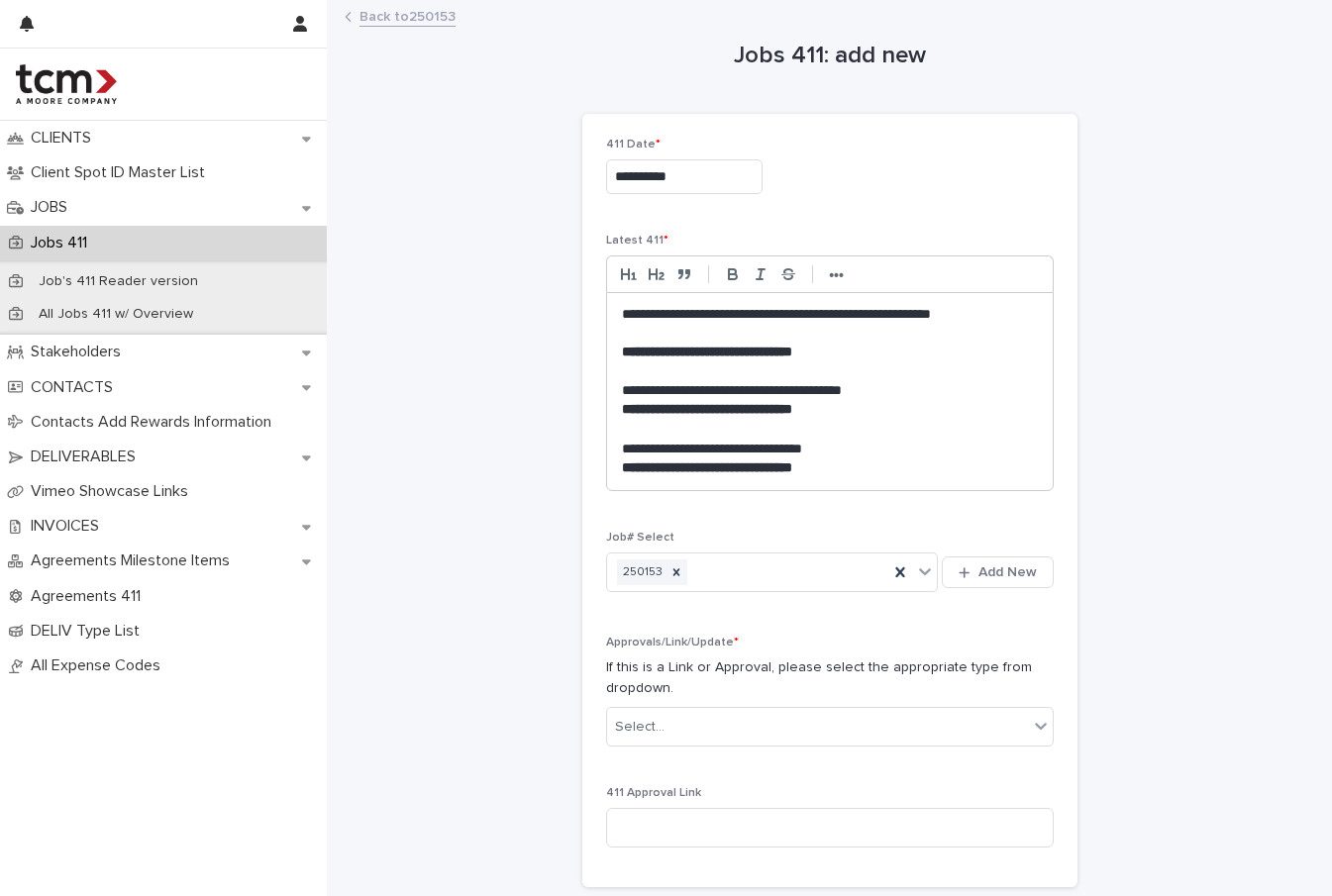 click on "**********" at bounding box center (830, 390) 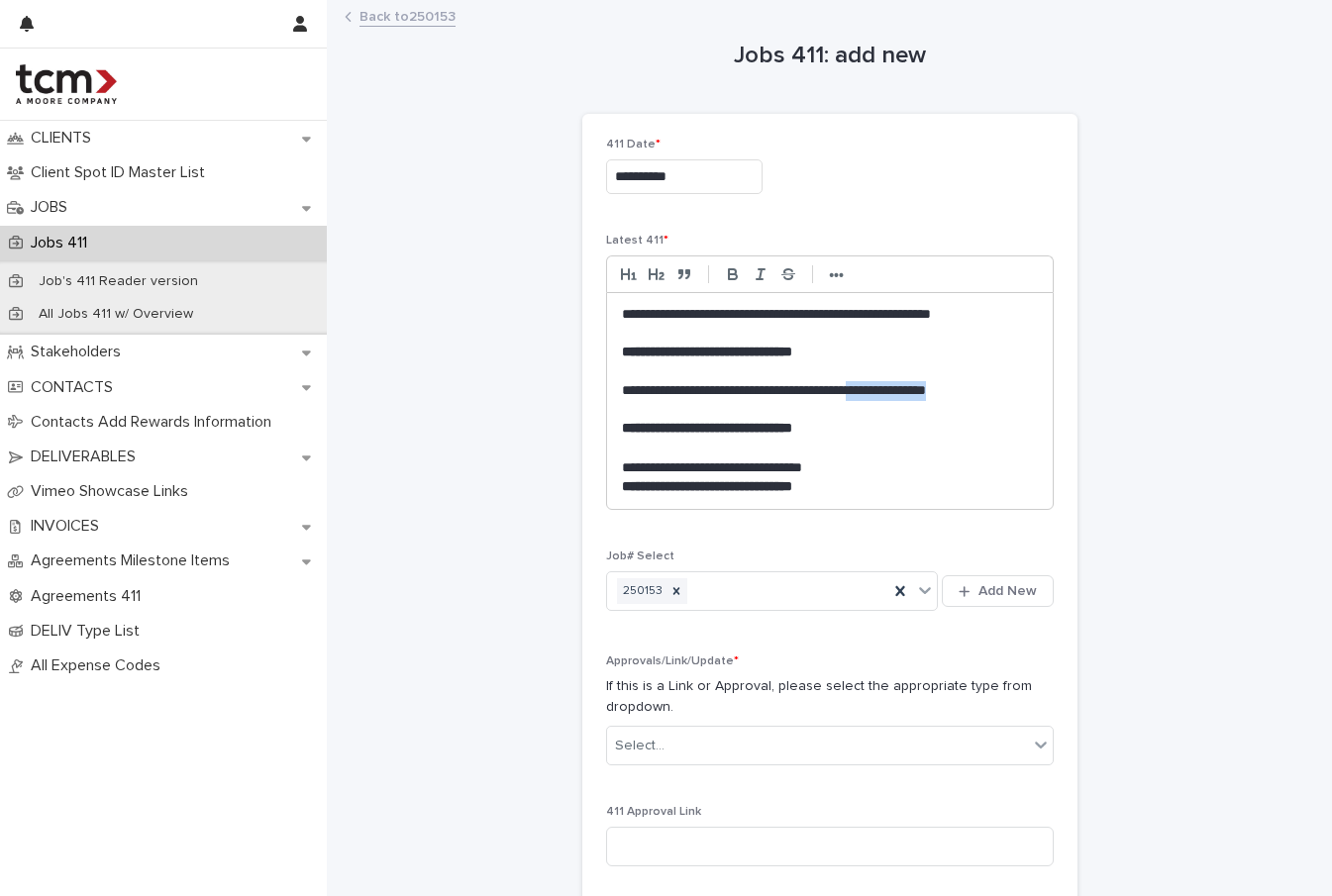 drag, startPoint x: 973, startPoint y: 404, endPoint x: 941, endPoint y: 388, distance: 35.77709 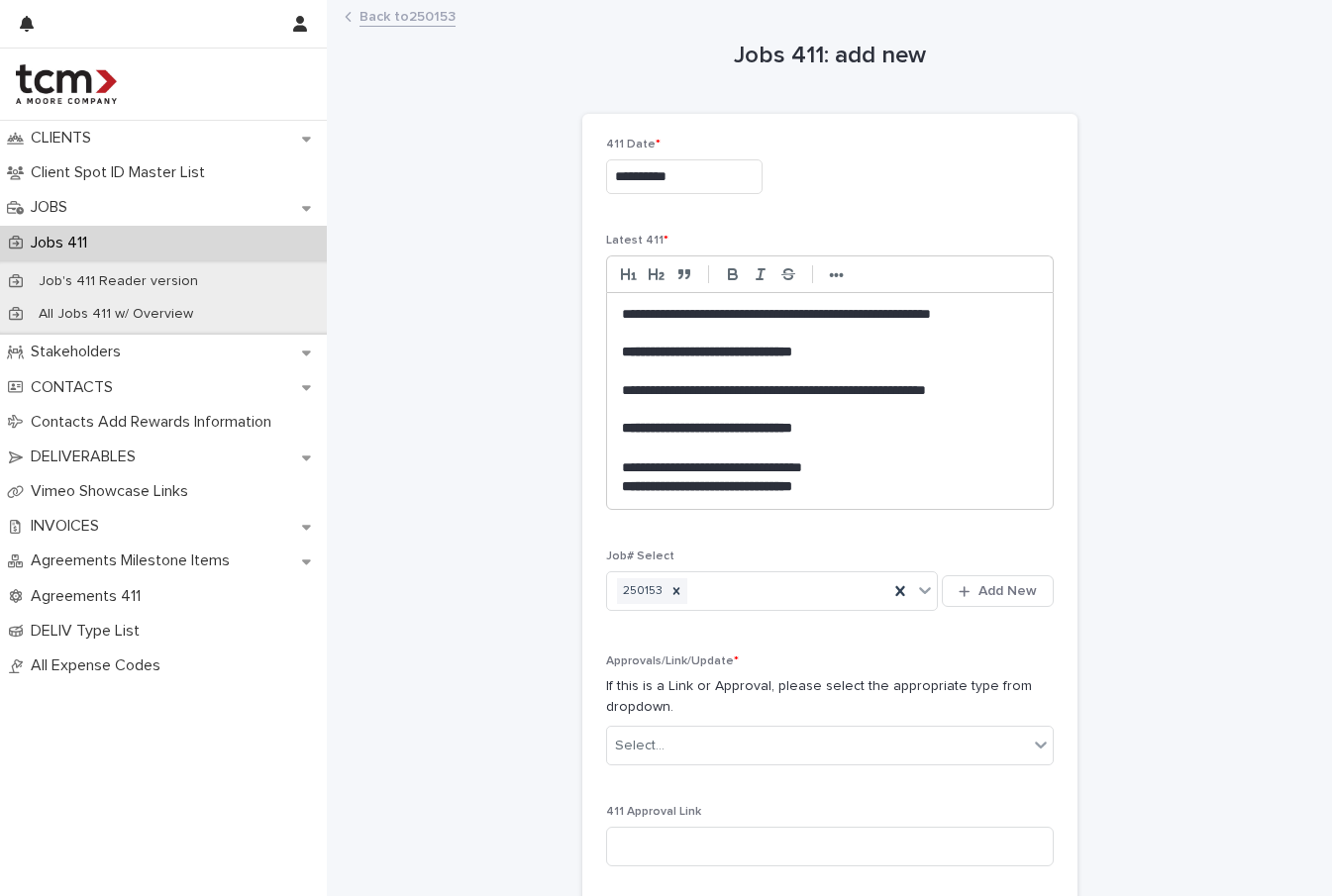 click on "**********" at bounding box center [830, 467] 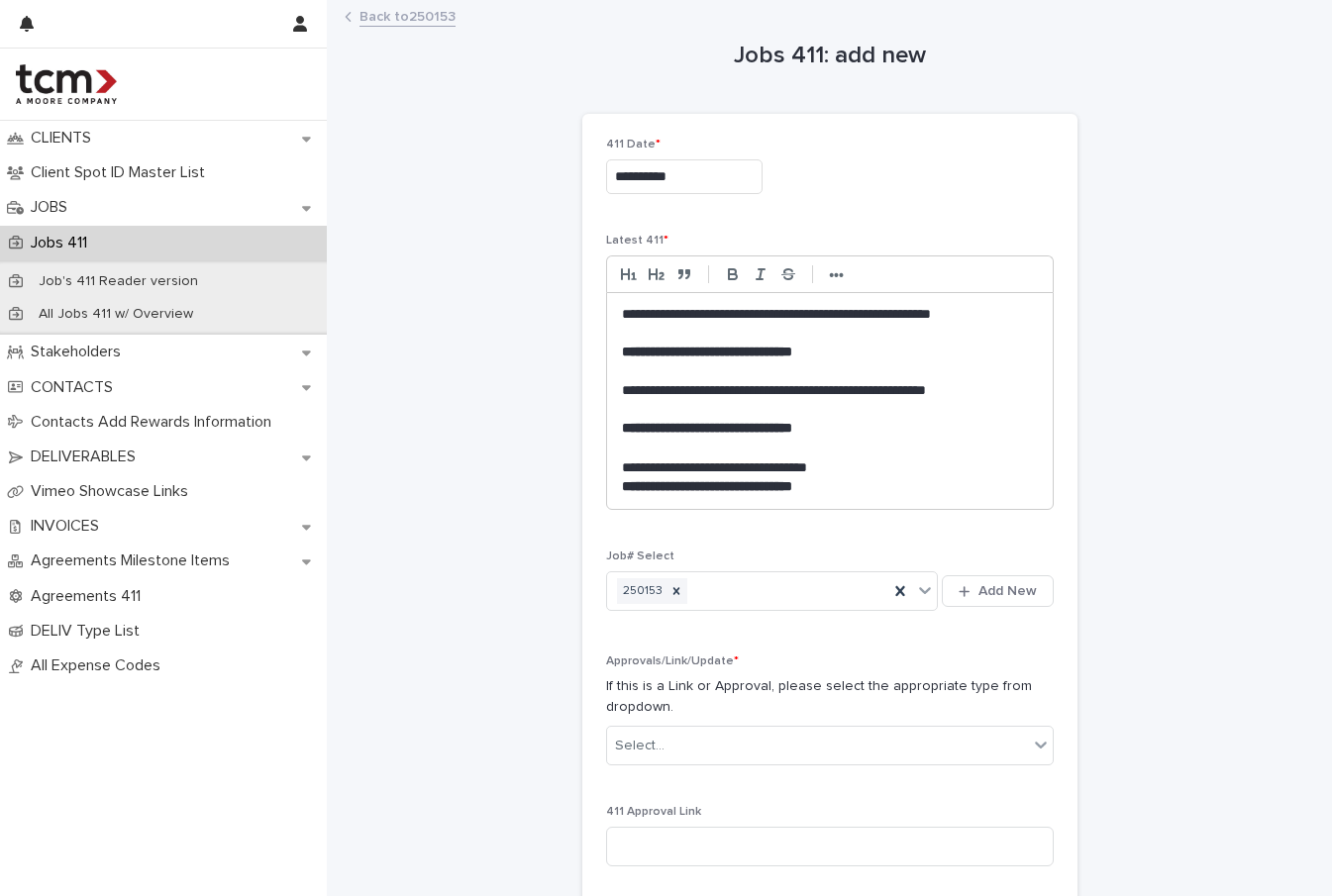scroll, scrollTop: 10, scrollLeft: 1, axis: both 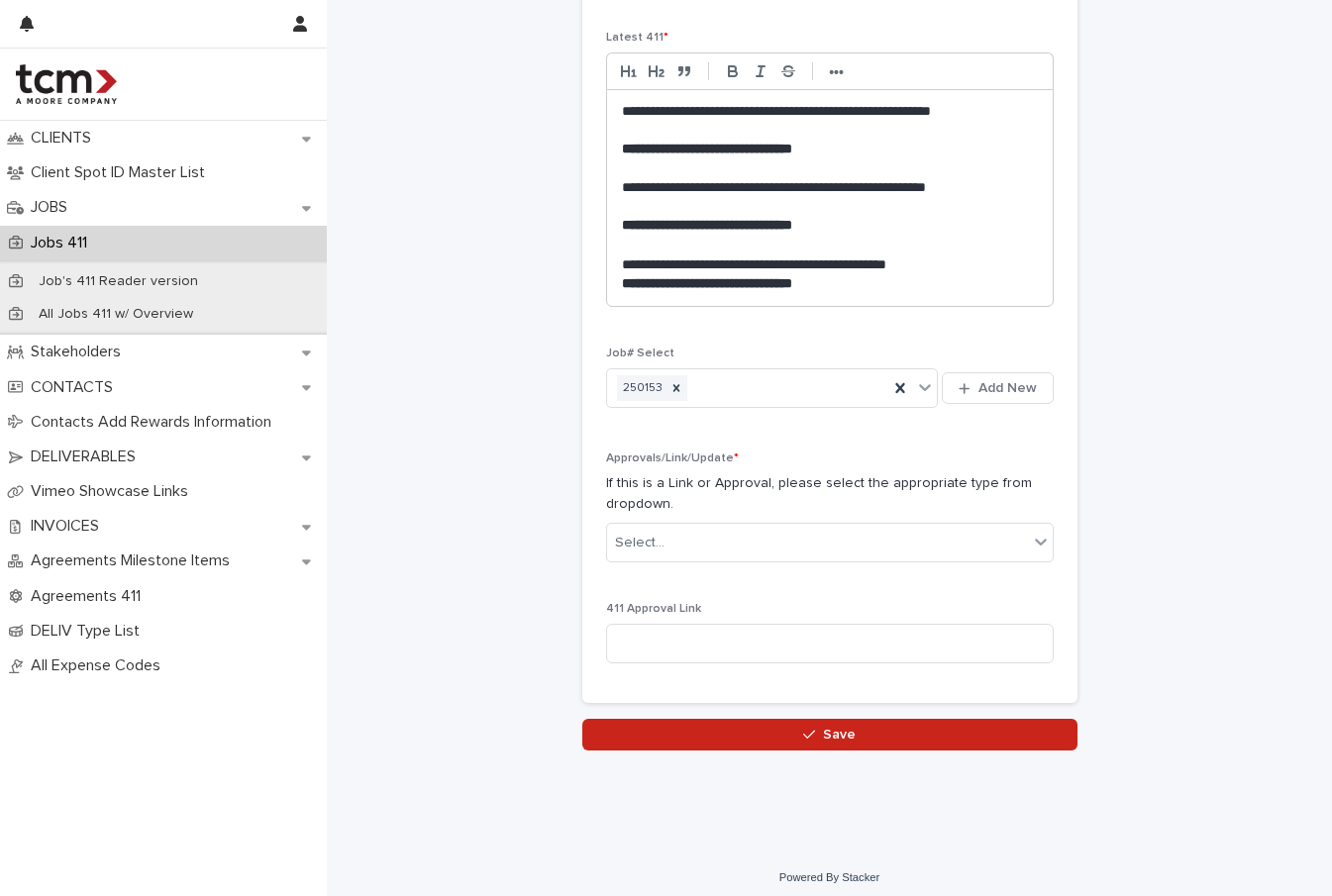 click on "**********" at bounding box center [830, 284] 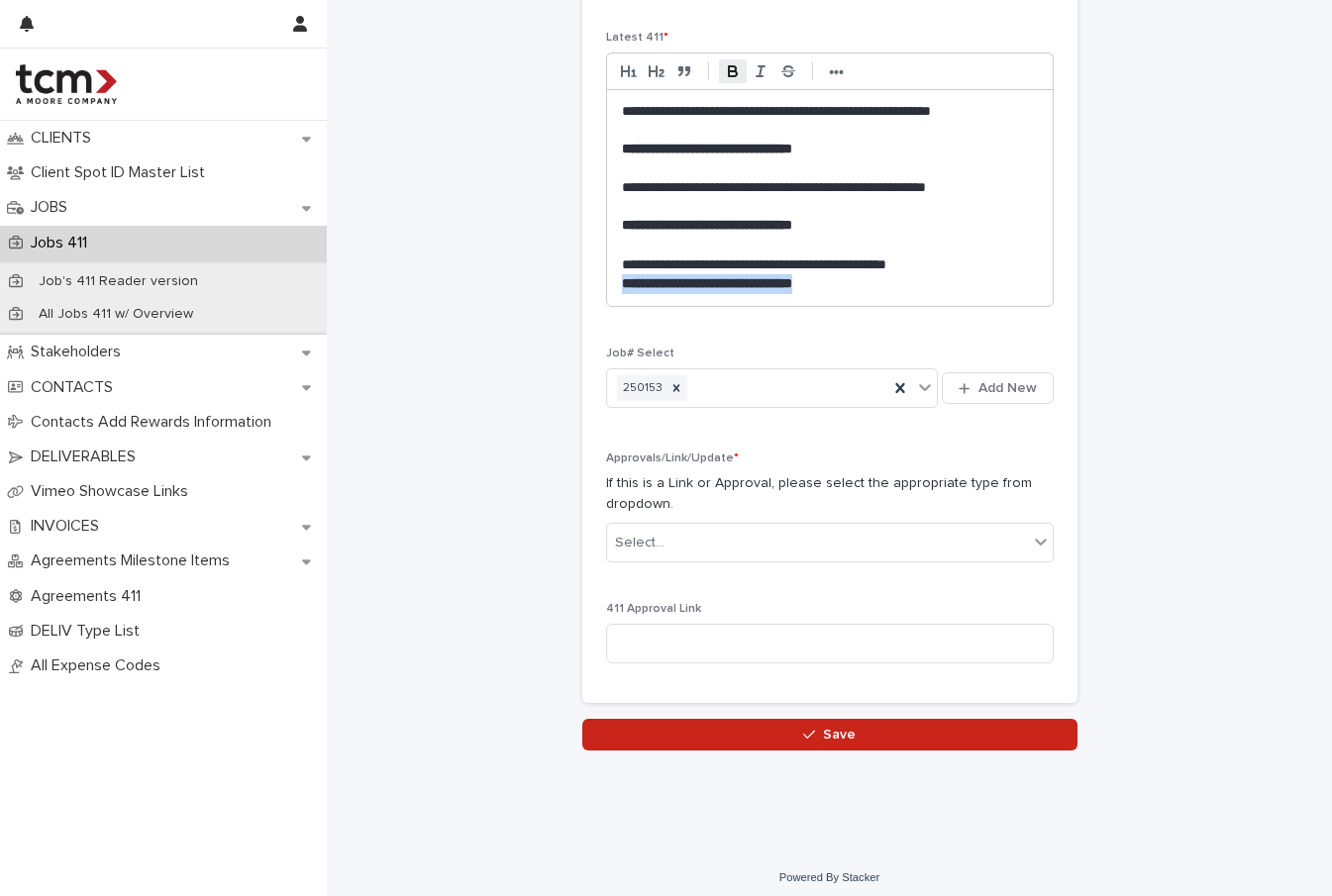 drag, startPoint x: 866, startPoint y: 276, endPoint x: 445, endPoint y: 280, distance: 421.019 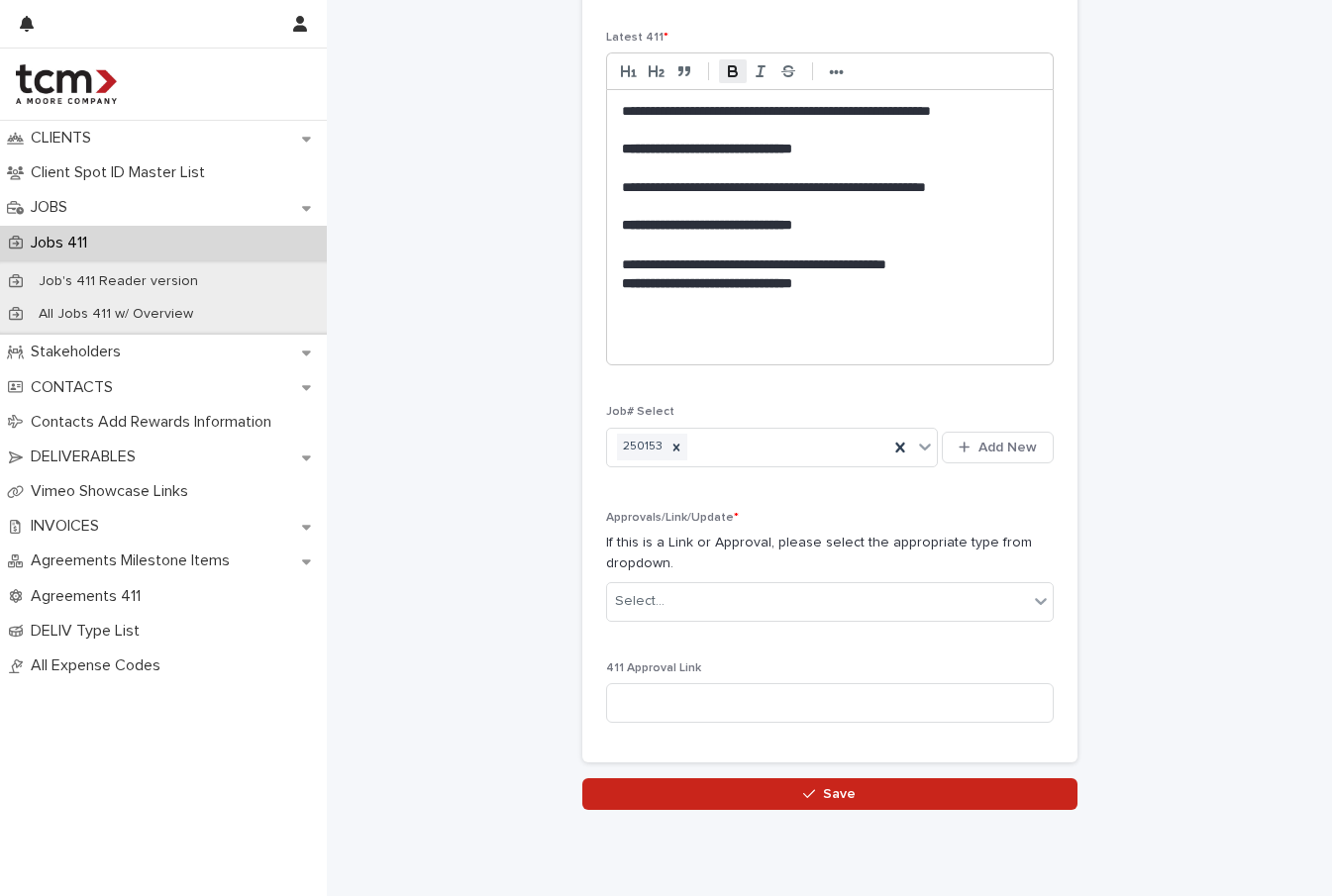scroll, scrollTop: 10, scrollLeft: 1, axis: both 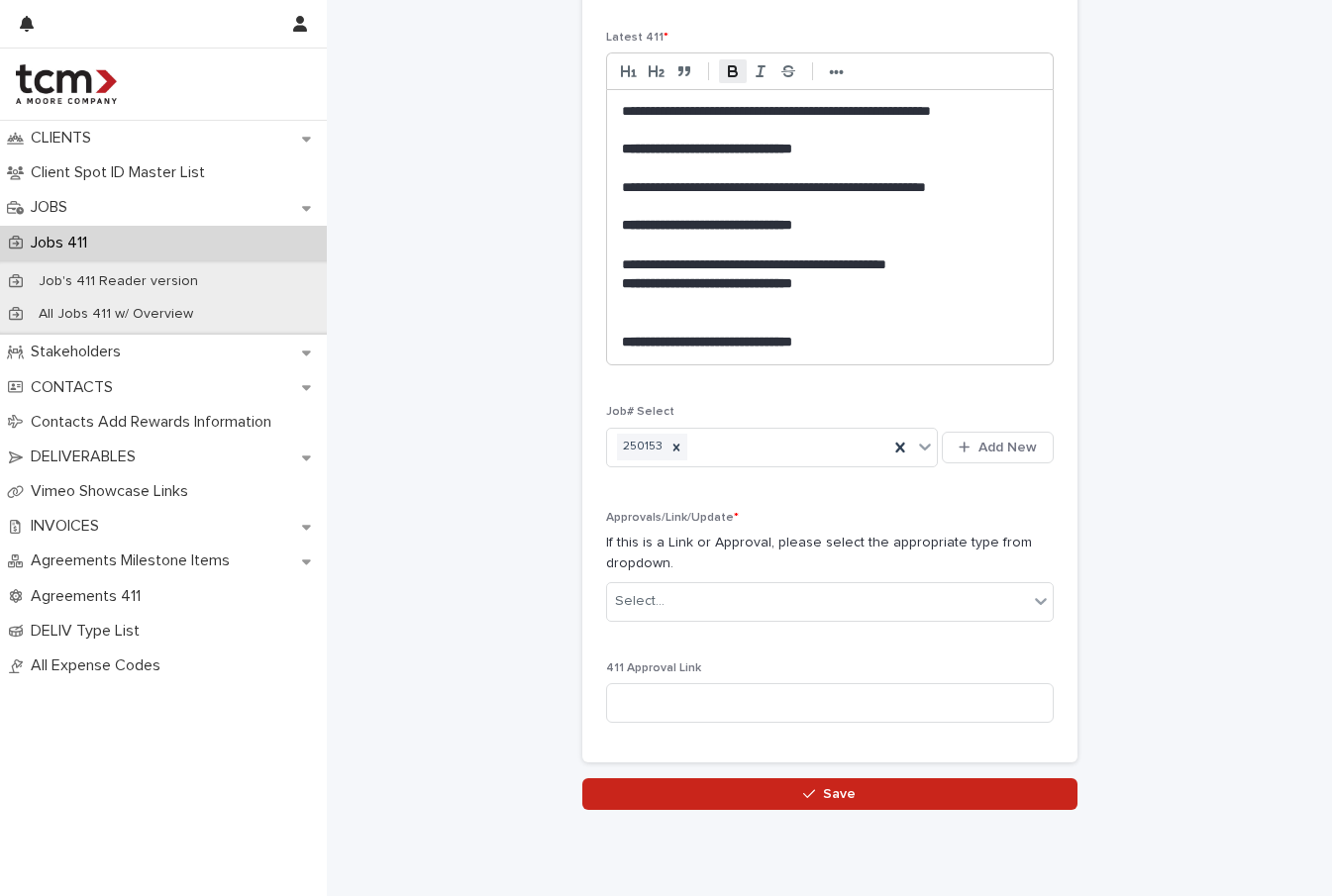 click at bounding box center [830, 324] 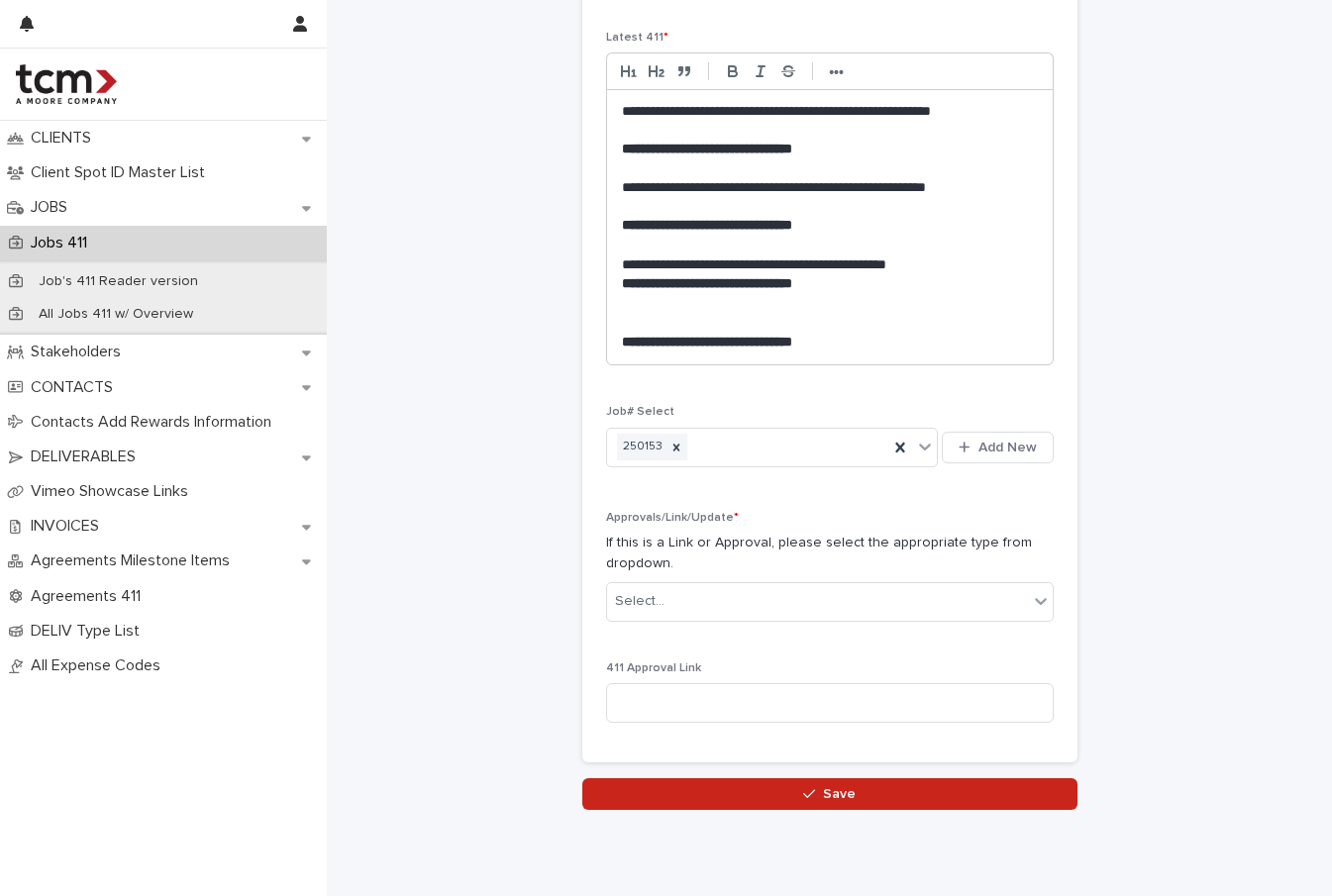 scroll, scrollTop: 10, scrollLeft: 1, axis: both 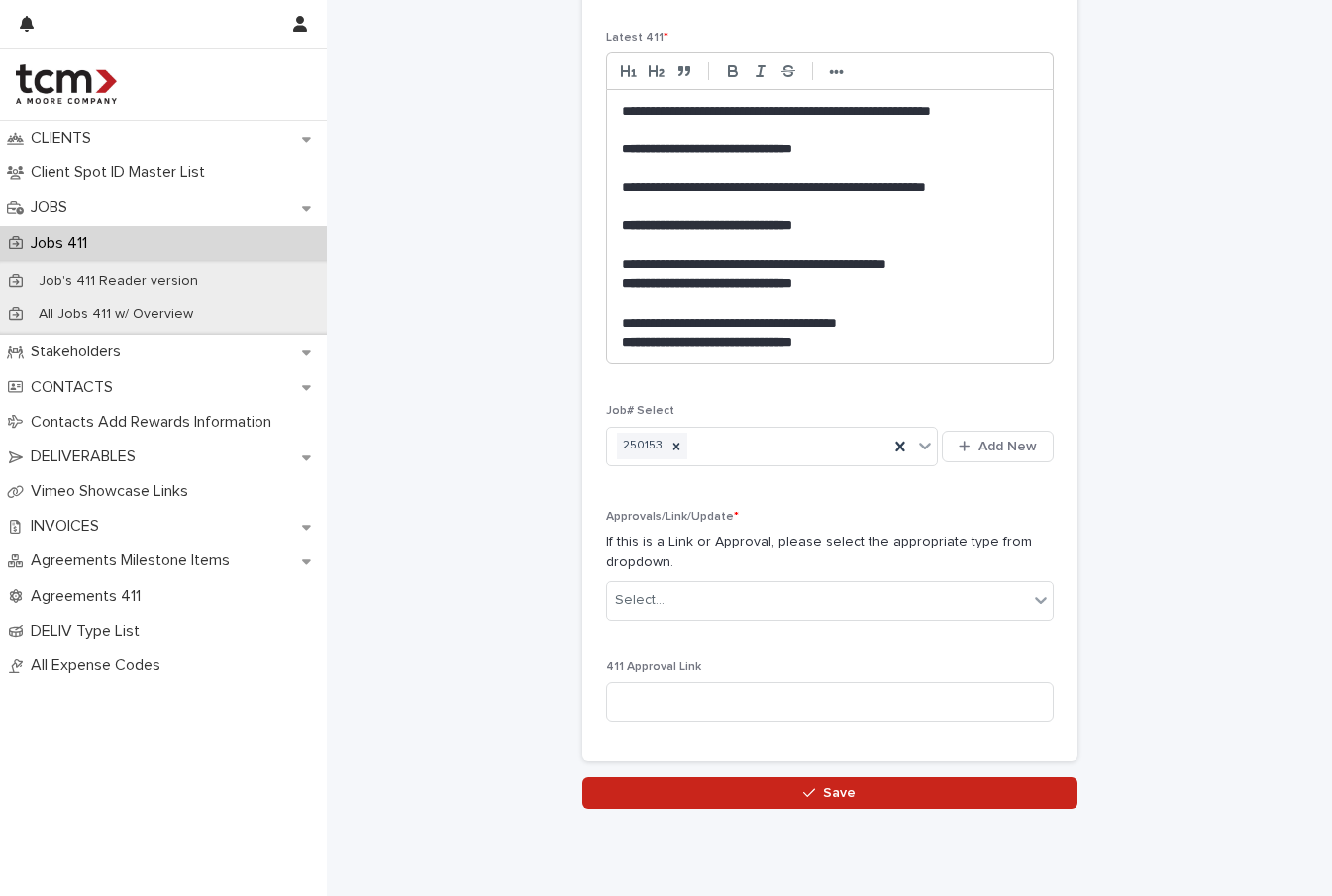 click on "**********" at bounding box center [830, 284] 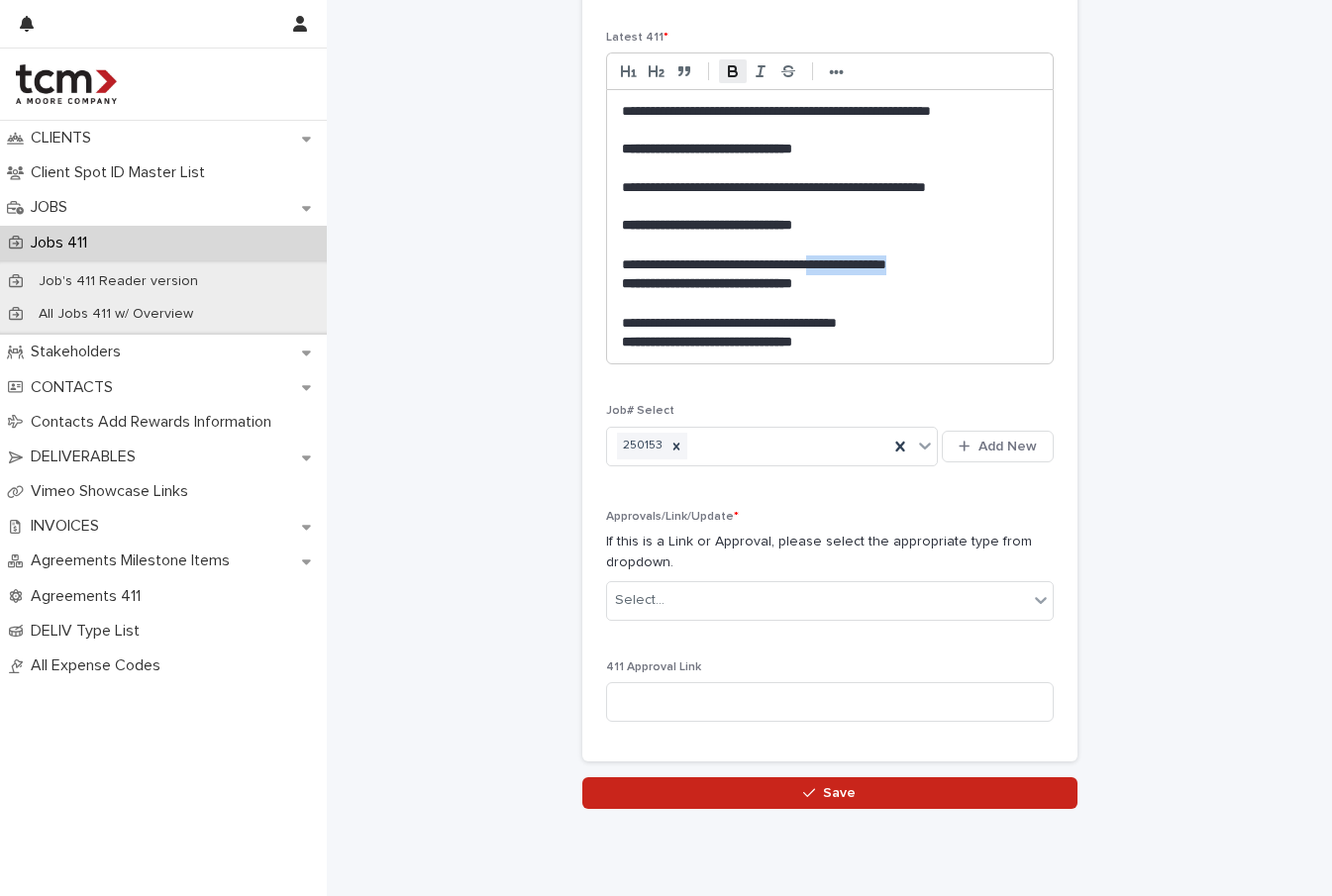 drag, startPoint x: 992, startPoint y: 257, endPoint x: 931, endPoint y: 283, distance: 66.30988 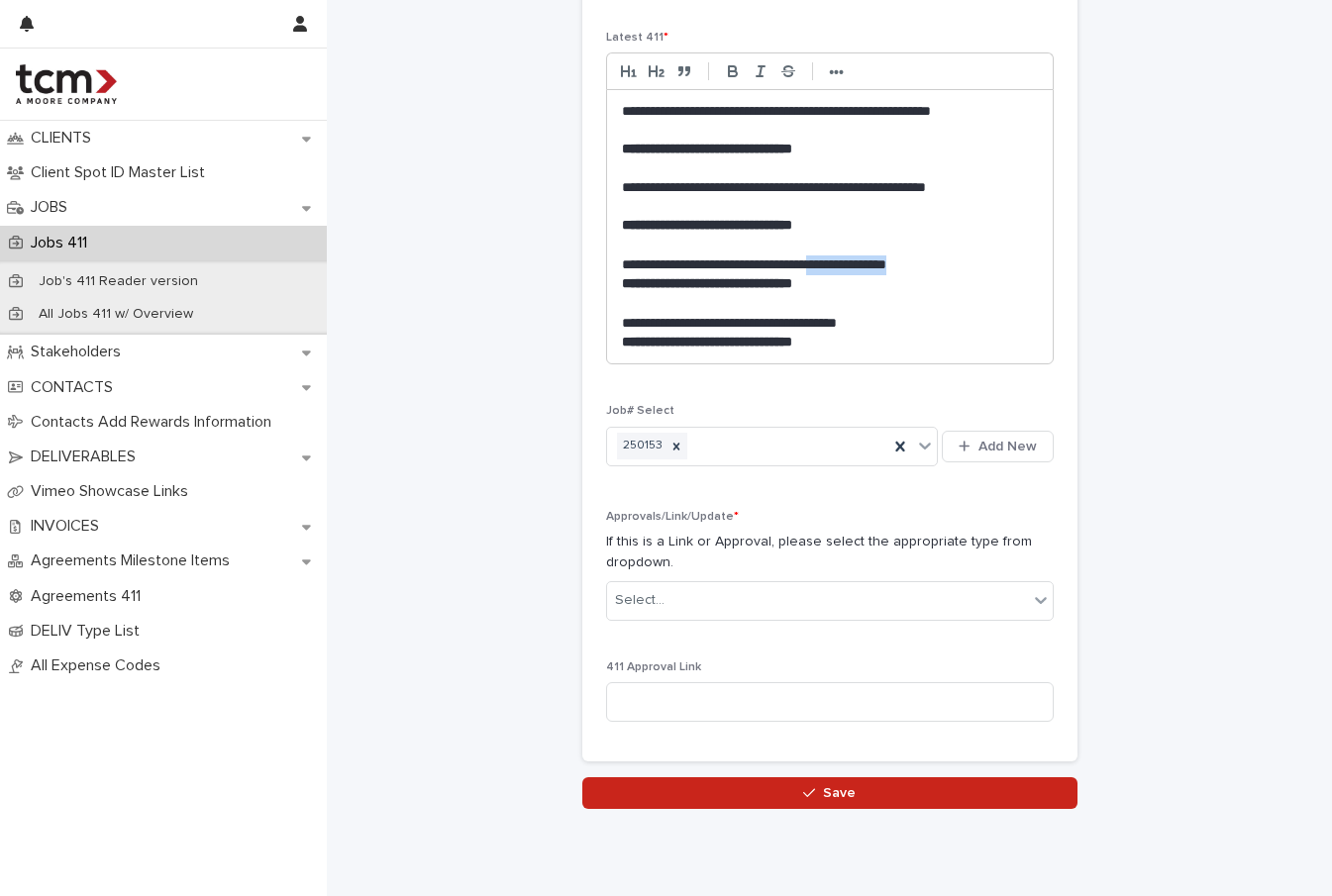 copy on "**********" 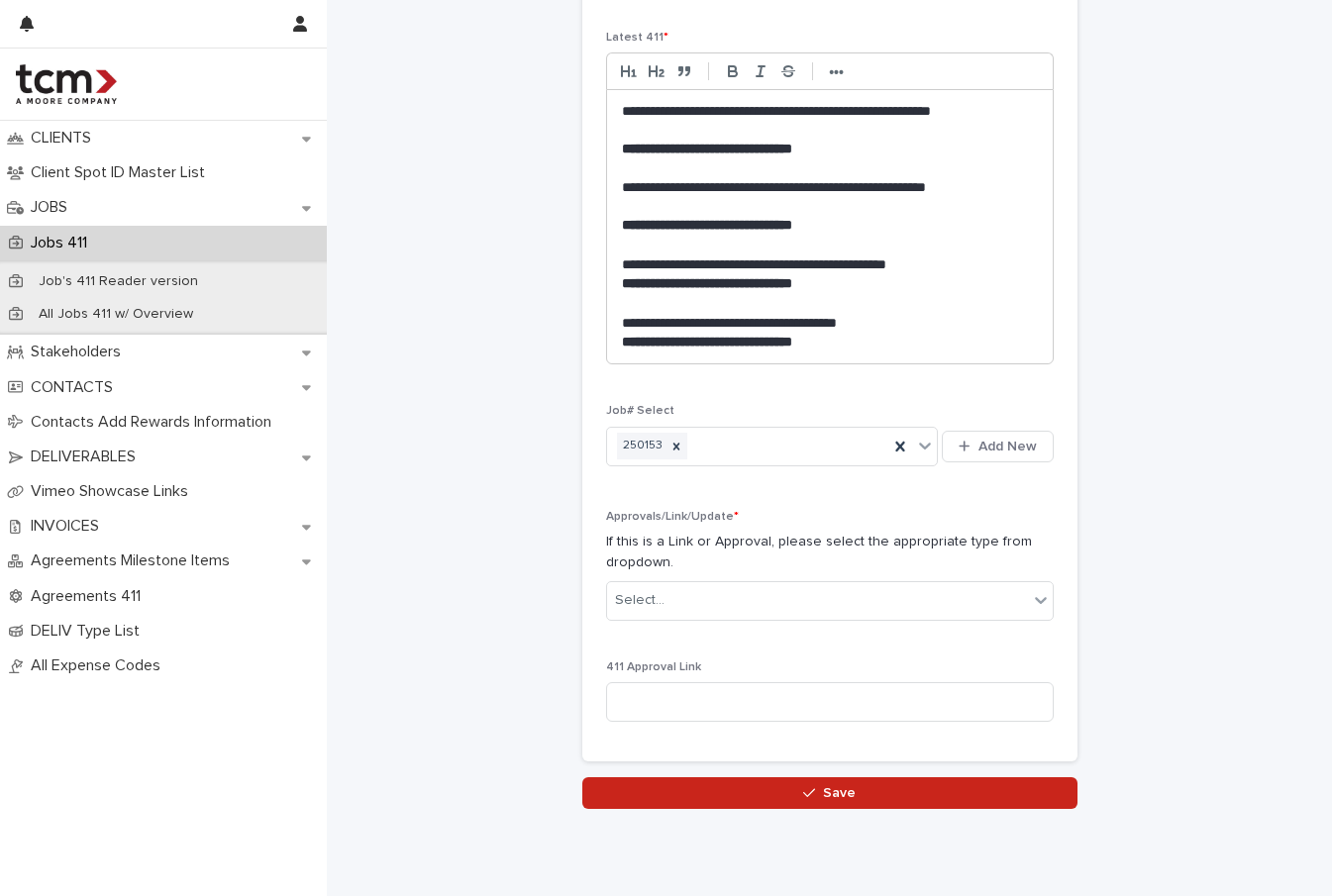click on "**********" at bounding box center (830, 323) 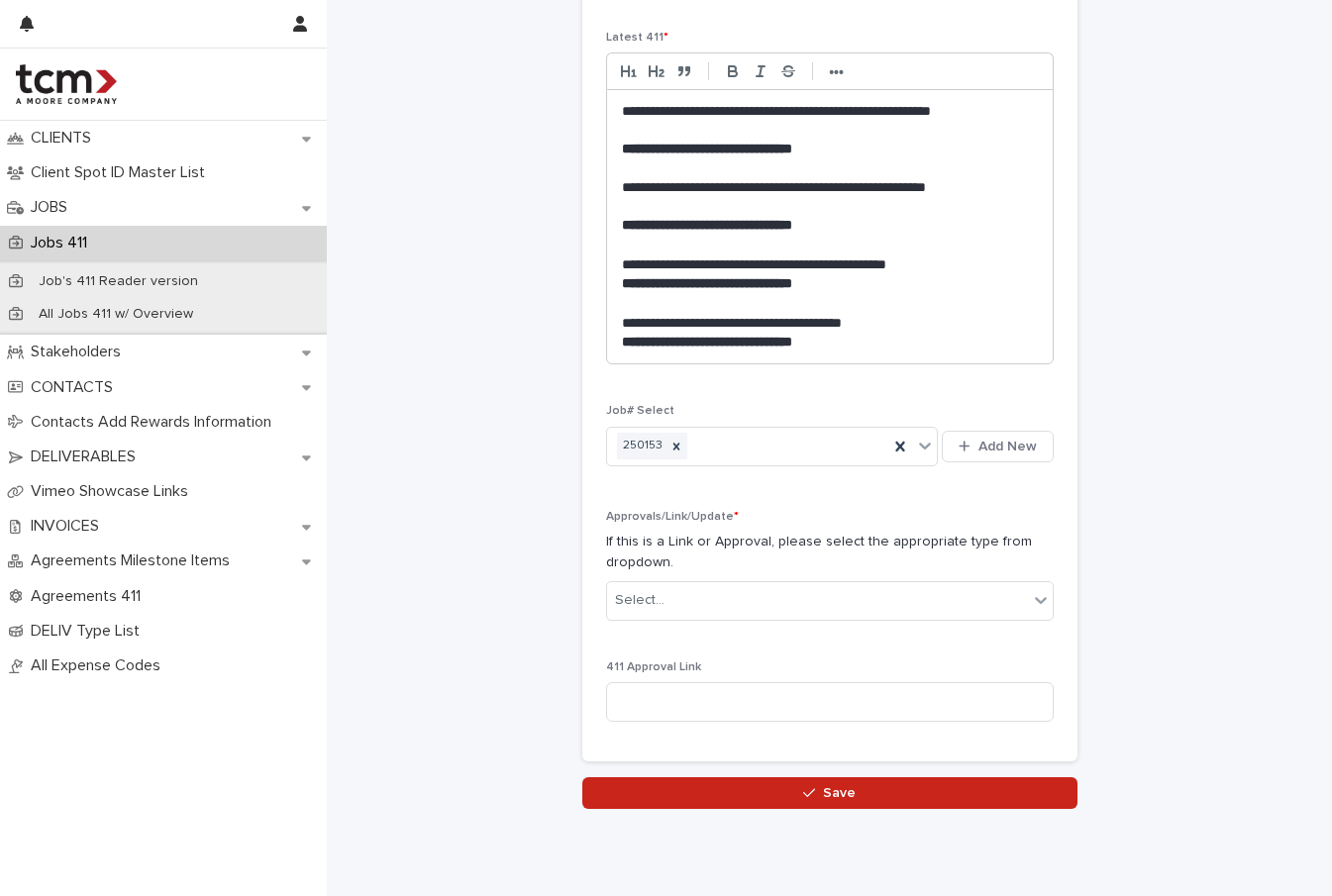 scroll, scrollTop: 10, scrollLeft: 1, axis: both 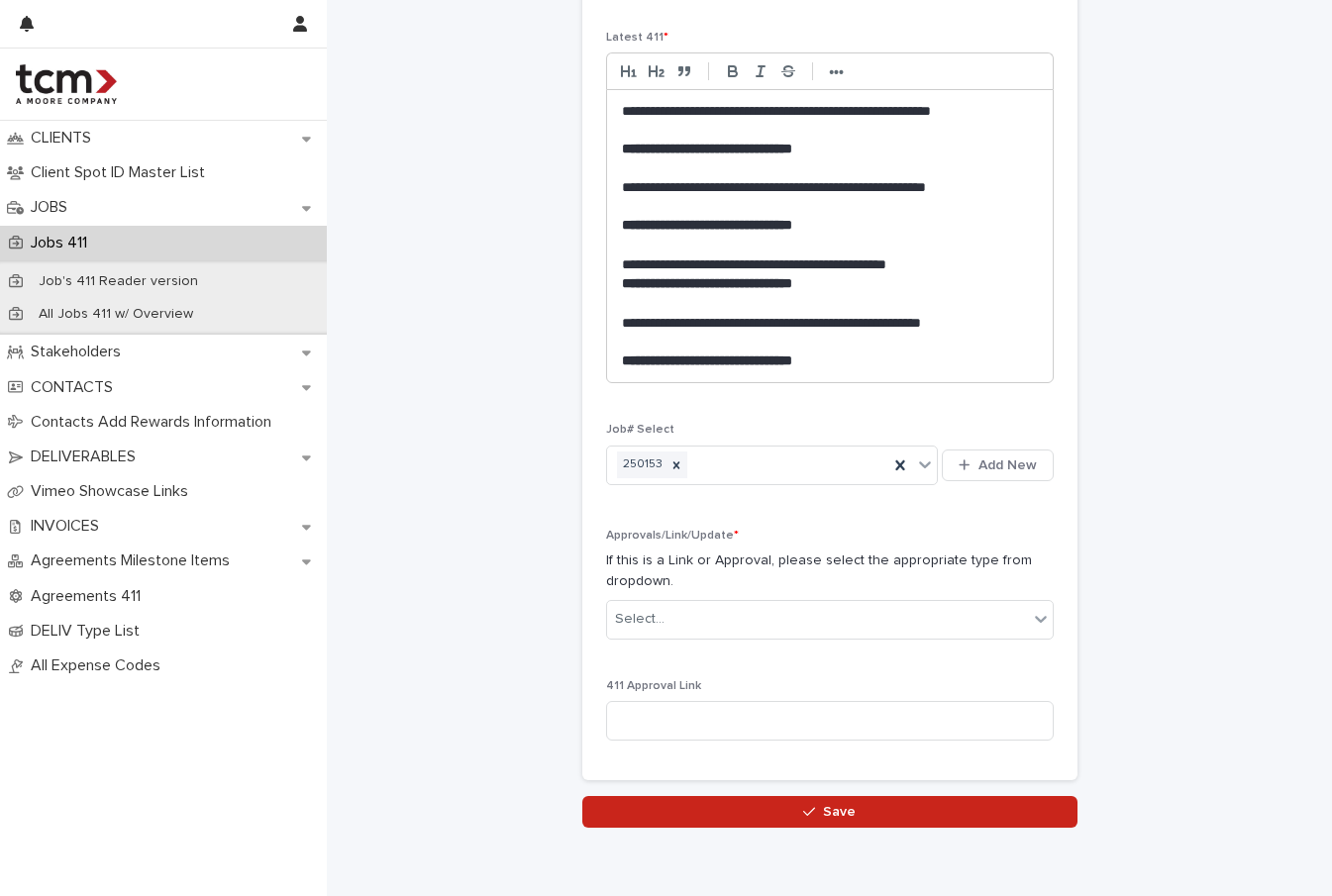 click on "**********" at bounding box center [830, 333] 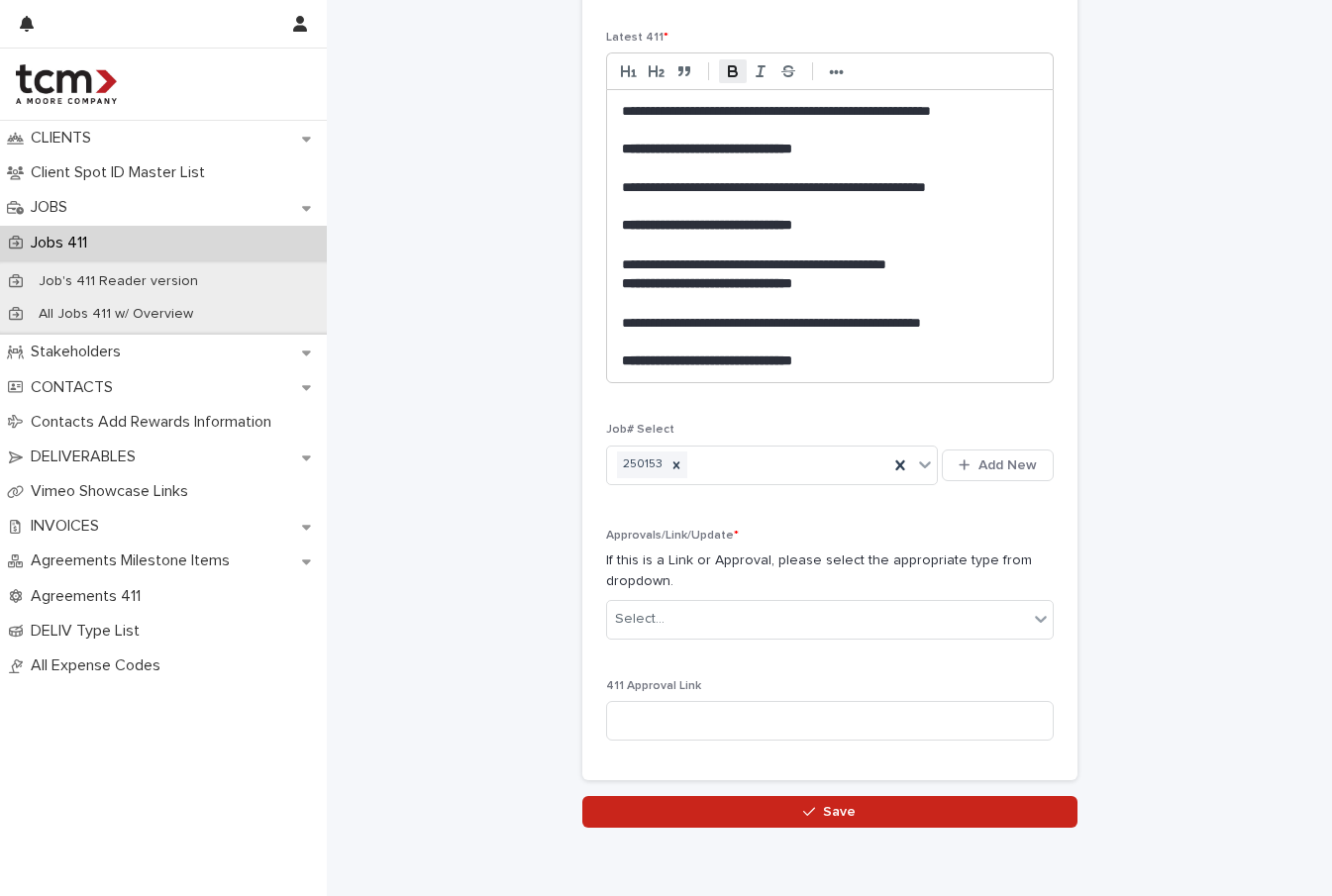 click on "**********" at bounding box center [830, 333] 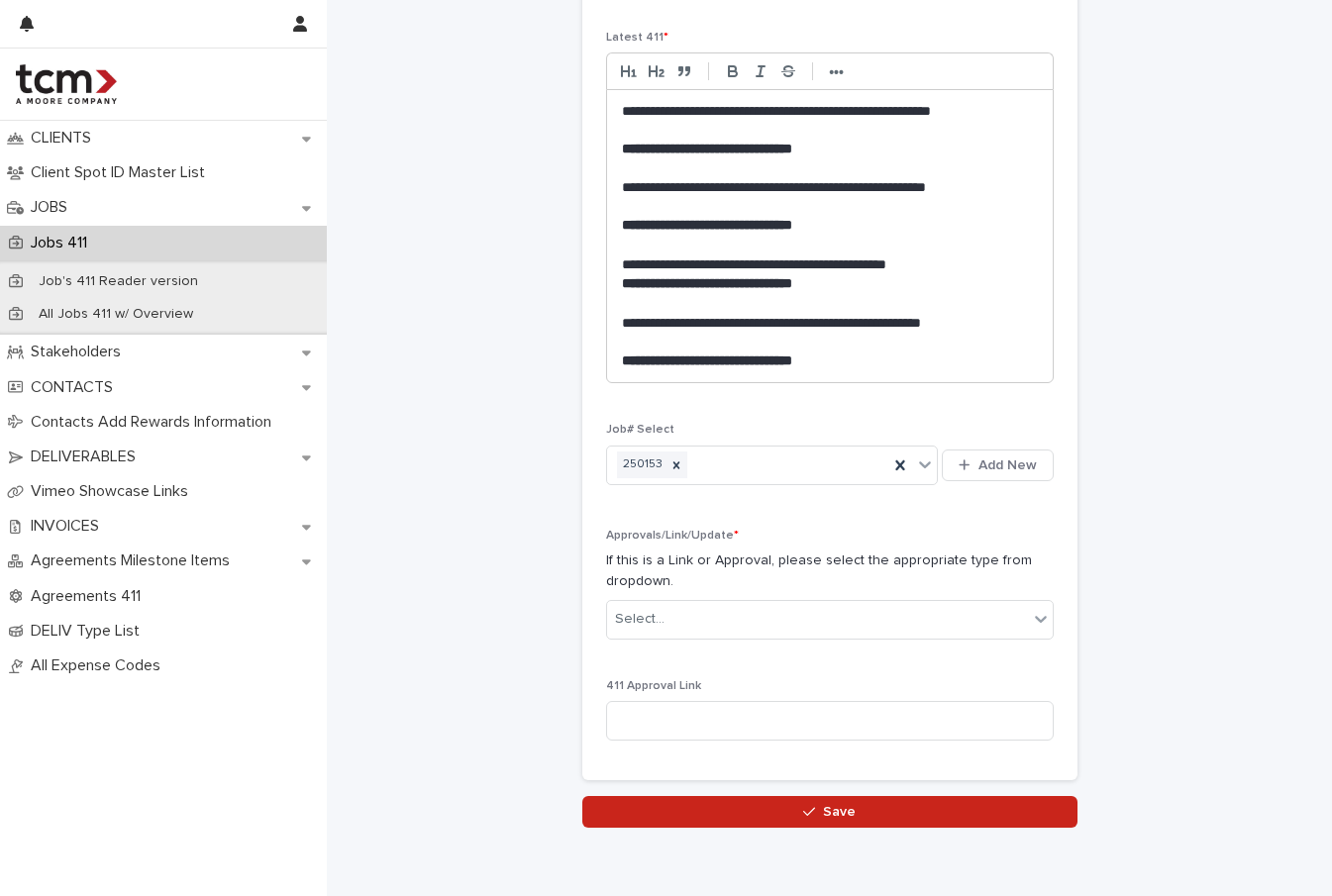 click on "**********" at bounding box center (830, 264) 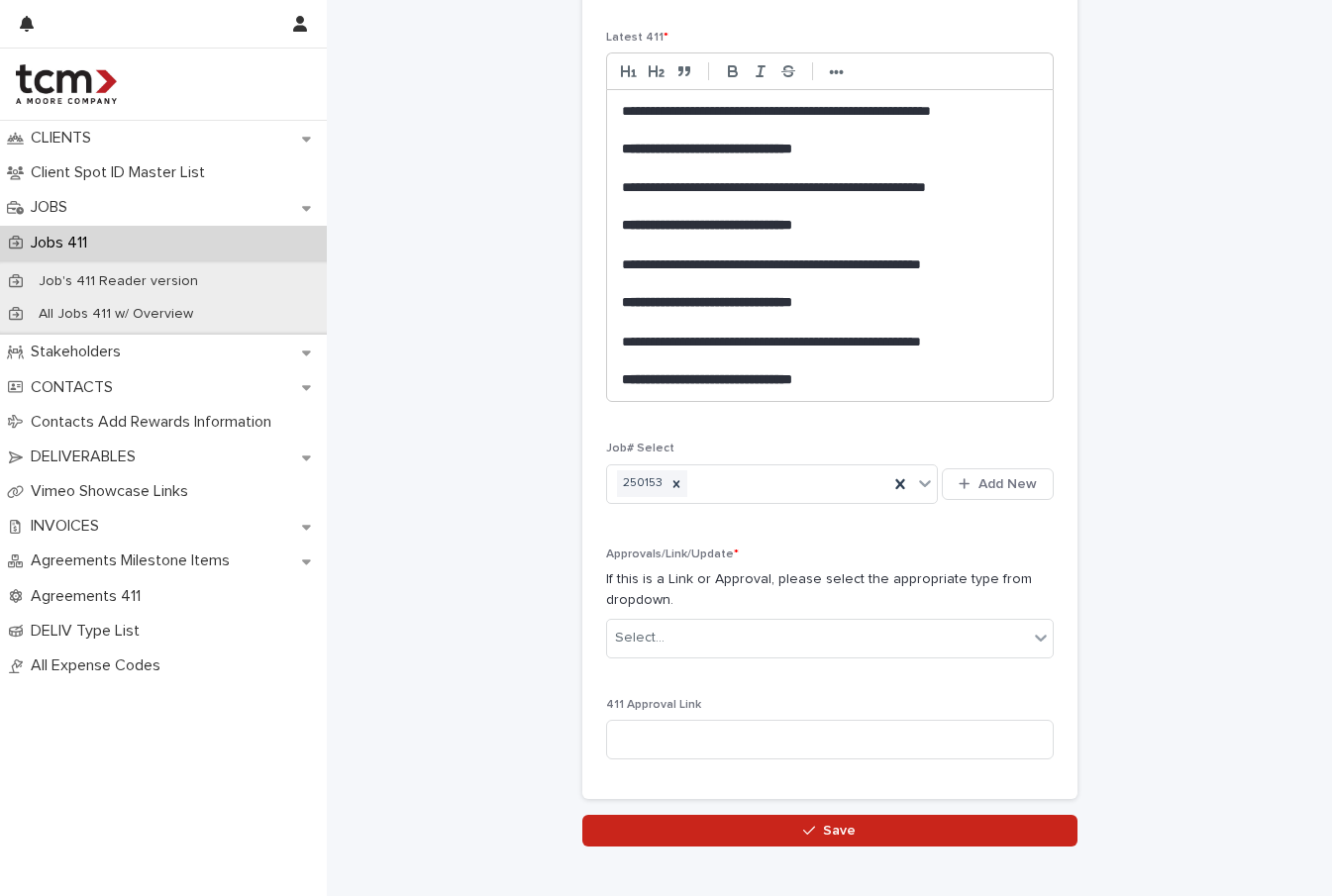 click on "**********" at bounding box center [830, 380] 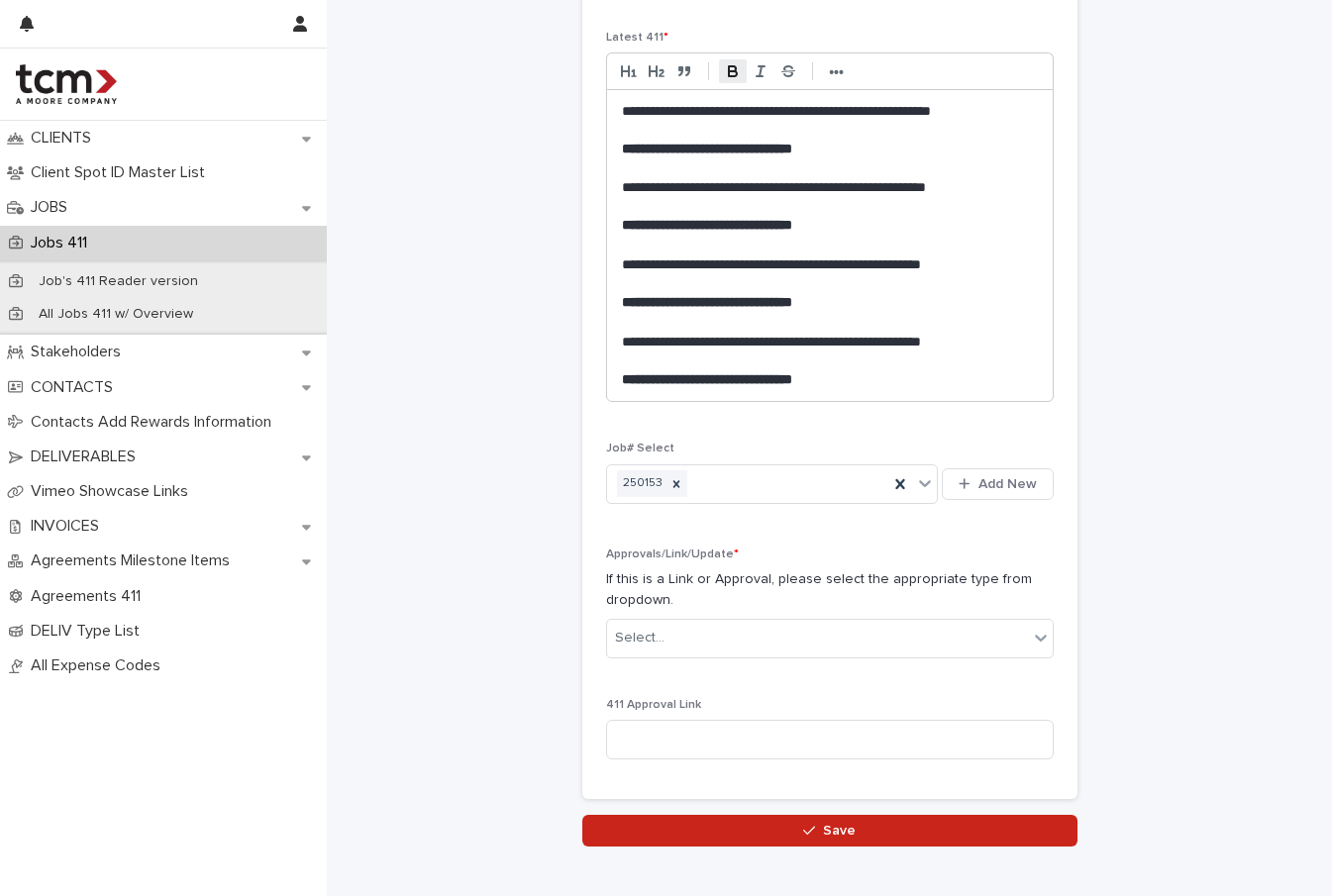 scroll, scrollTop: 235, scrollLeft: 0, axis: vertical 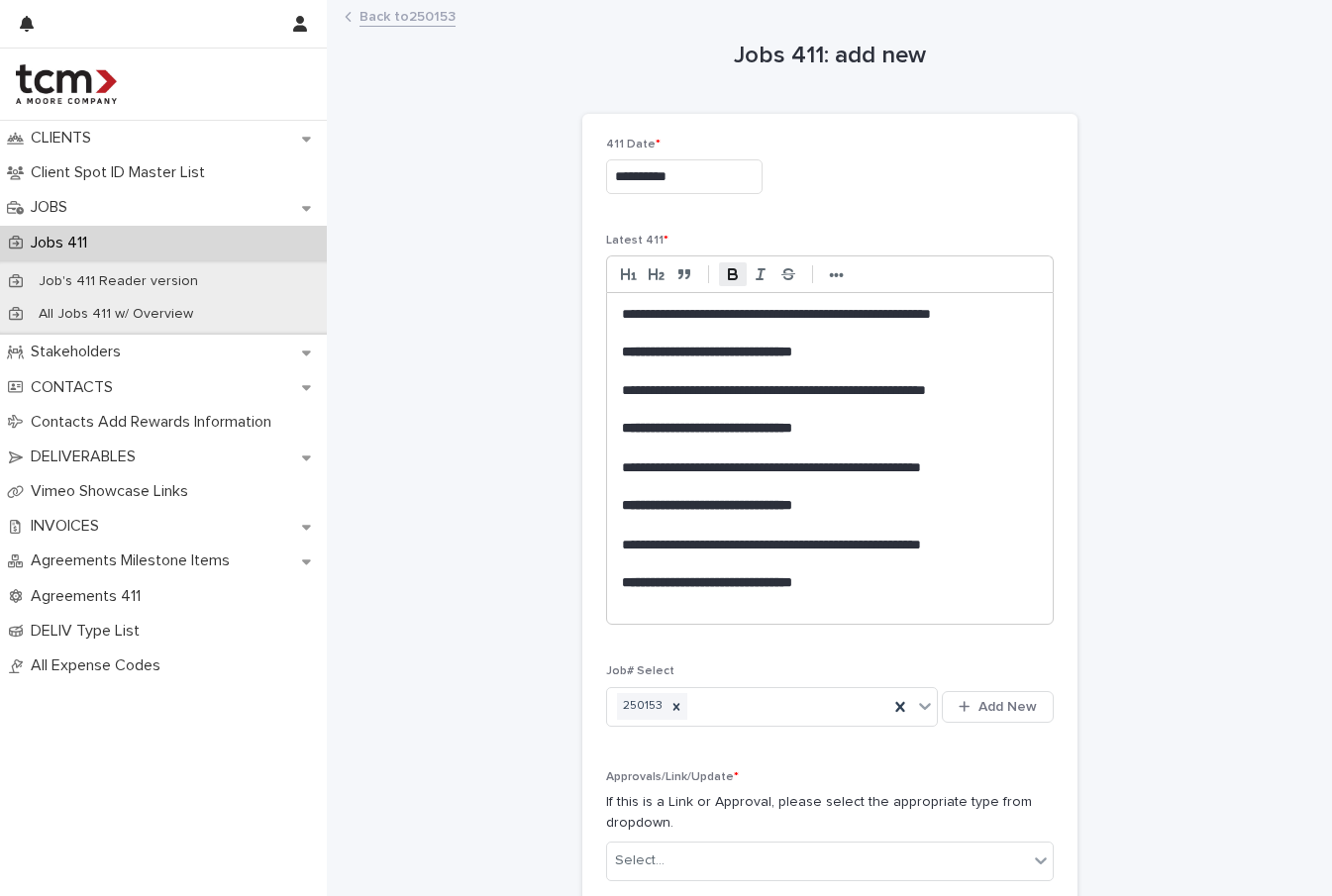 click at bounding box center [830, 371] 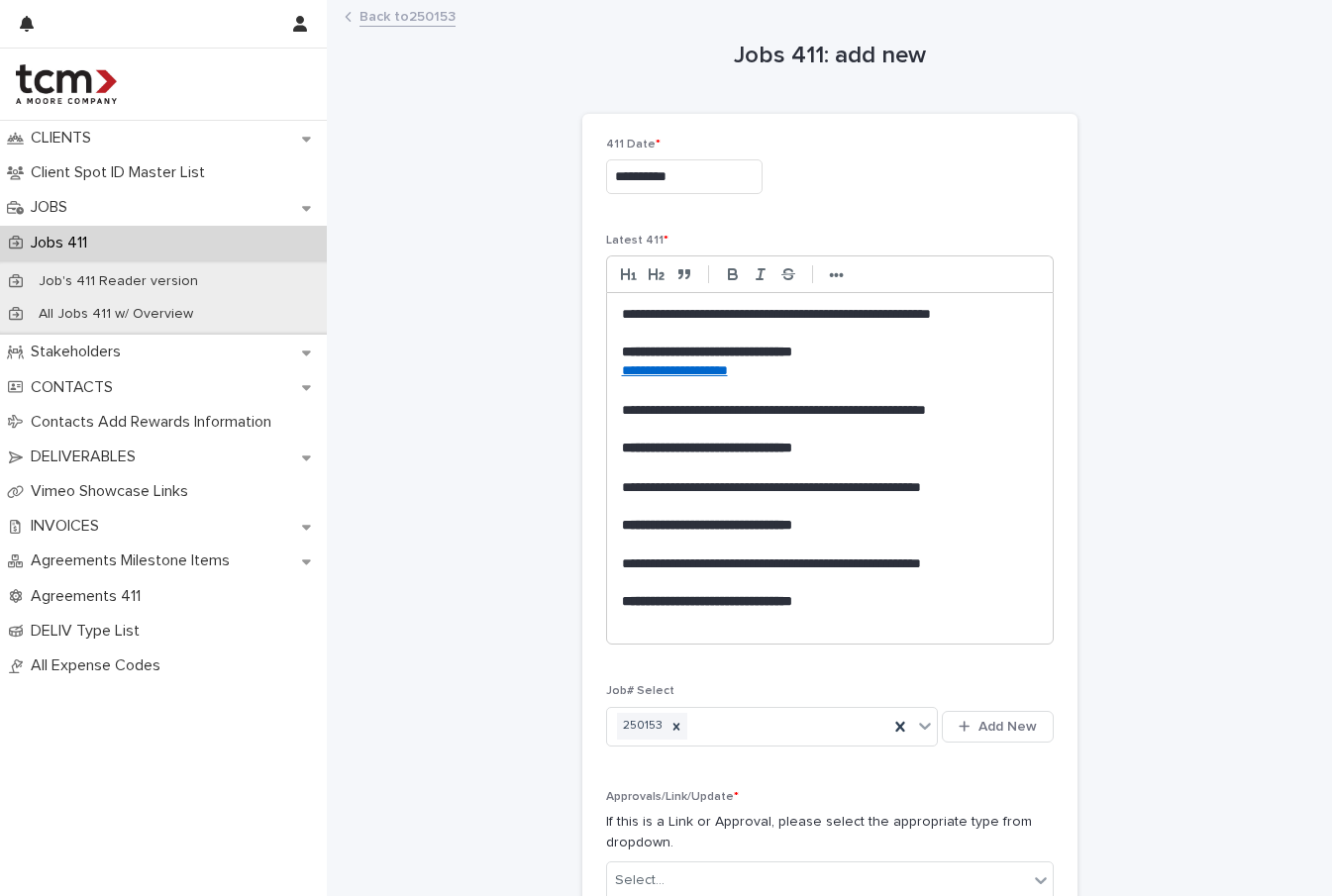 scroll, scrollTop: 10, scrollLeft: 1, axis: both 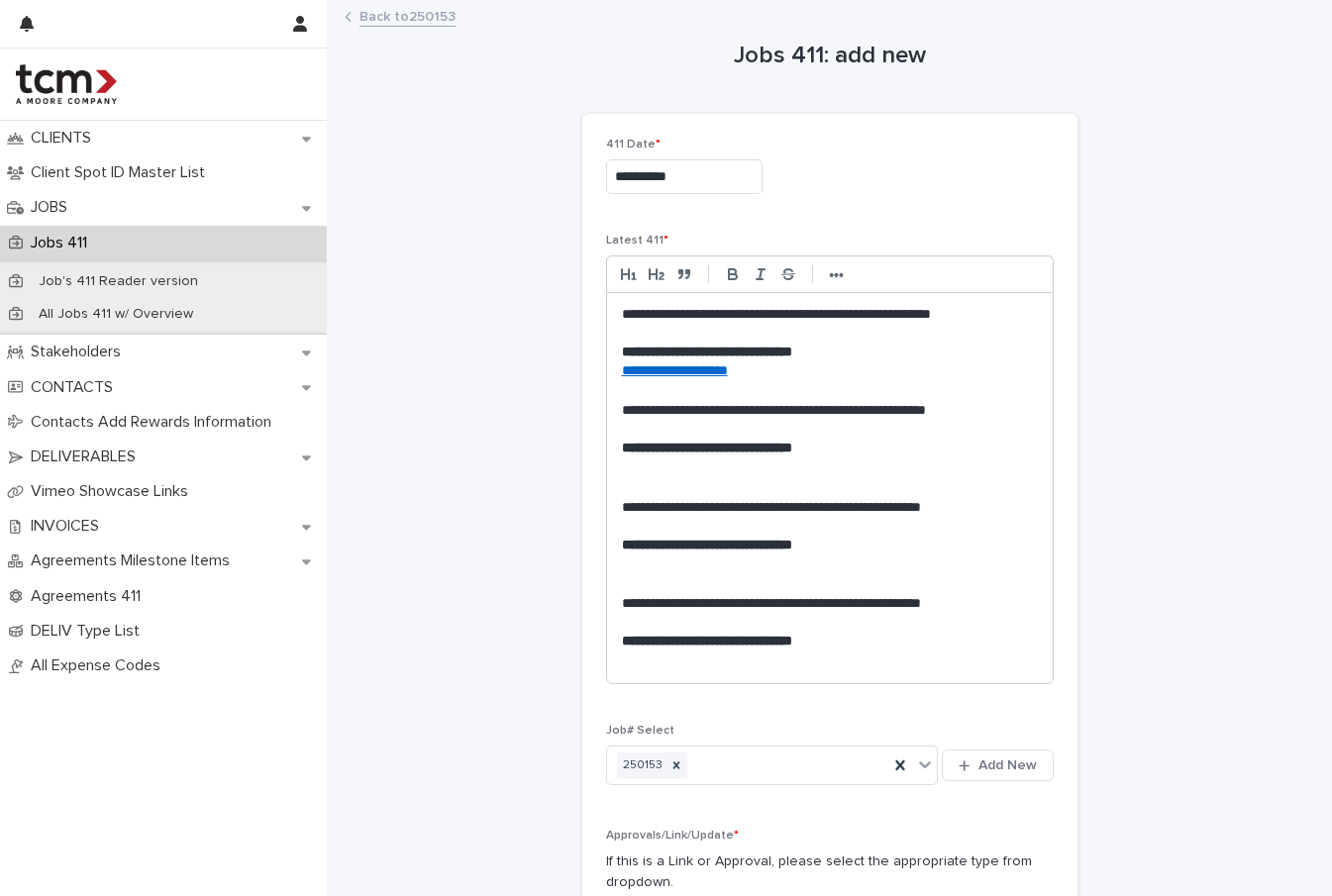 click at bounding box center [830, 468] 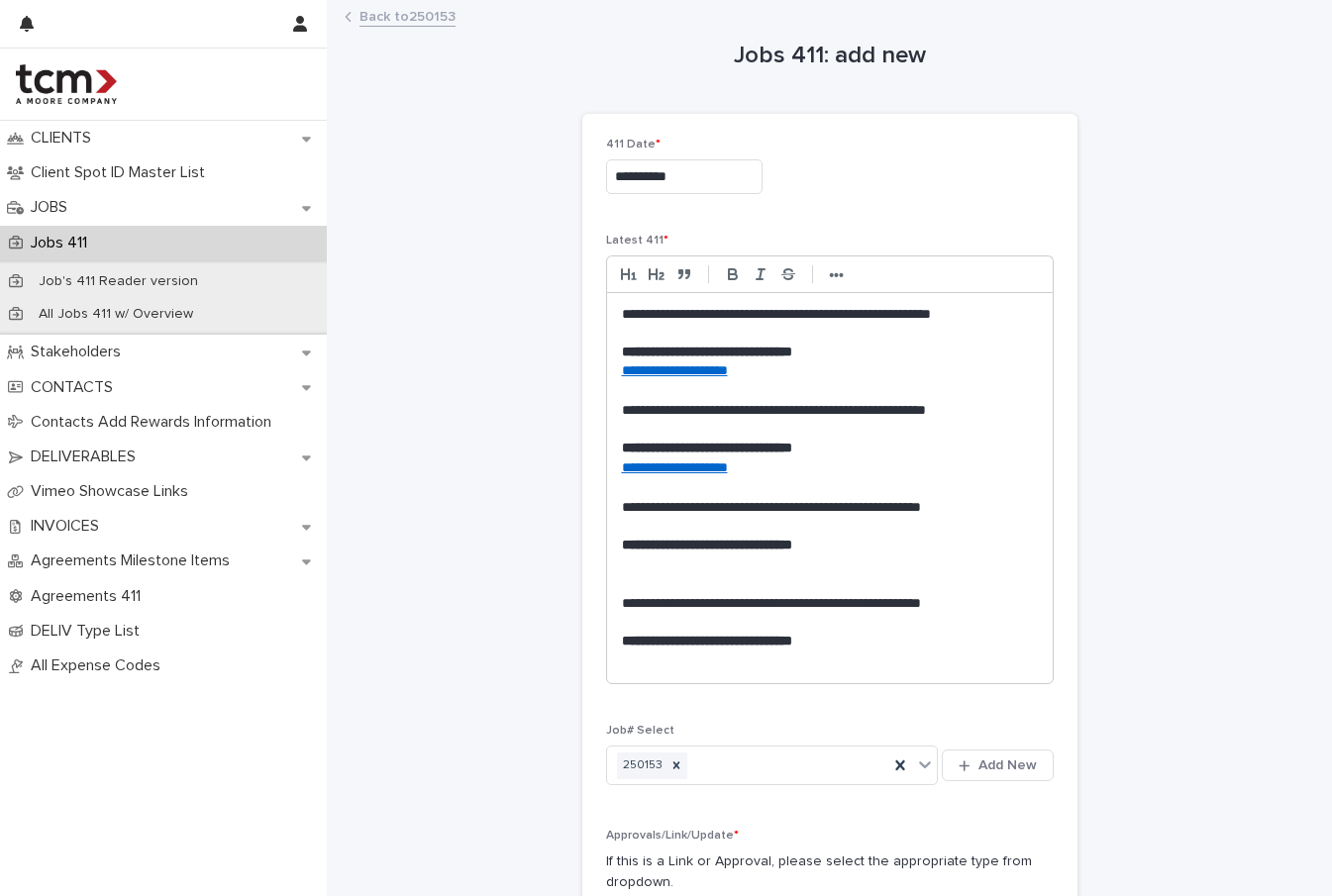 click at bounding box center [830, 564] 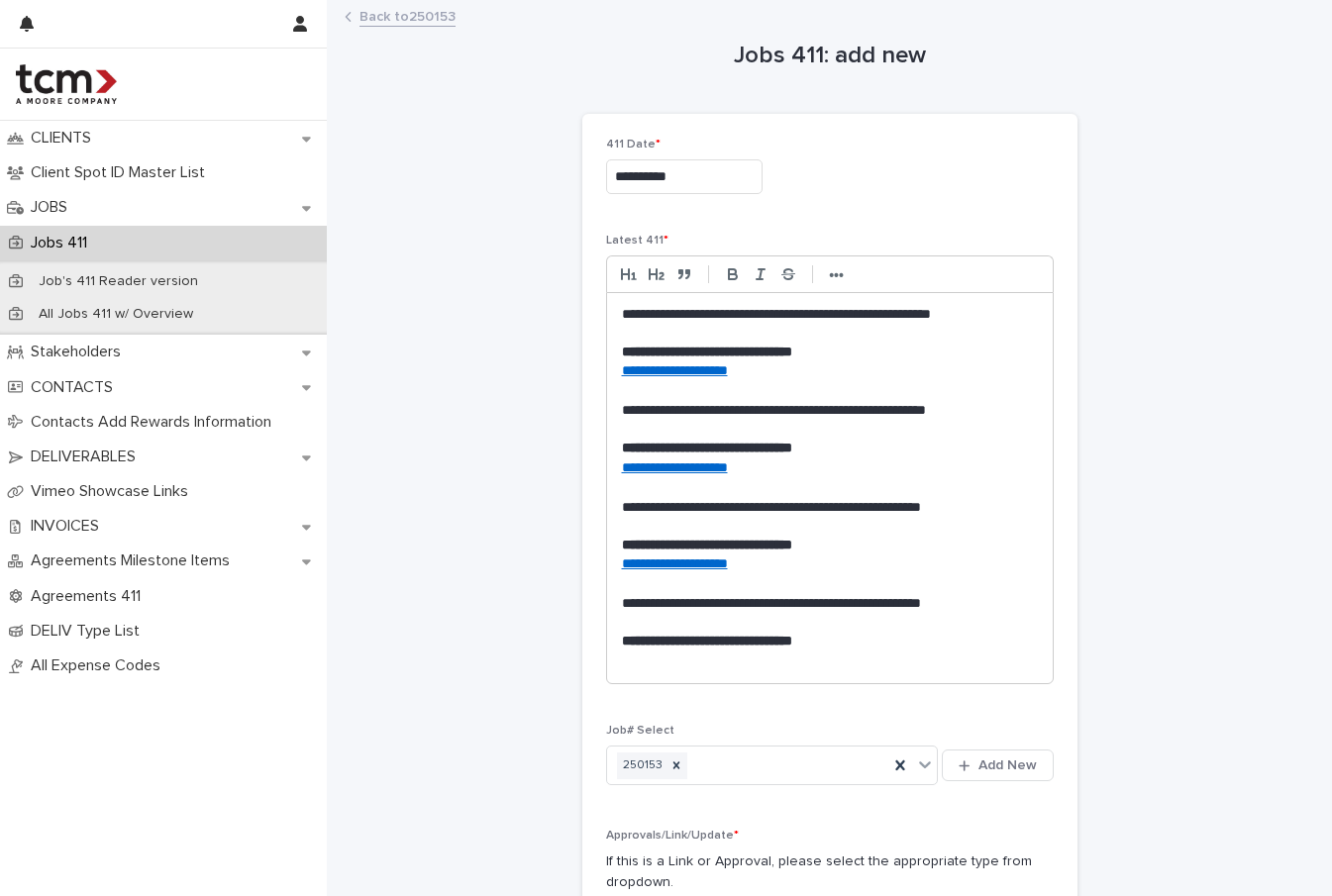scroll, scrollTop: 10, scrollLeft: 1, axis: both 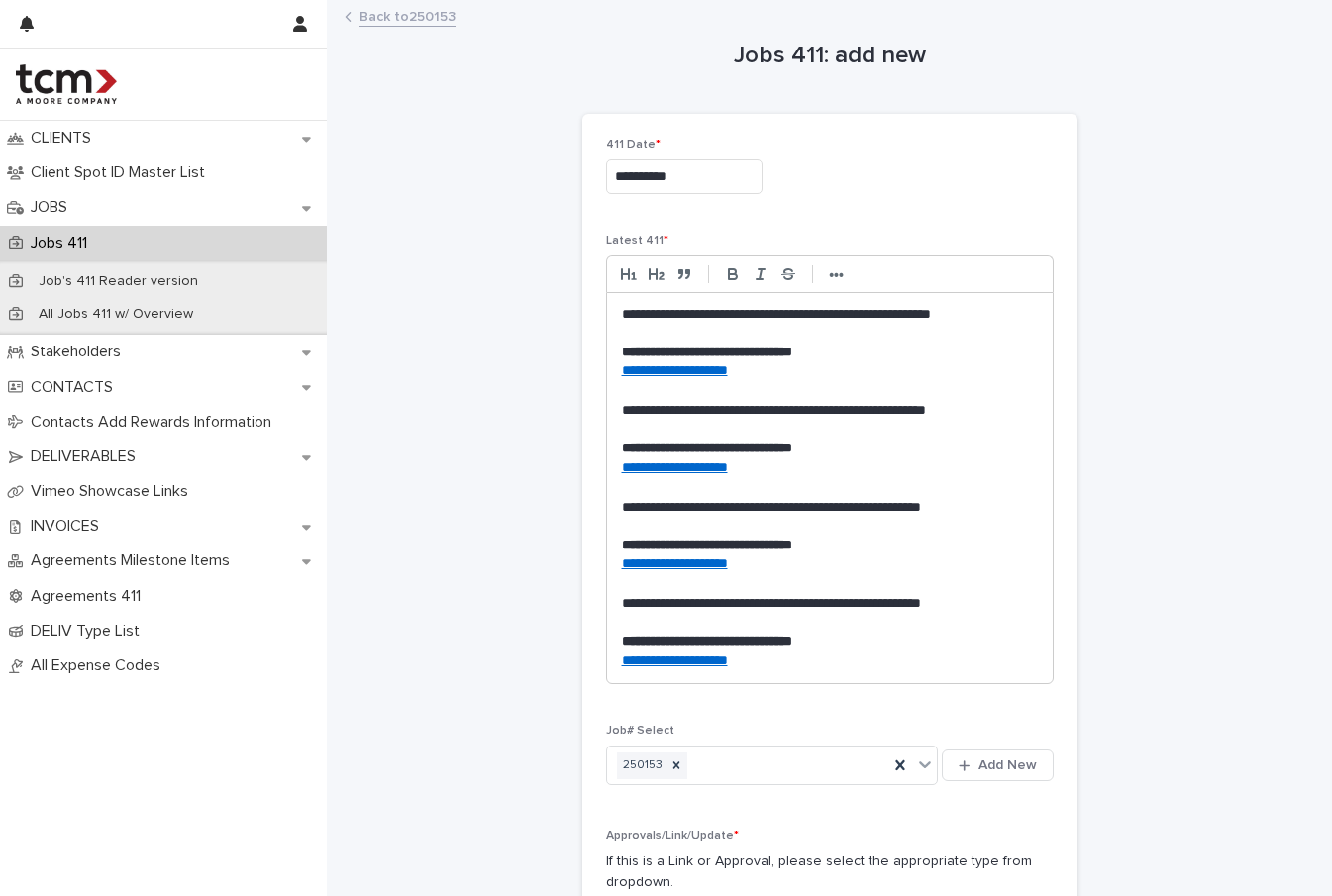 click on "**********" at bounding box center [830, 597] 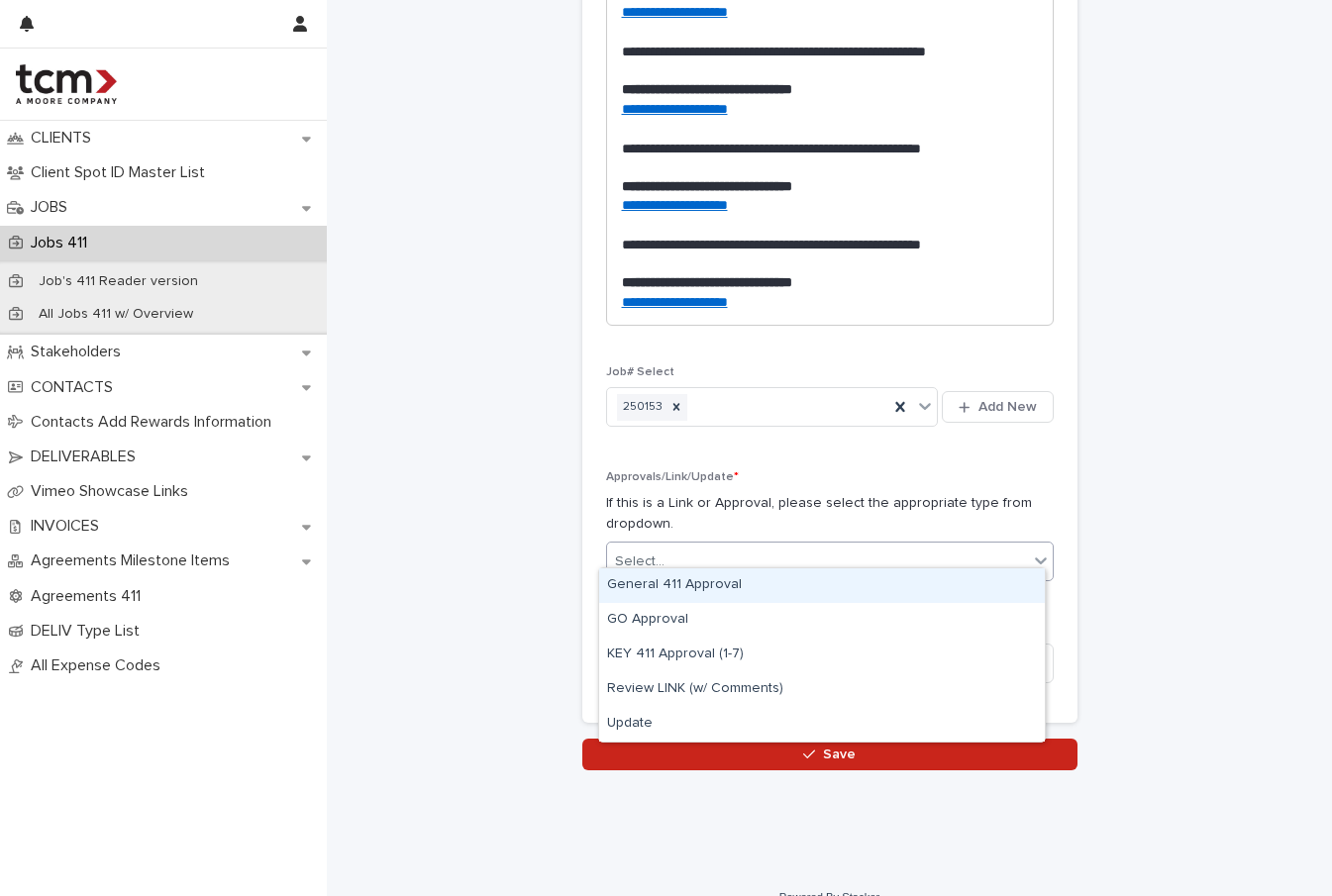click on "Select..." at bounding box center (817, 561) 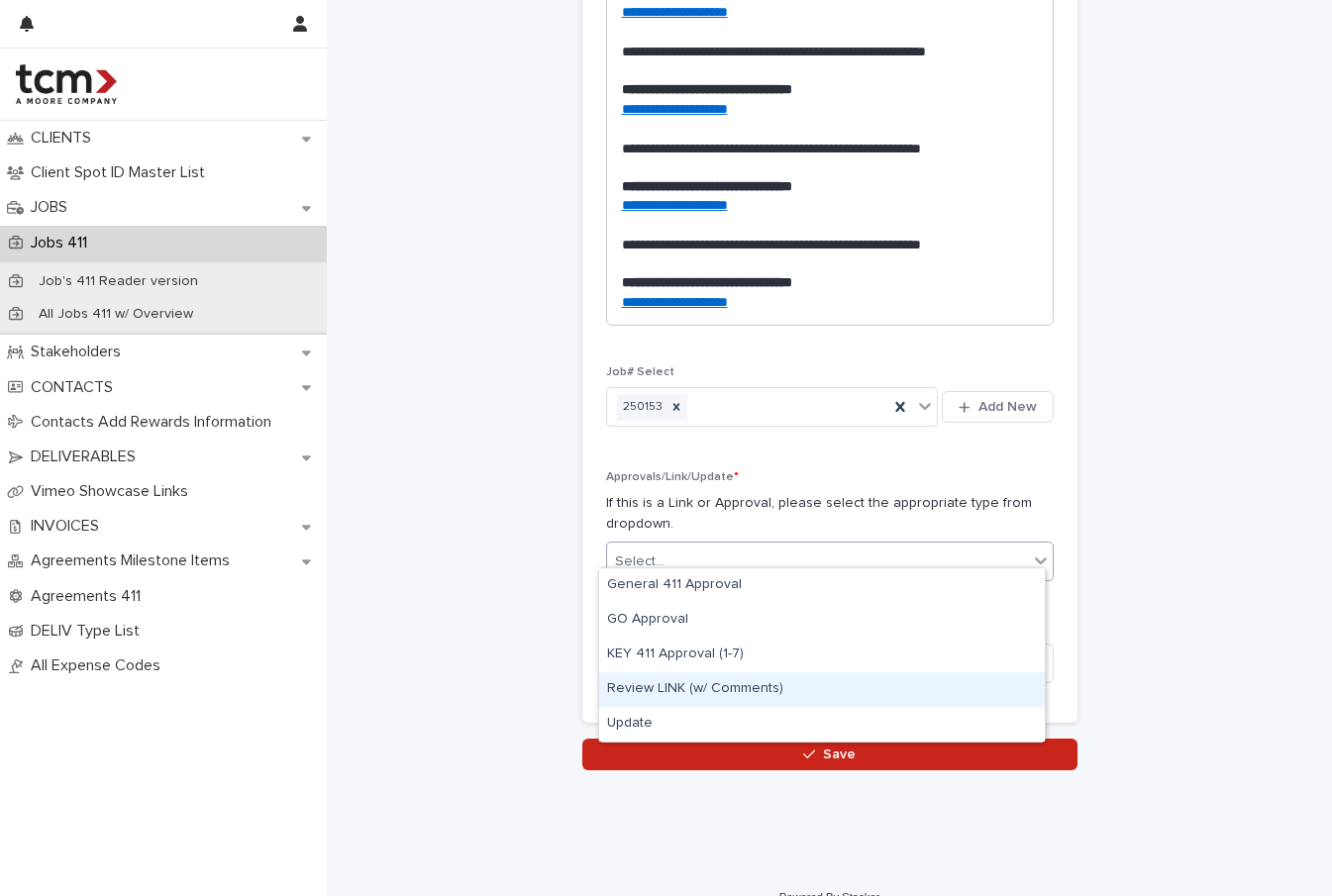click on "Review LINK (w/ Comments)" at bounding box center [822, 689] 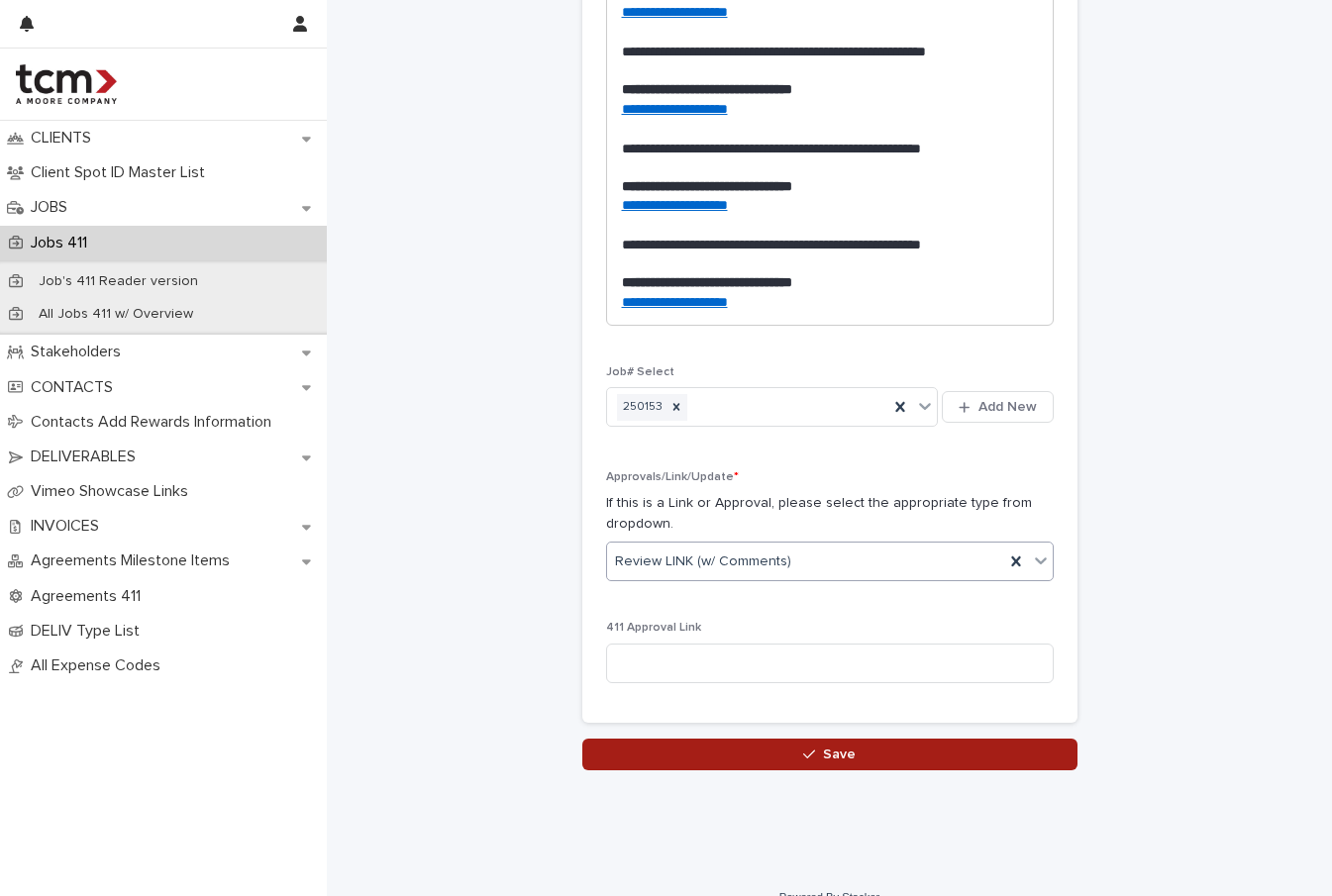 click on "Save" at bounding box center (830, 754) 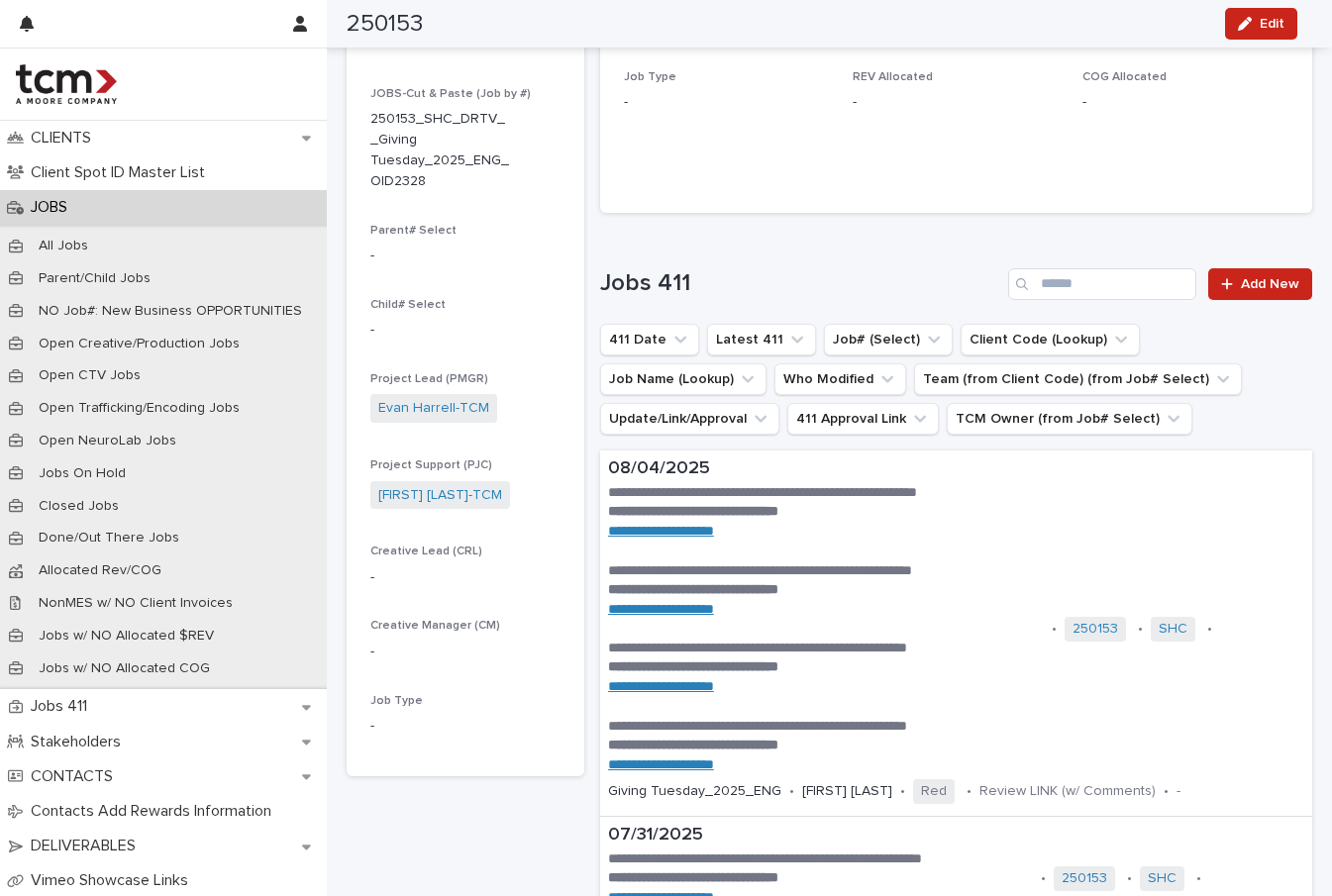 scroll, scrollTop: 0, scrollLeft: 0, axis: both 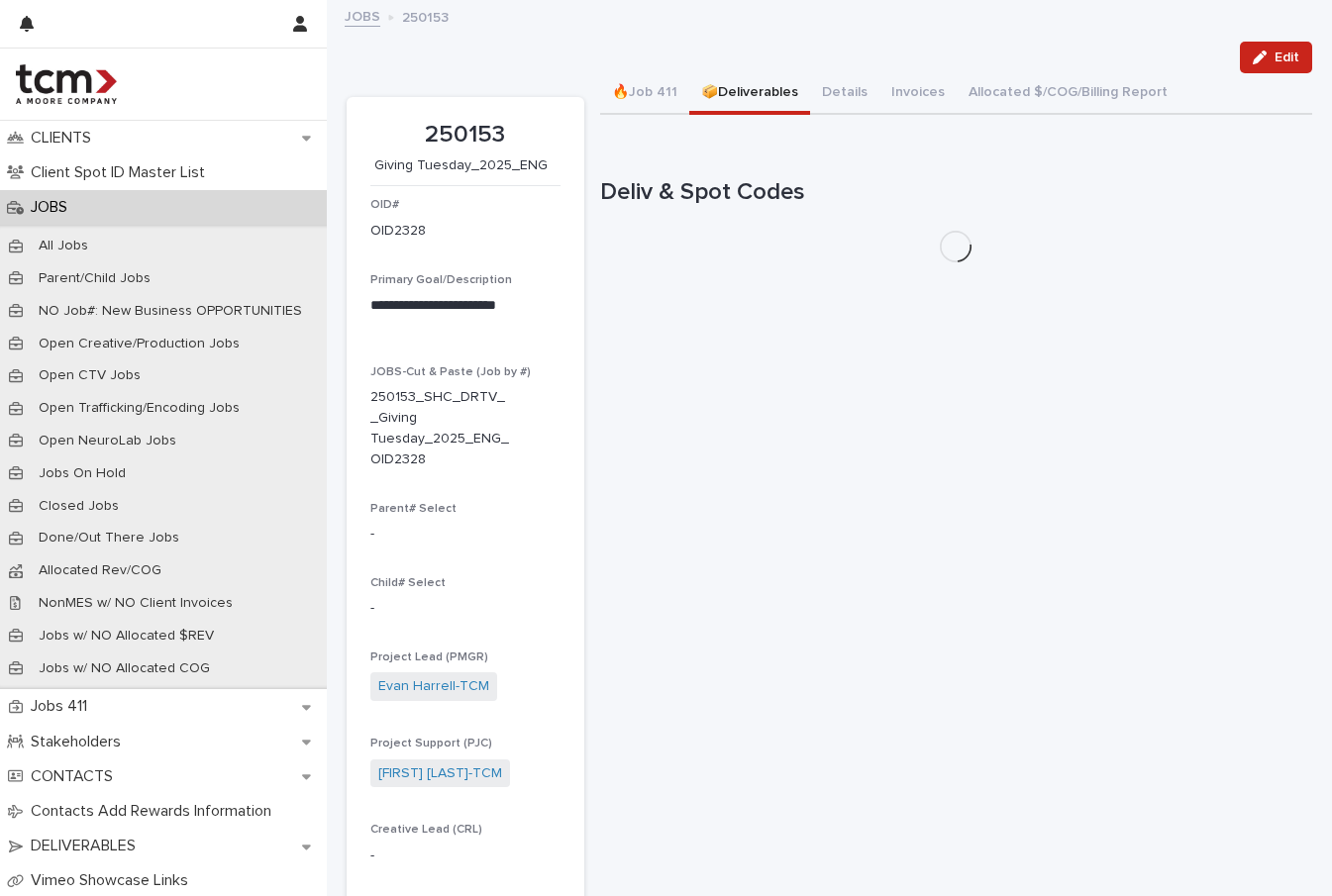 click on "📦Deliverables" at bounding box center [750, 94] 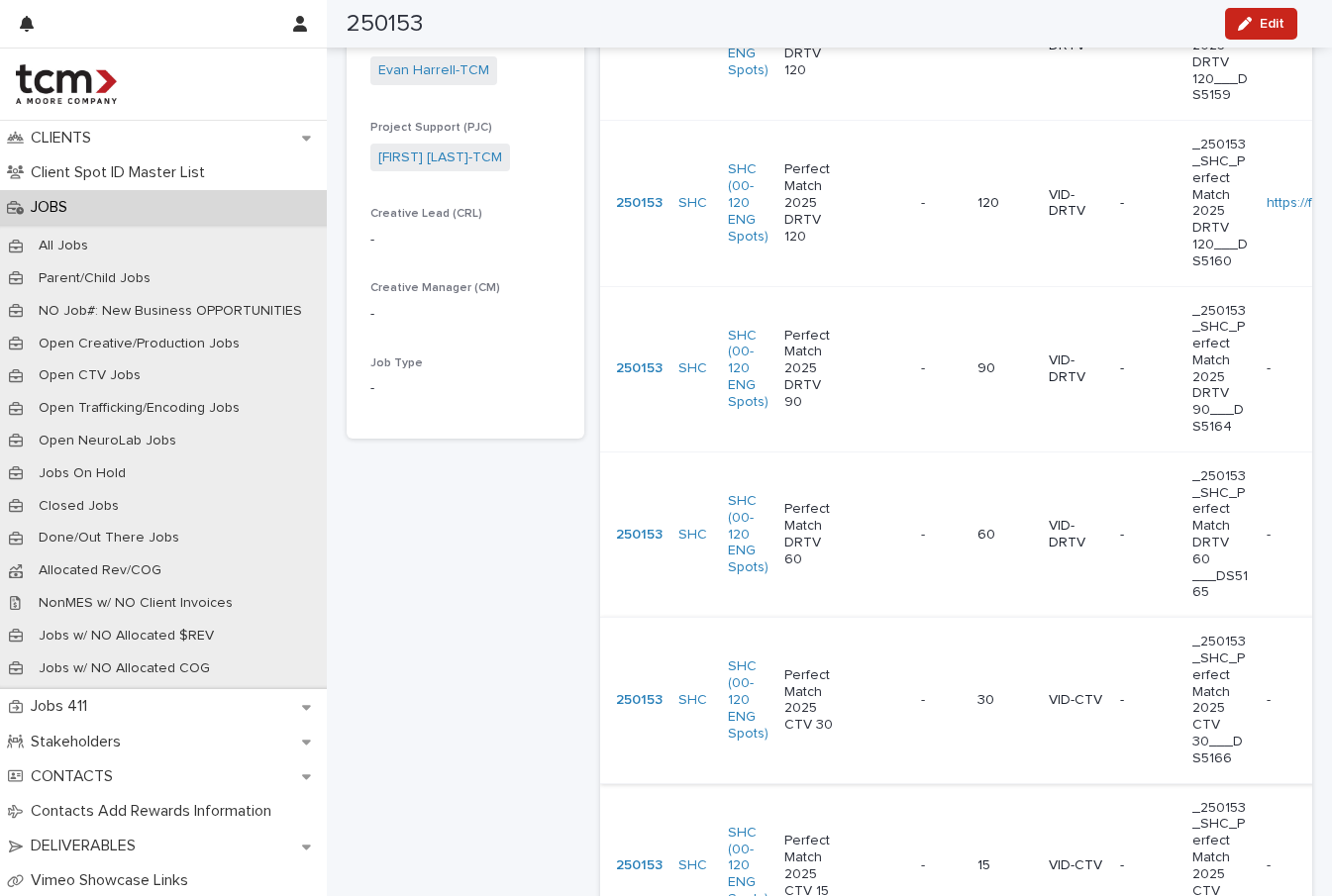 scroll, scrollTop: 745, scrollLeft: 0, axis: vertical 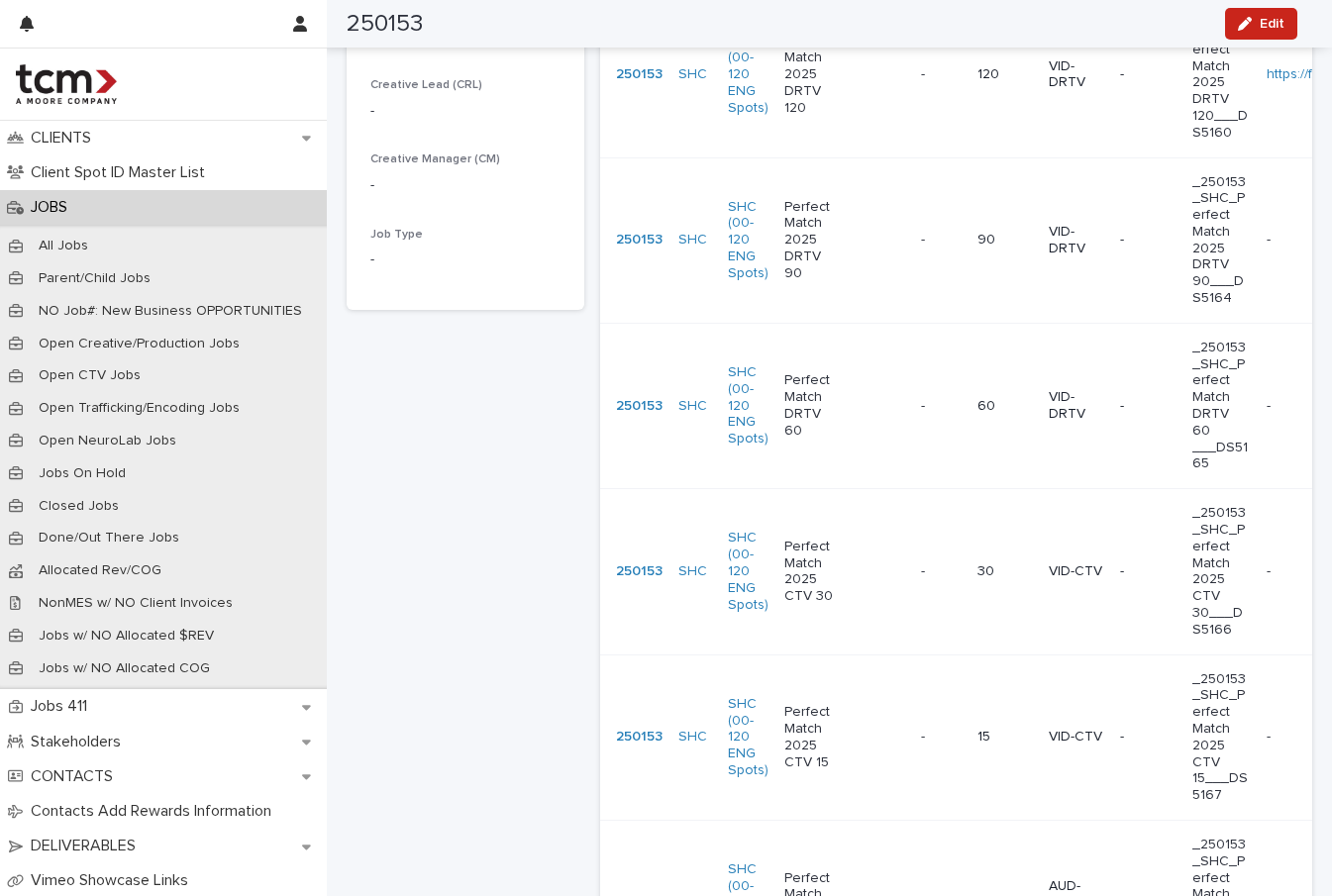 click on "Perfect Match 2025 CTV 15" at bounding box center [845, 737] 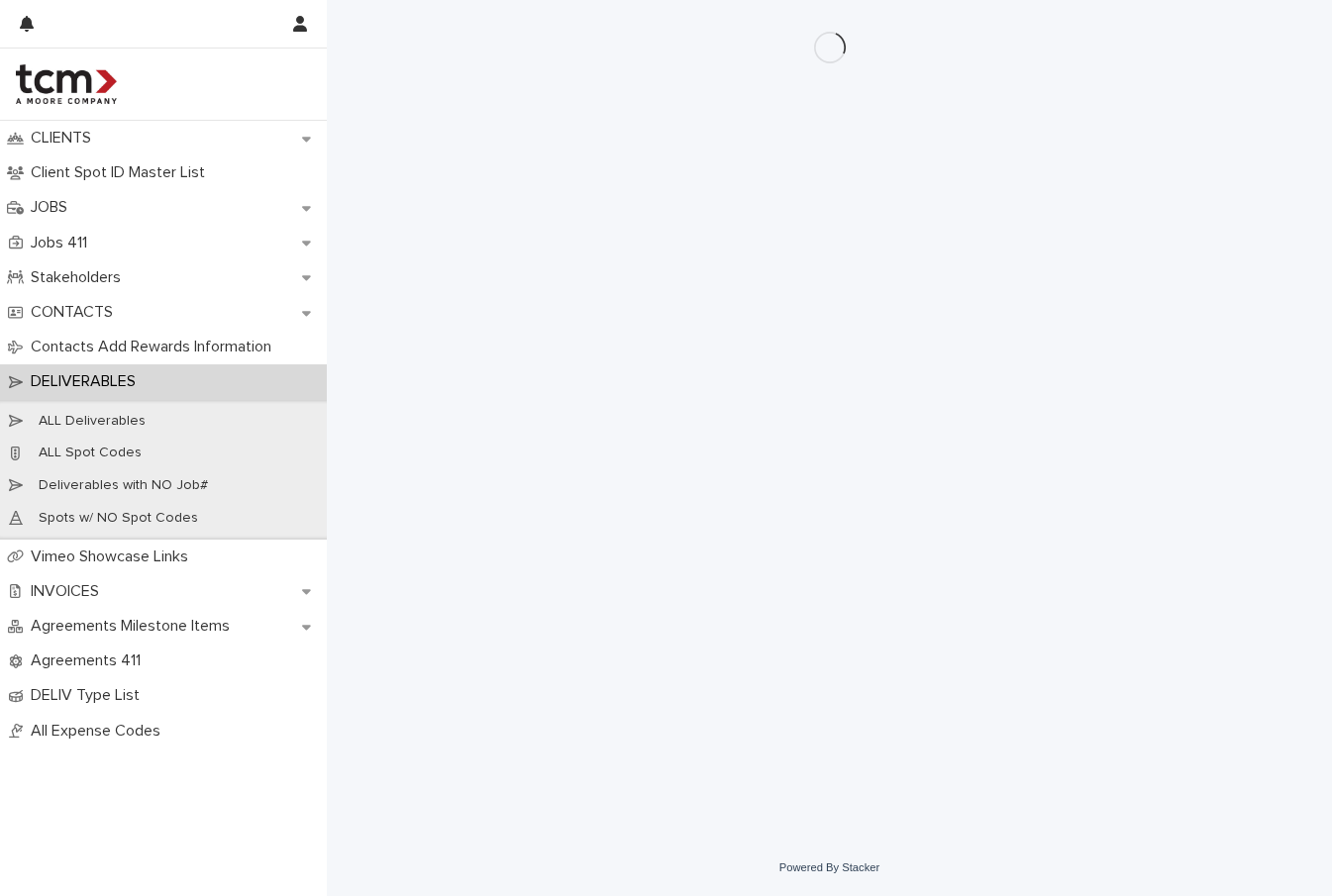 scroll, scrollTop: 0, scrollLeft: 0, axis: both 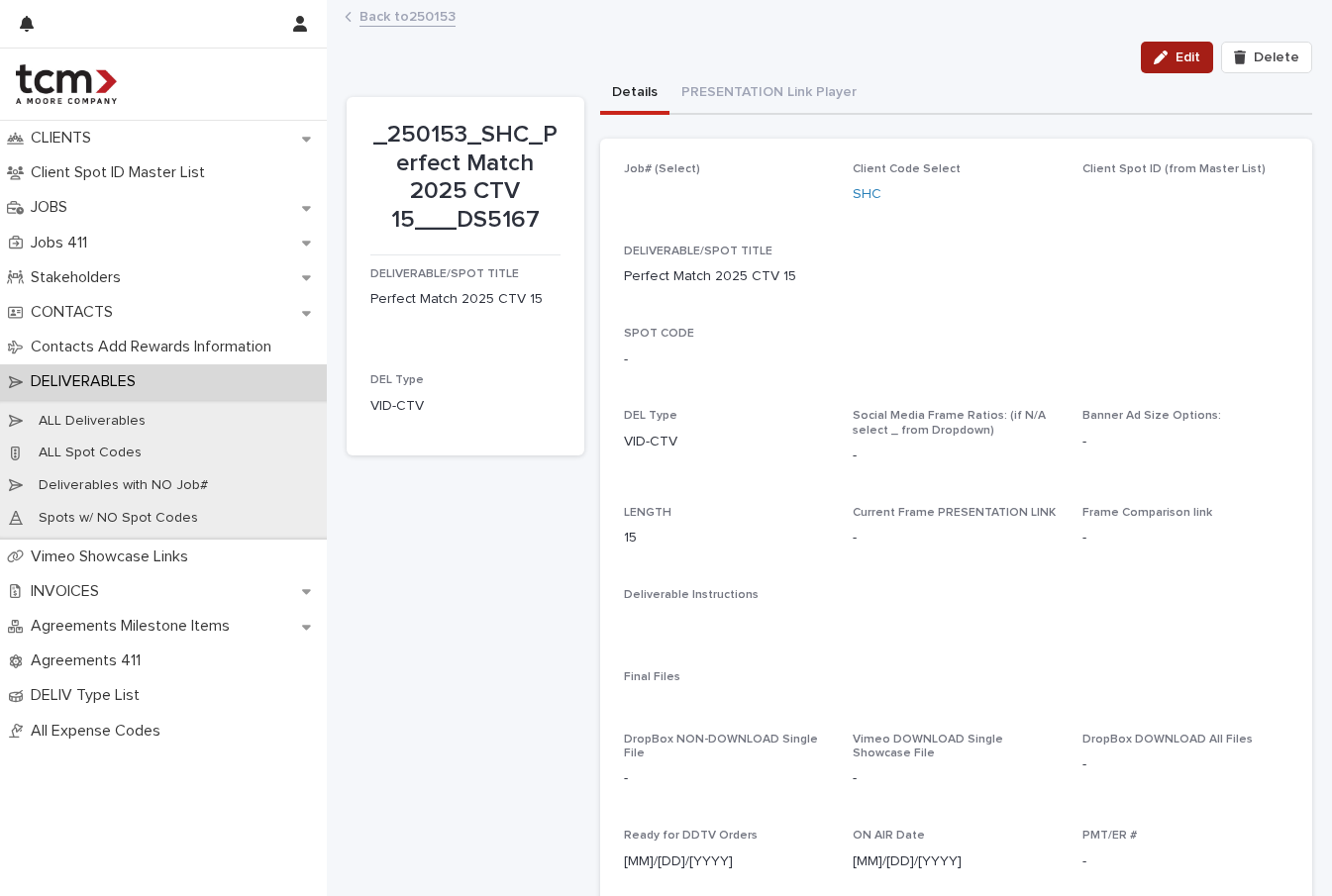 click on "Edit" at bounding box center [1177, 57] 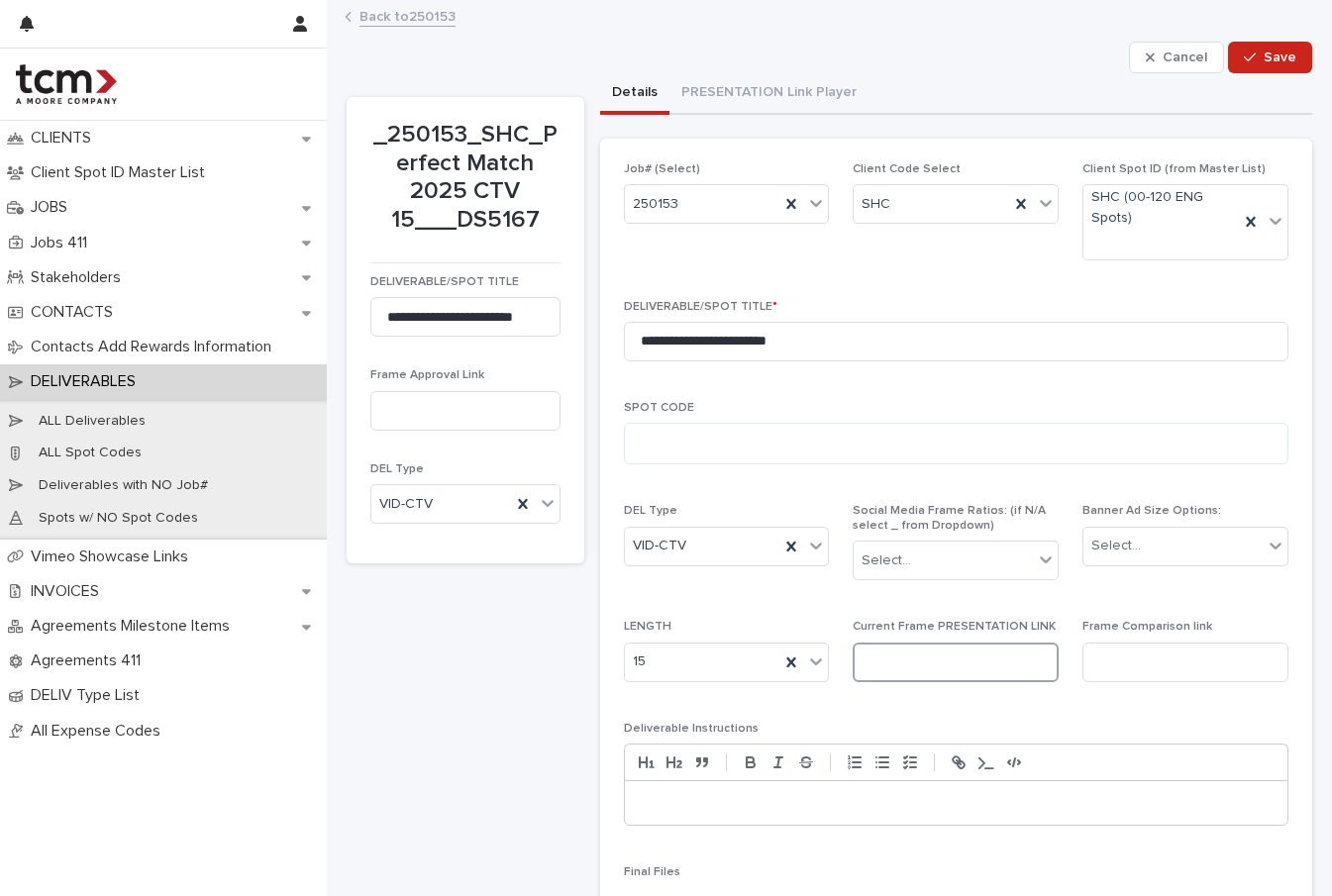 click at bounding box center (956, 662) 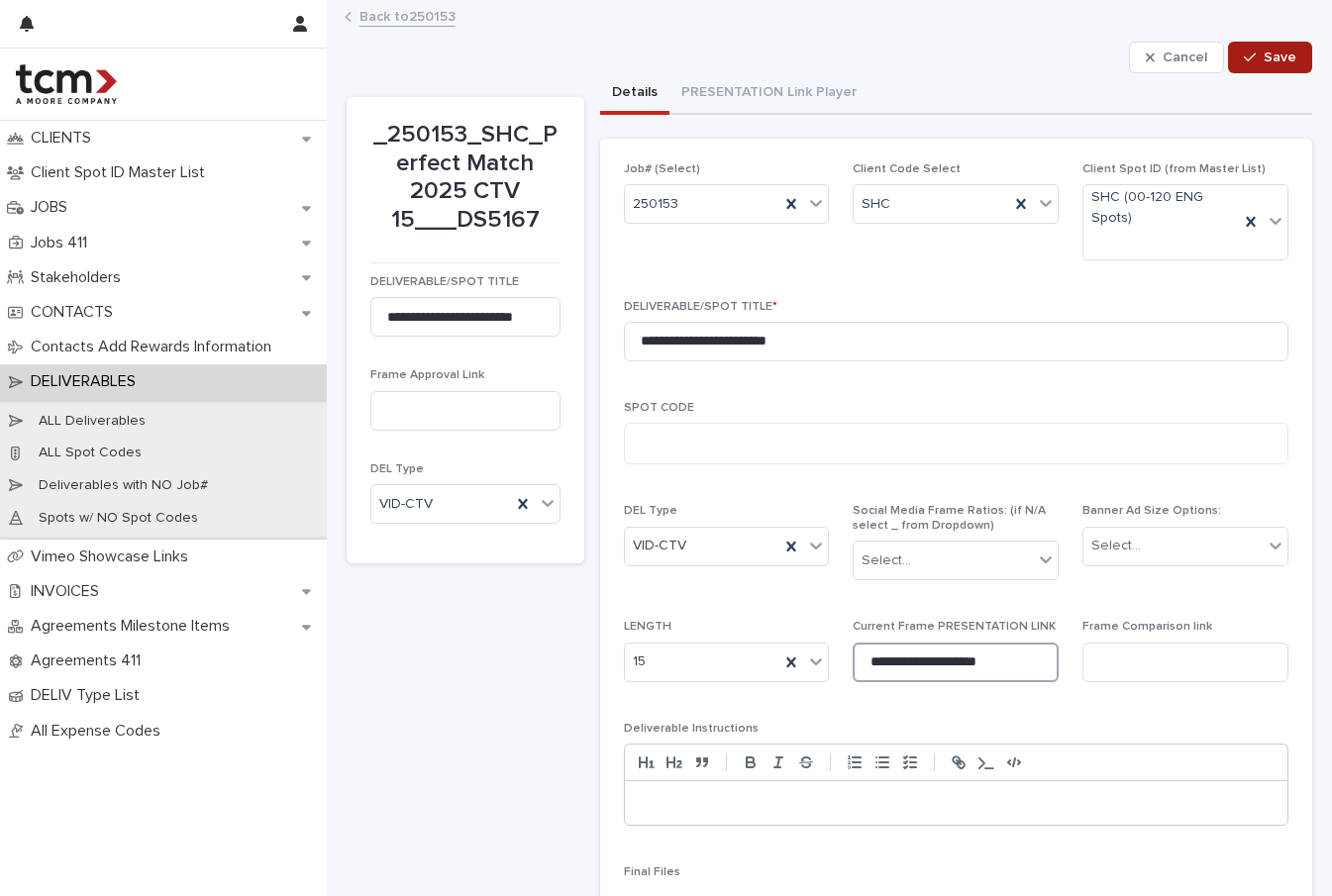 type on "**********" 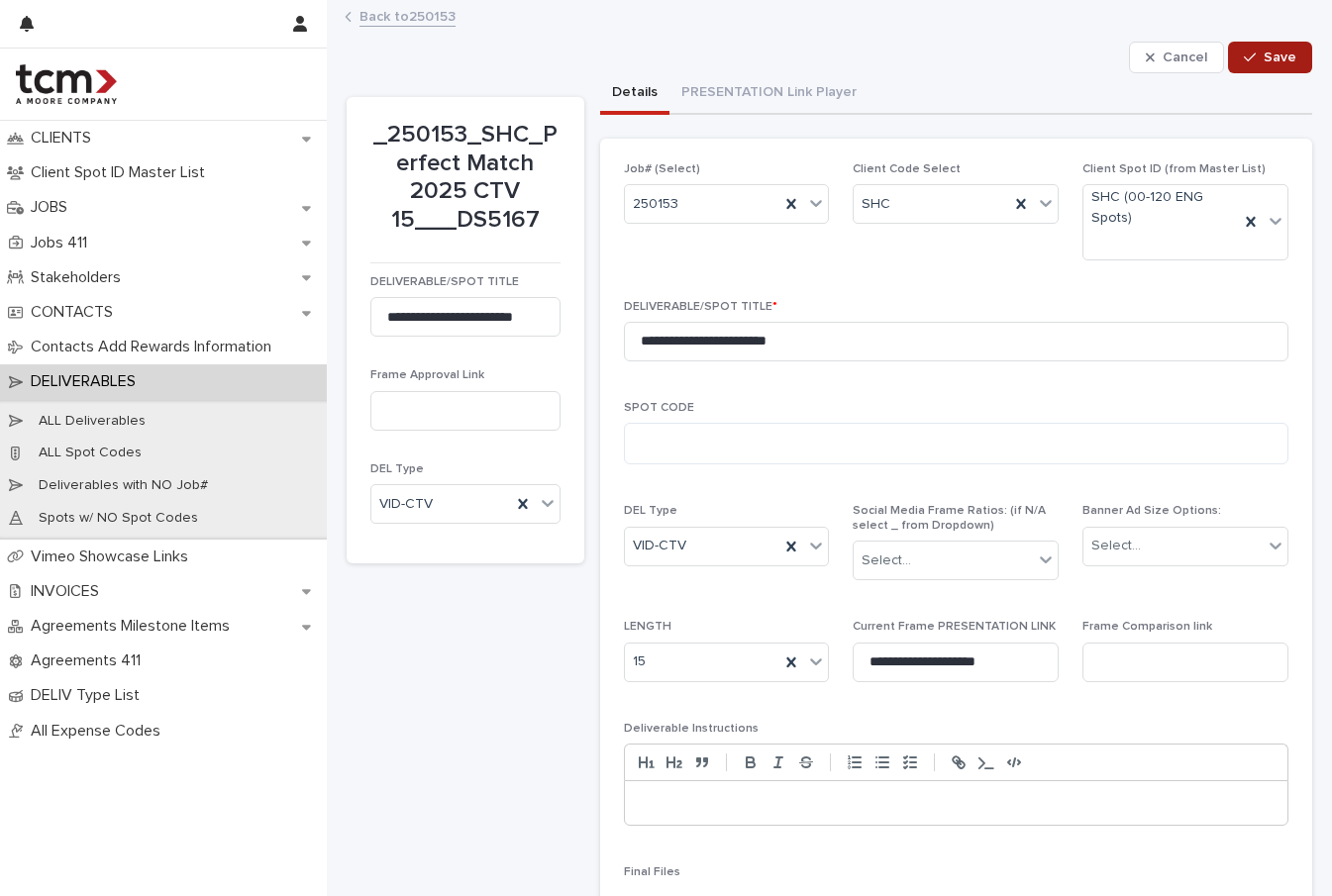 click on "Save" at bounding box center (1270, 57) 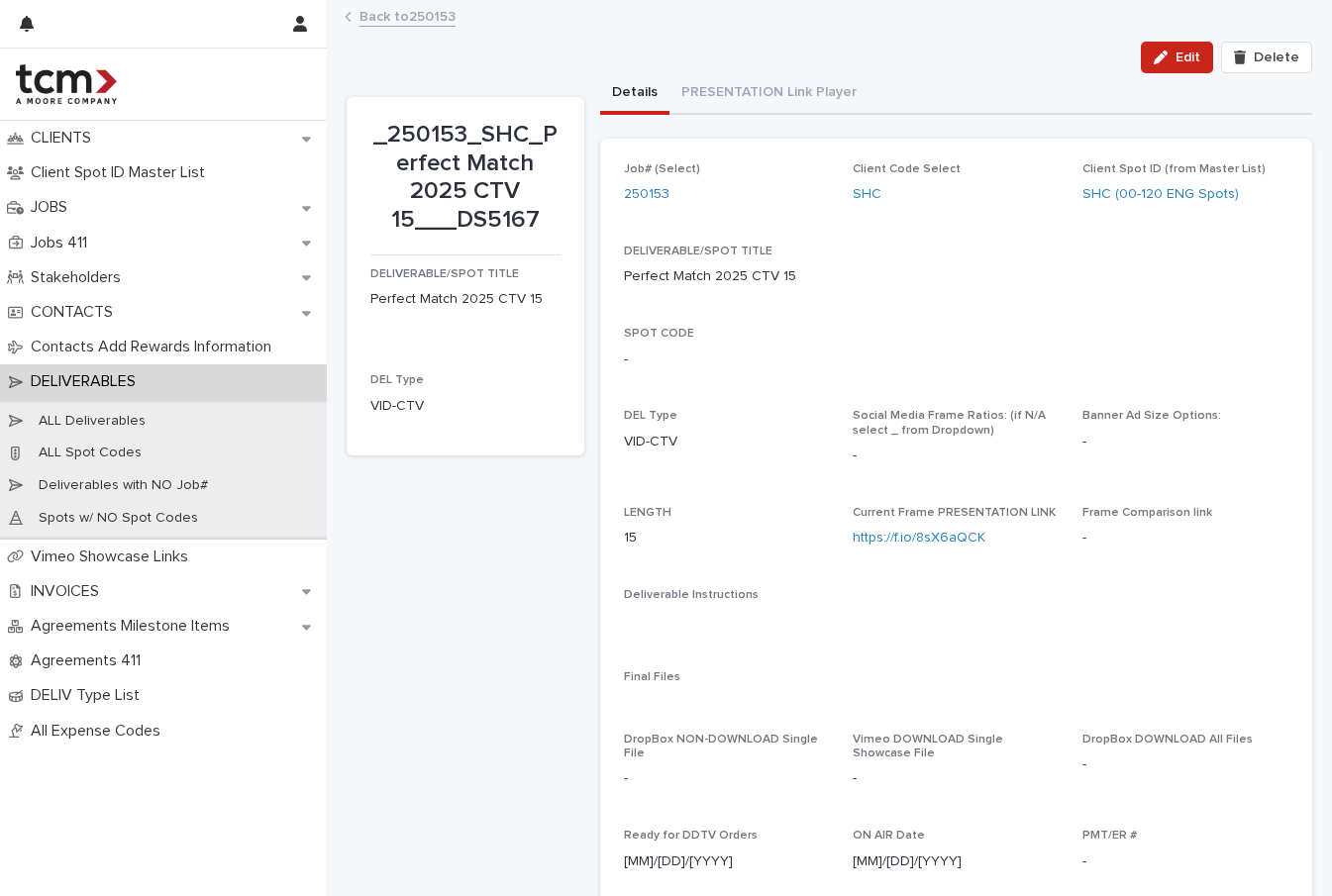 click on "Back to  250153" at bounding box center [407, 15] 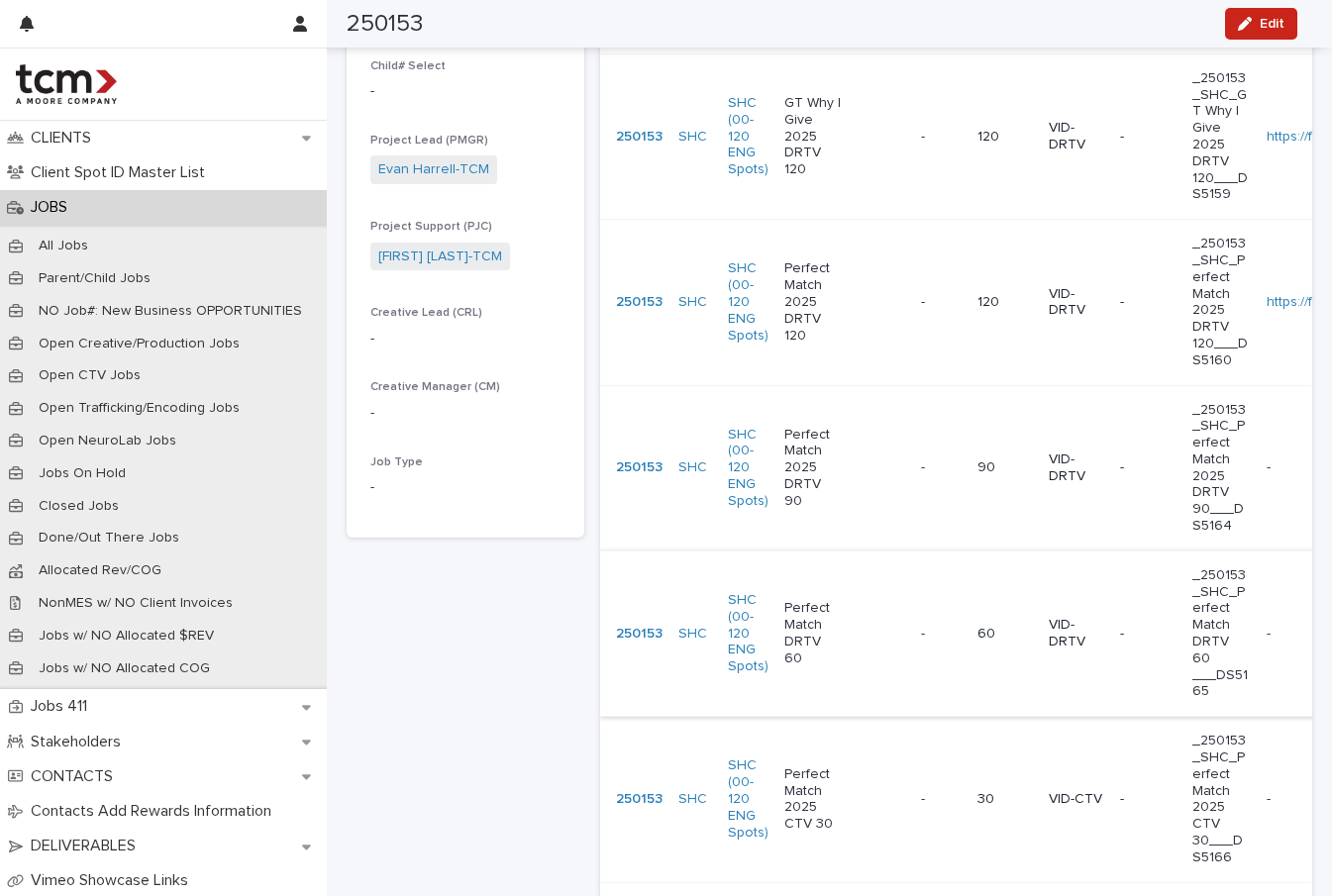 scroll, scrollTop: 548, scrollLeft: 0, axis: vertical 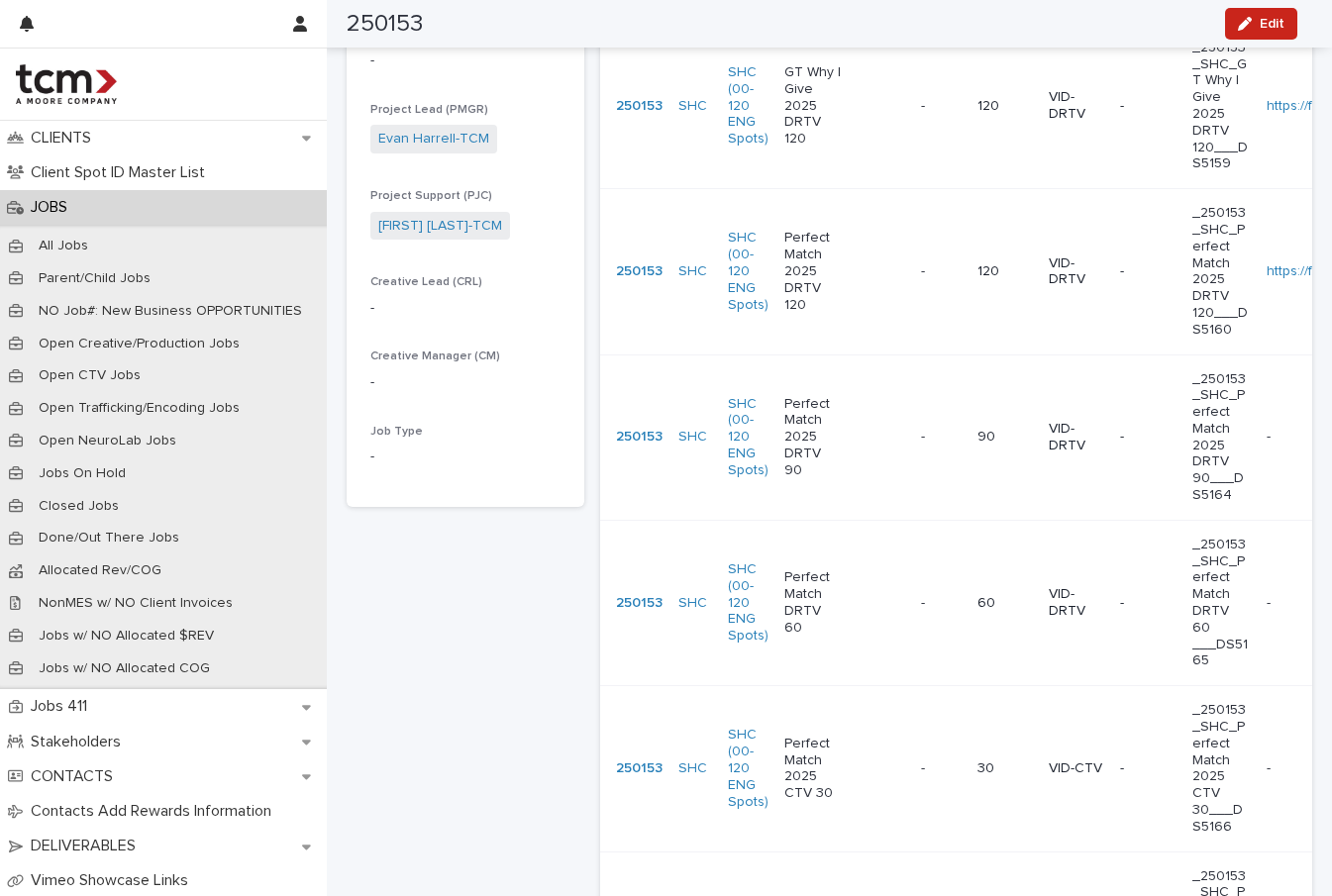 click on "Perfect Match 2025 CTV 30" at bounding box center [813, 768] 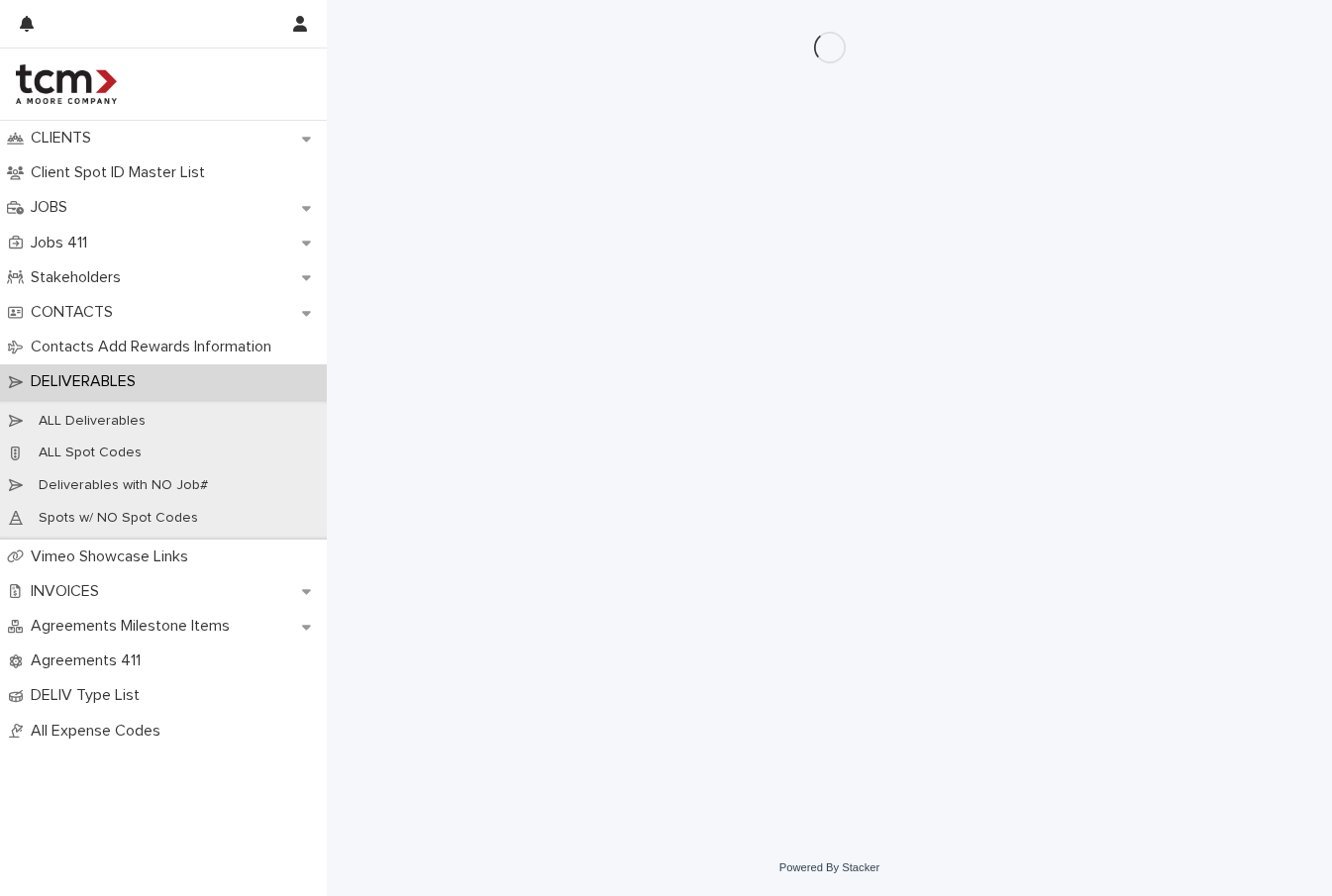 scroll, scrollTop: 0, scrollLeft: 0, axis: both 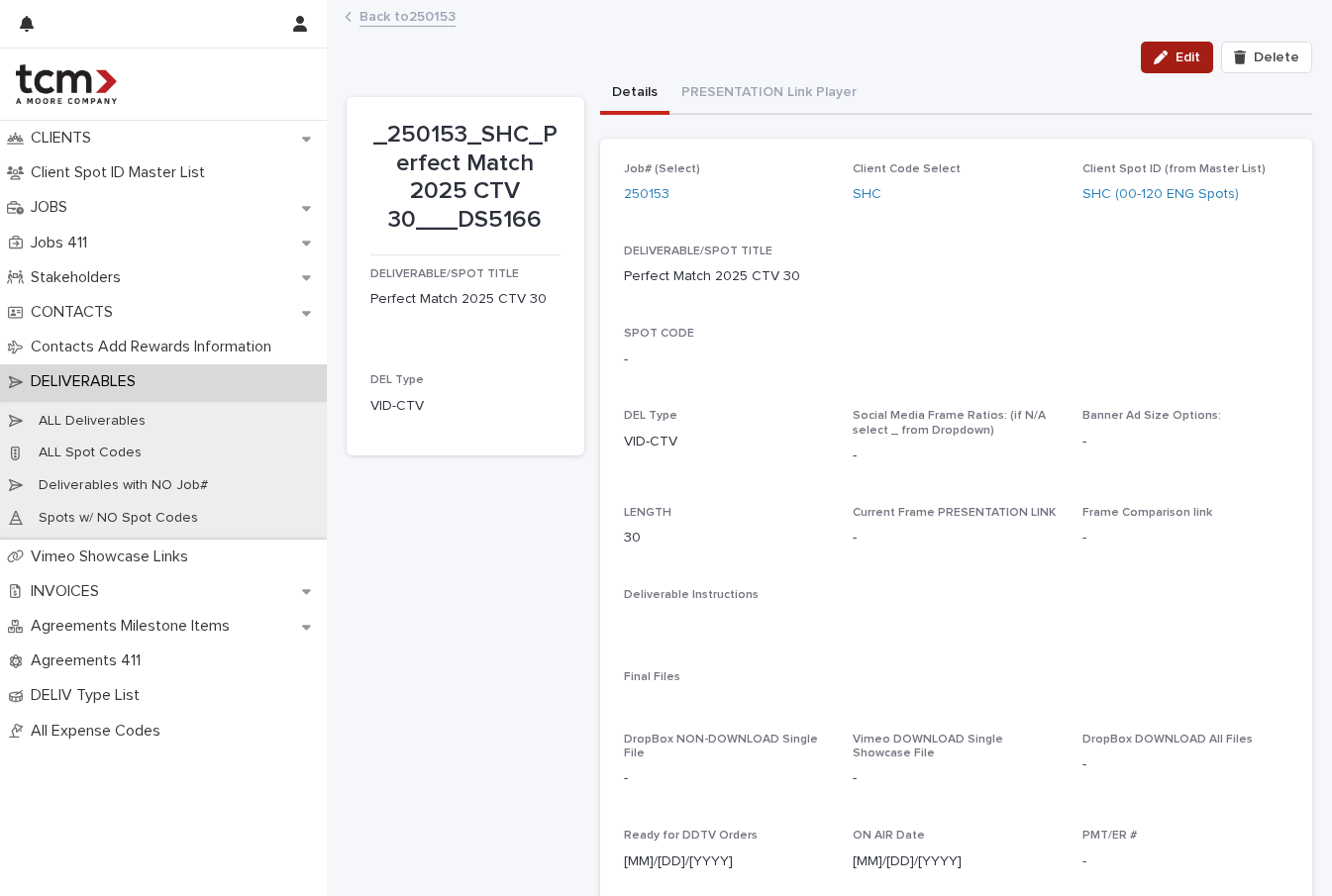 click on "Edit" at bounding box center [1177, 57] 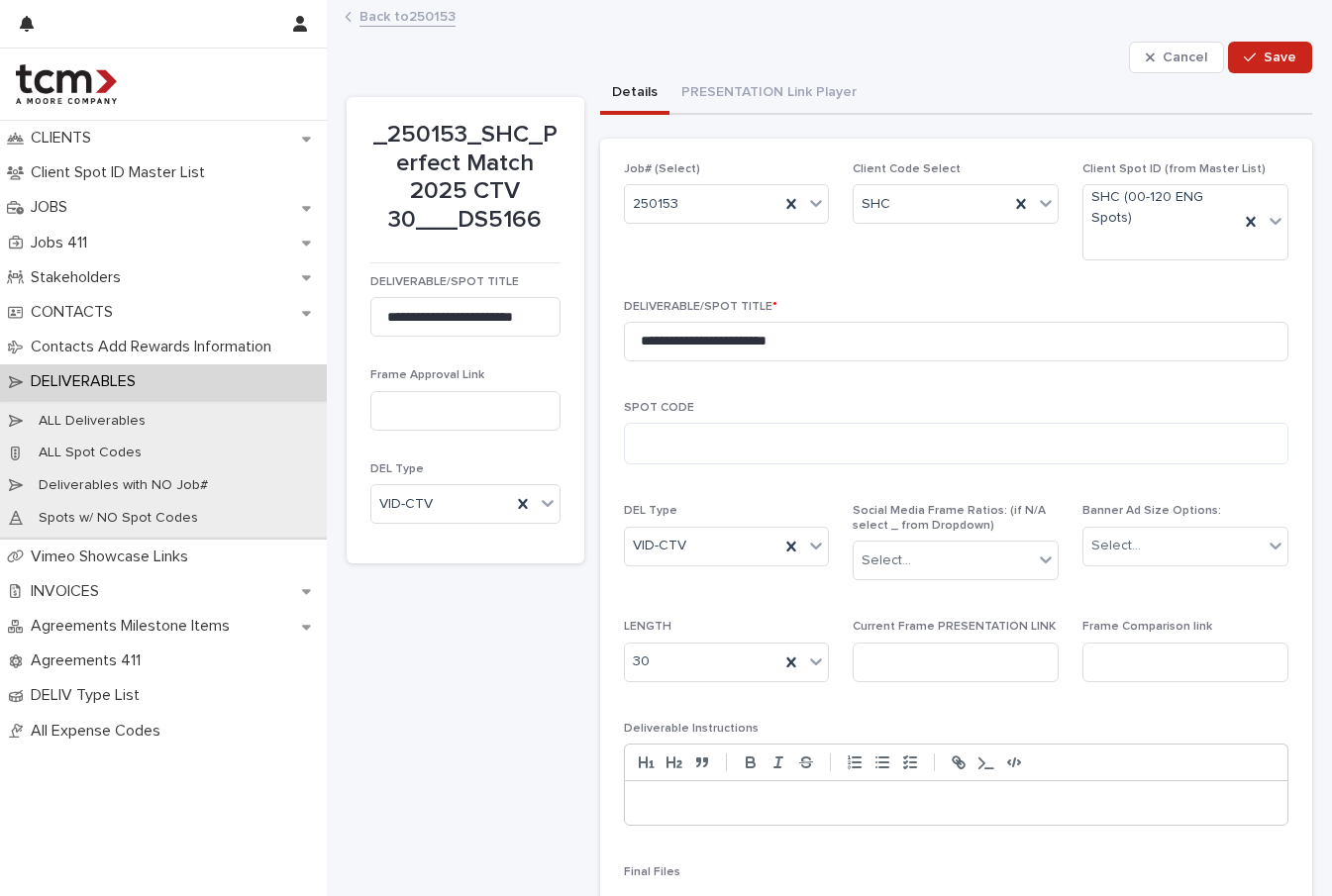 click on "Current Frame PRESENTATION LINK" at bounding box center [956, 658] 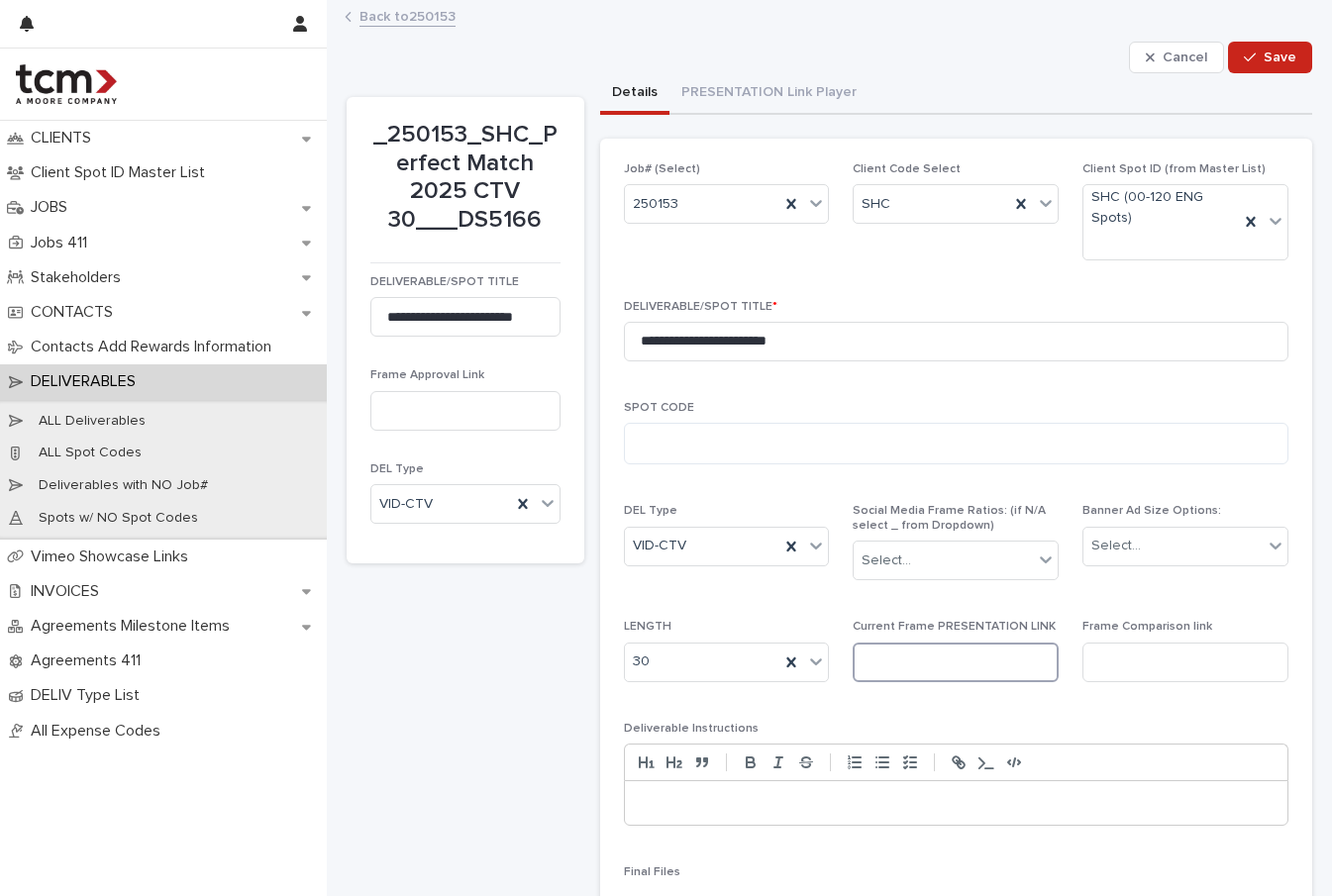 click at bounding box center [956, 662] 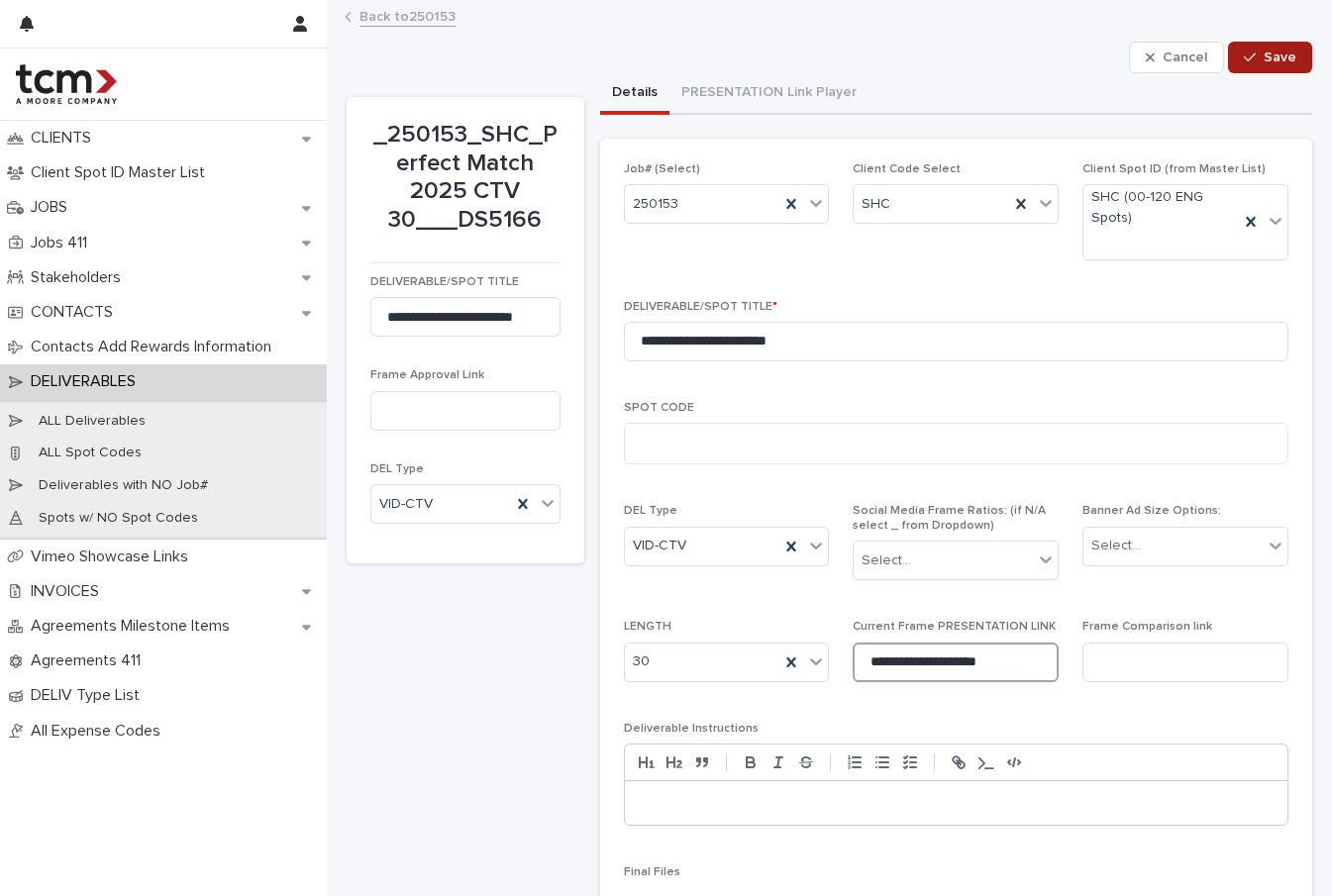 type on "**********" 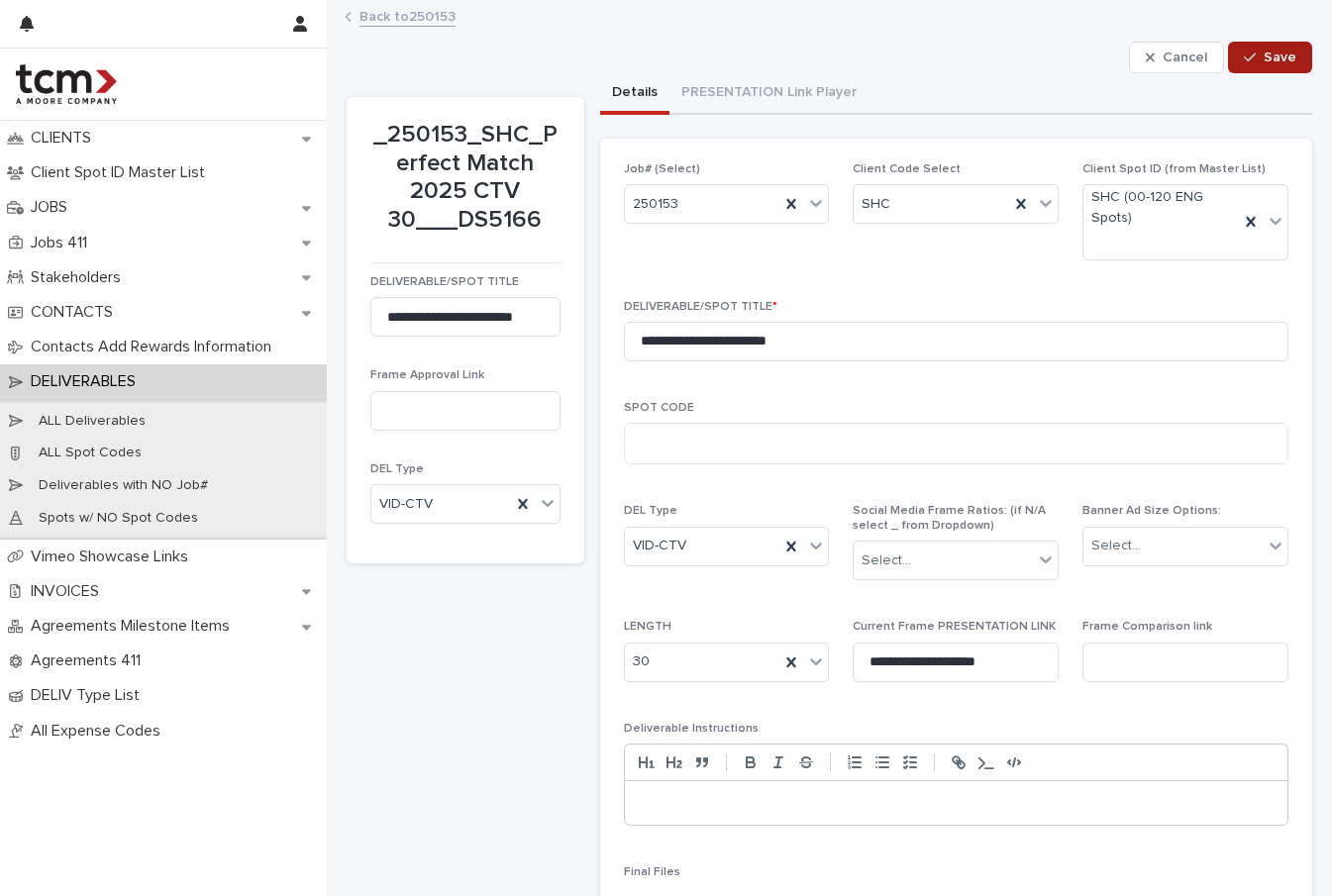 click on "Save" at bounding box center (1280, 57) 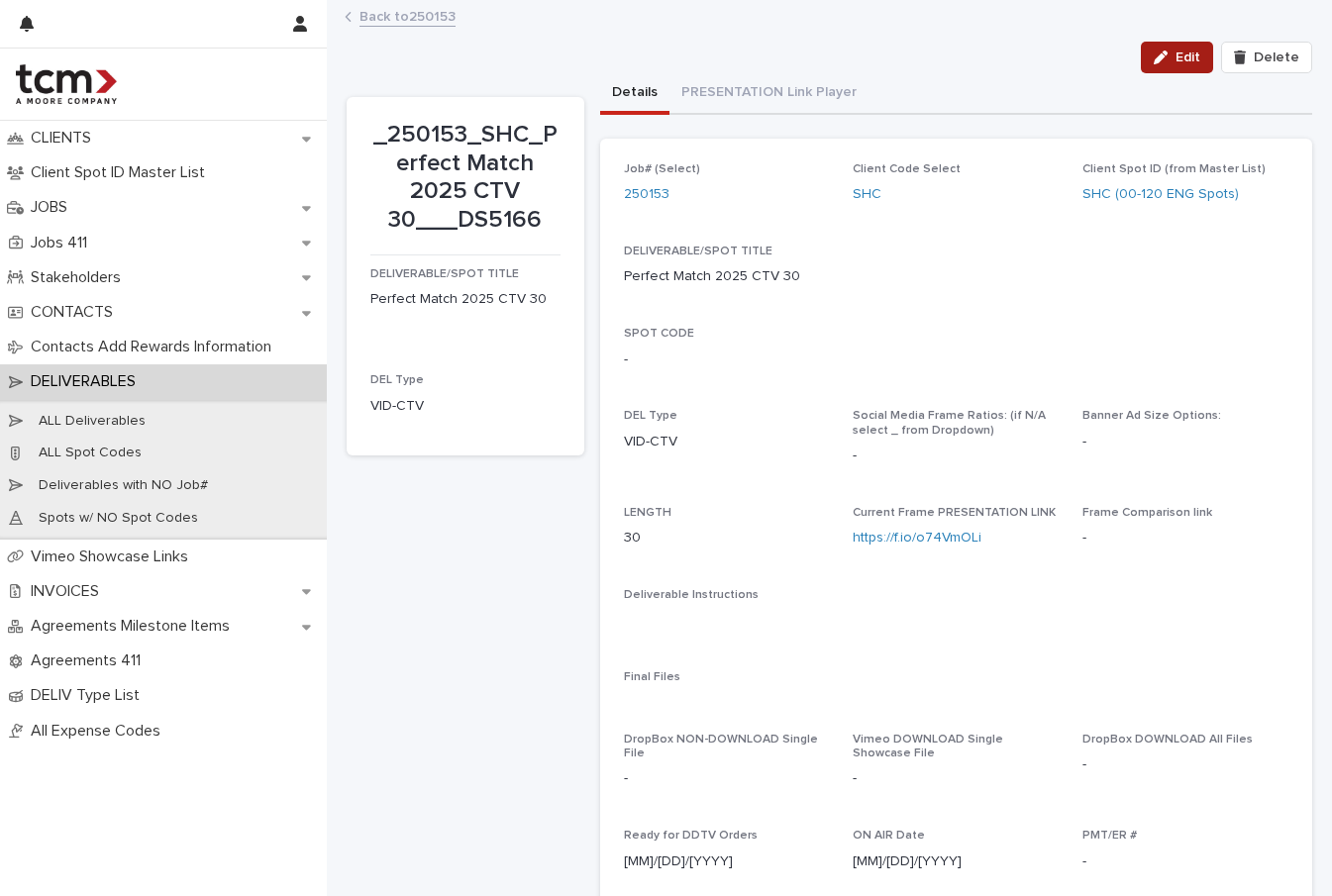 click on "Edit" at bounding box center [1177, 57] 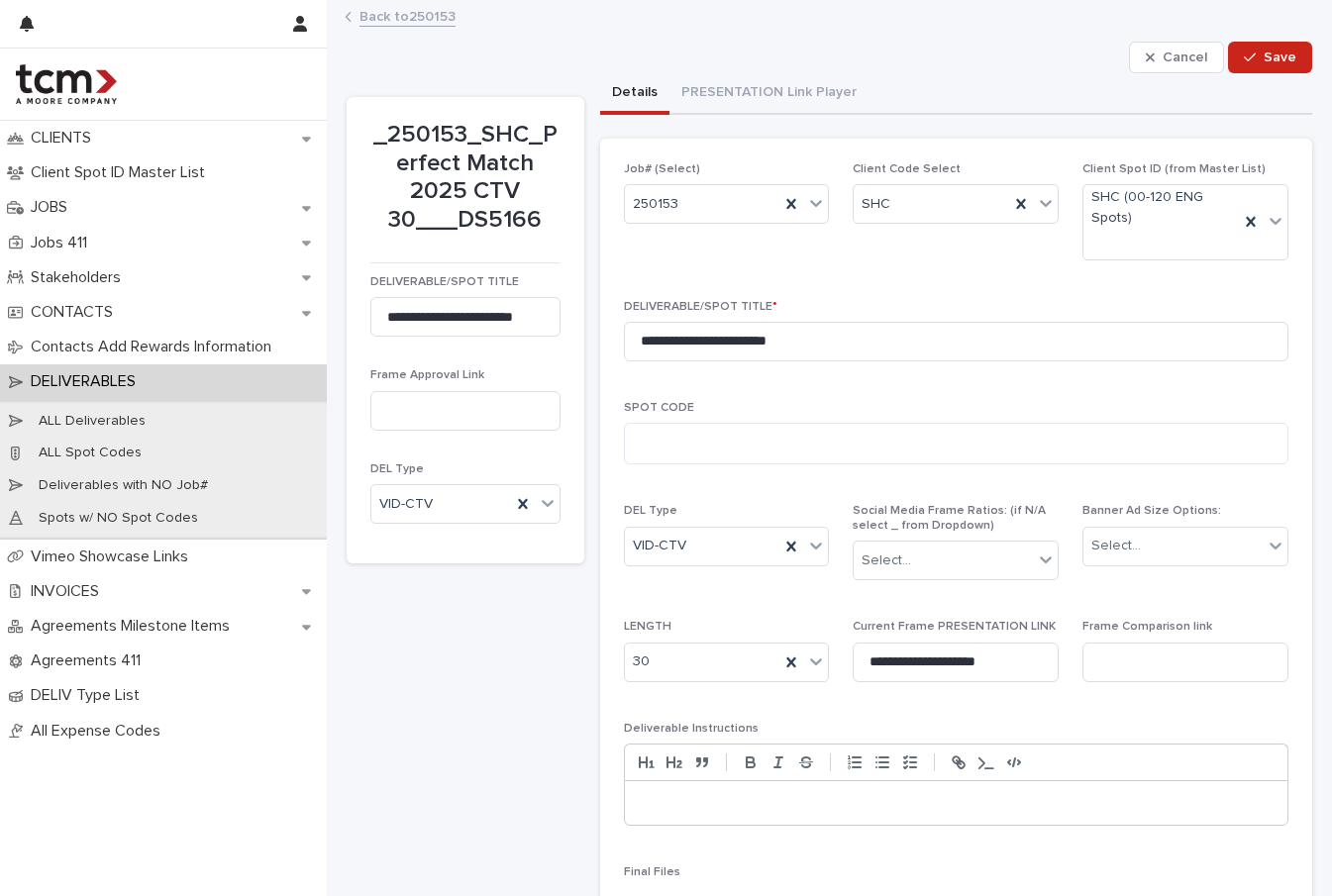 click on "Back to  250153" at bounding box center (407, 15) 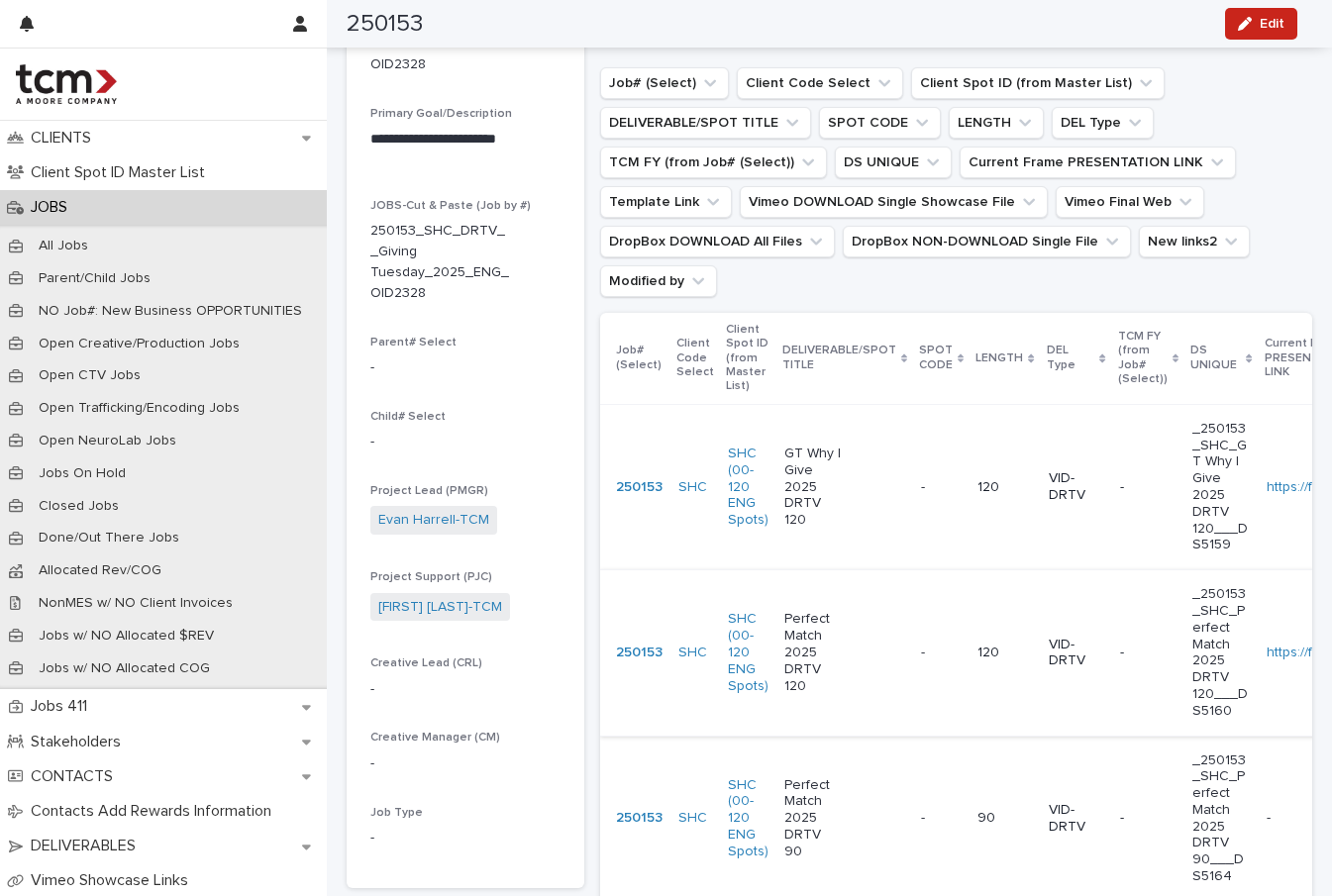 scroll, scrollTop: 224, scrollLeft: 0, axis: vertical 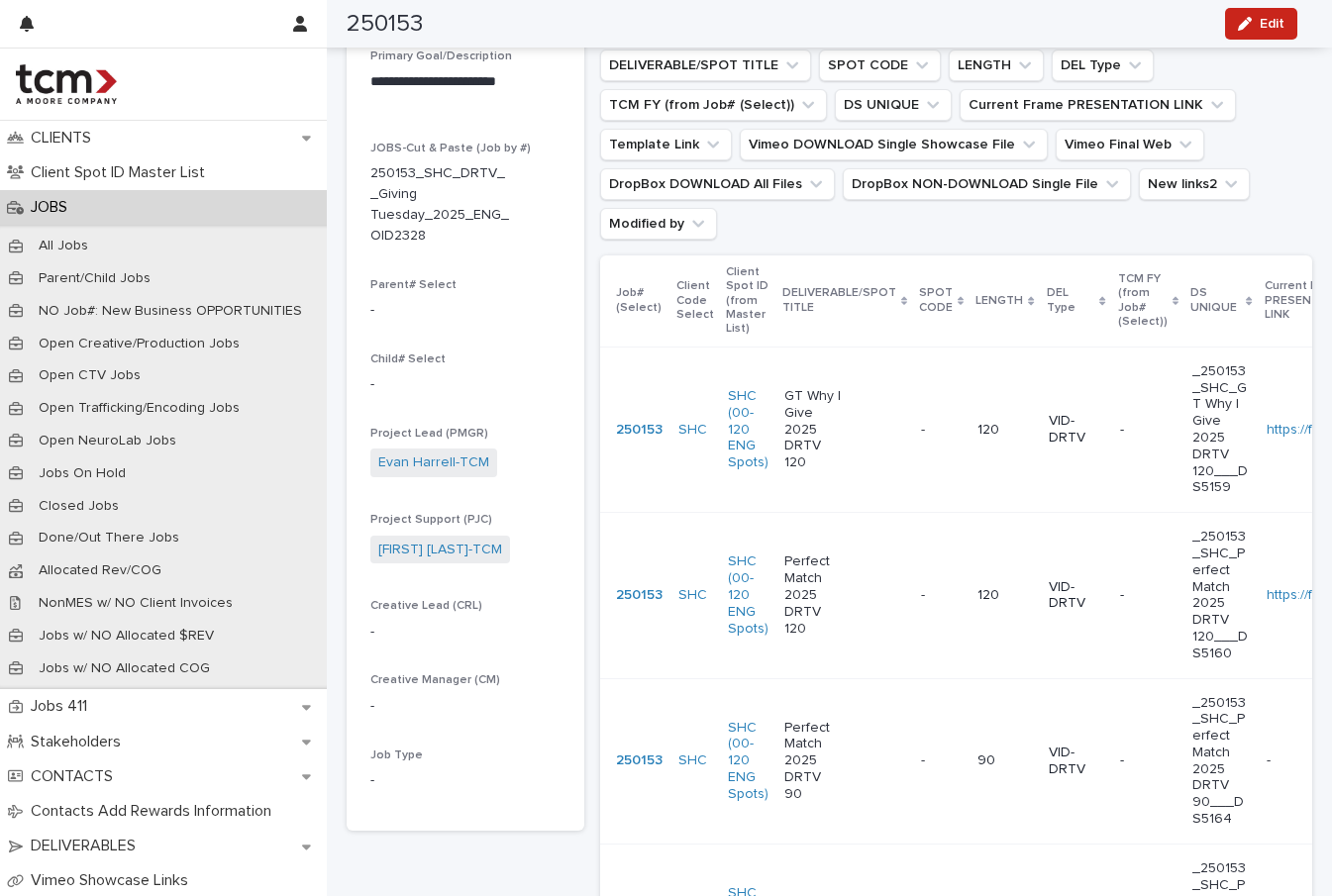 click on "Perfect Match 2025 DRTV 90" at bounding box center [845, 761] 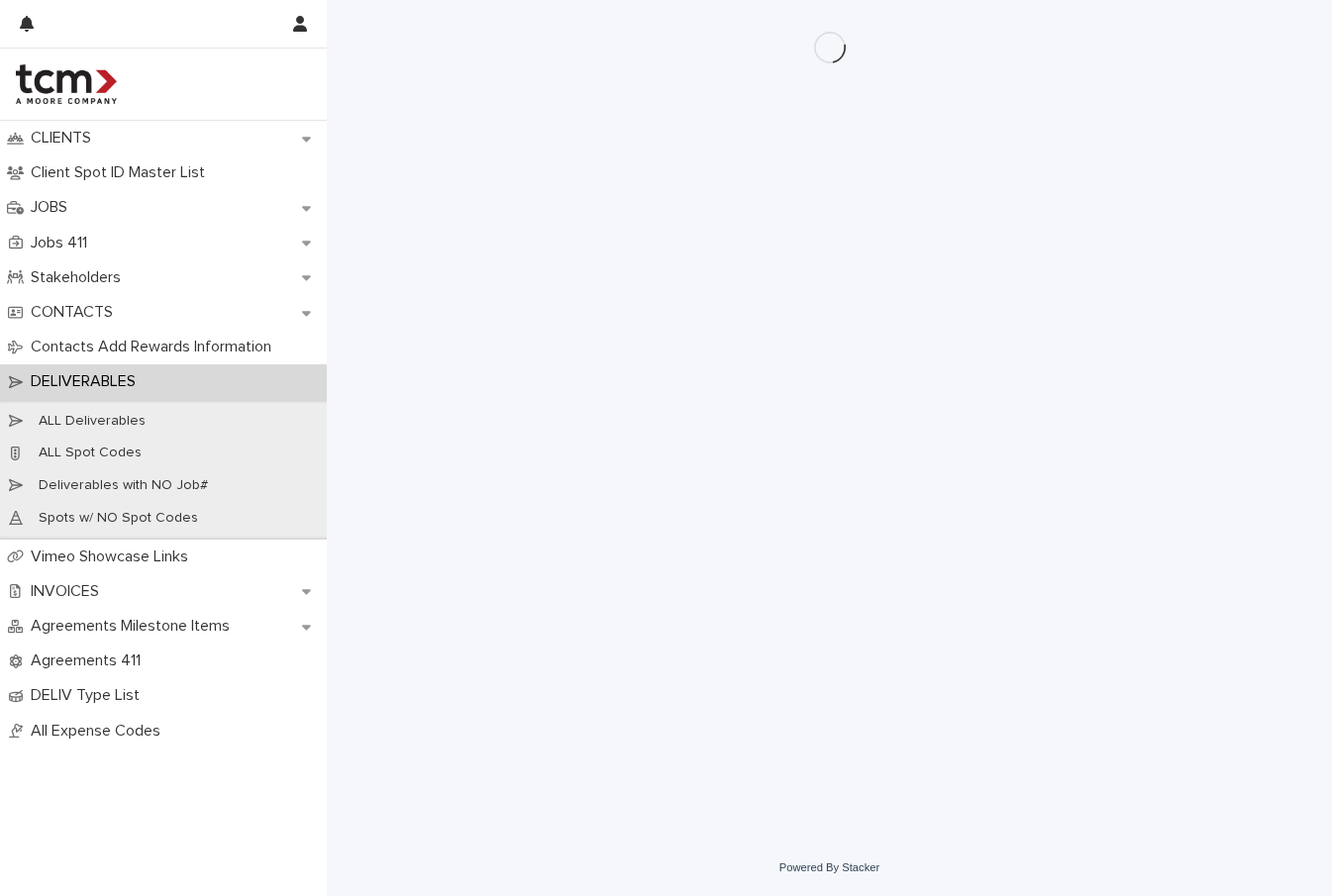 scroll, scrollTop: 0, scrollLeft: 0, axis: both 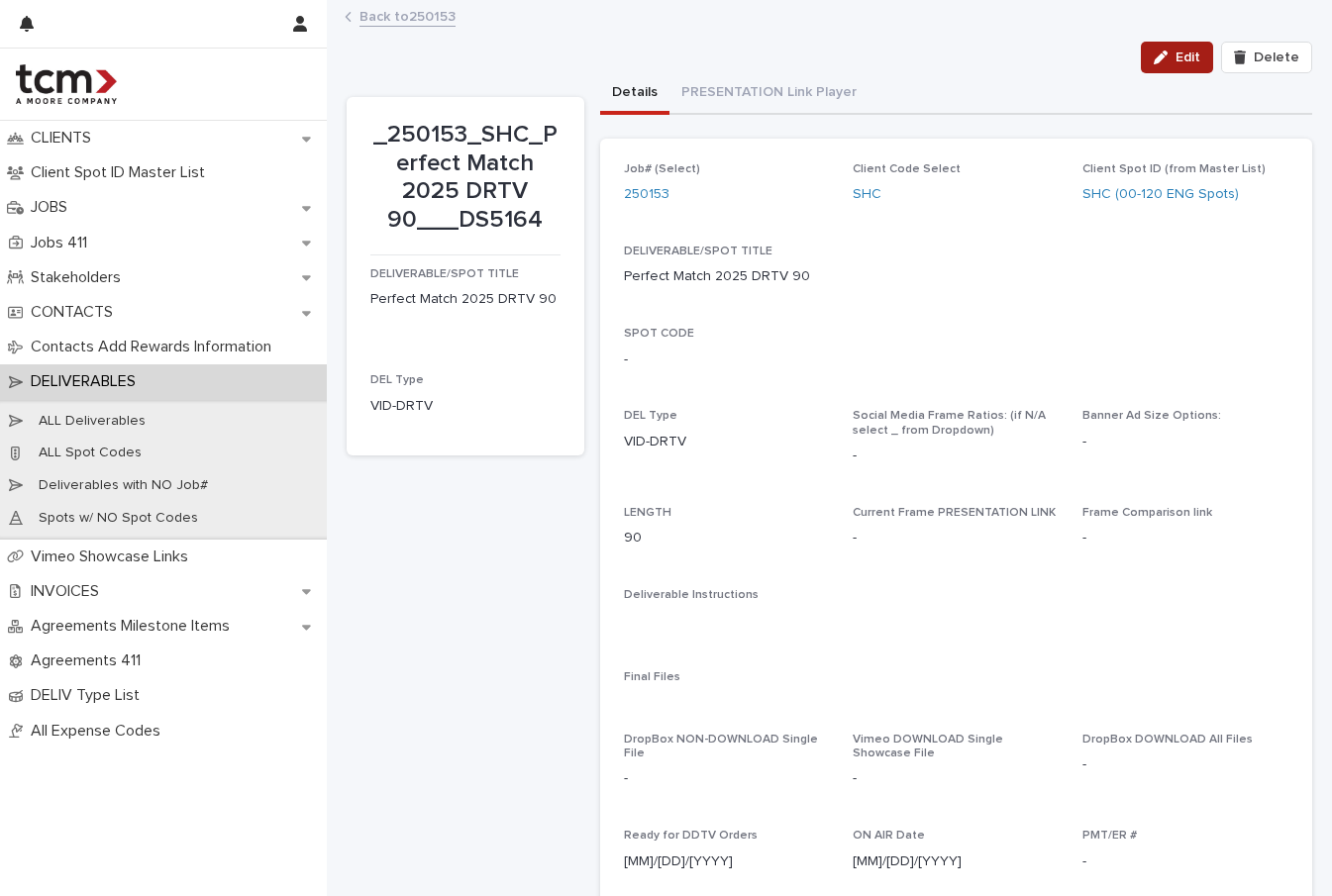 click on "Edit" at bounding box center (1187, 57) 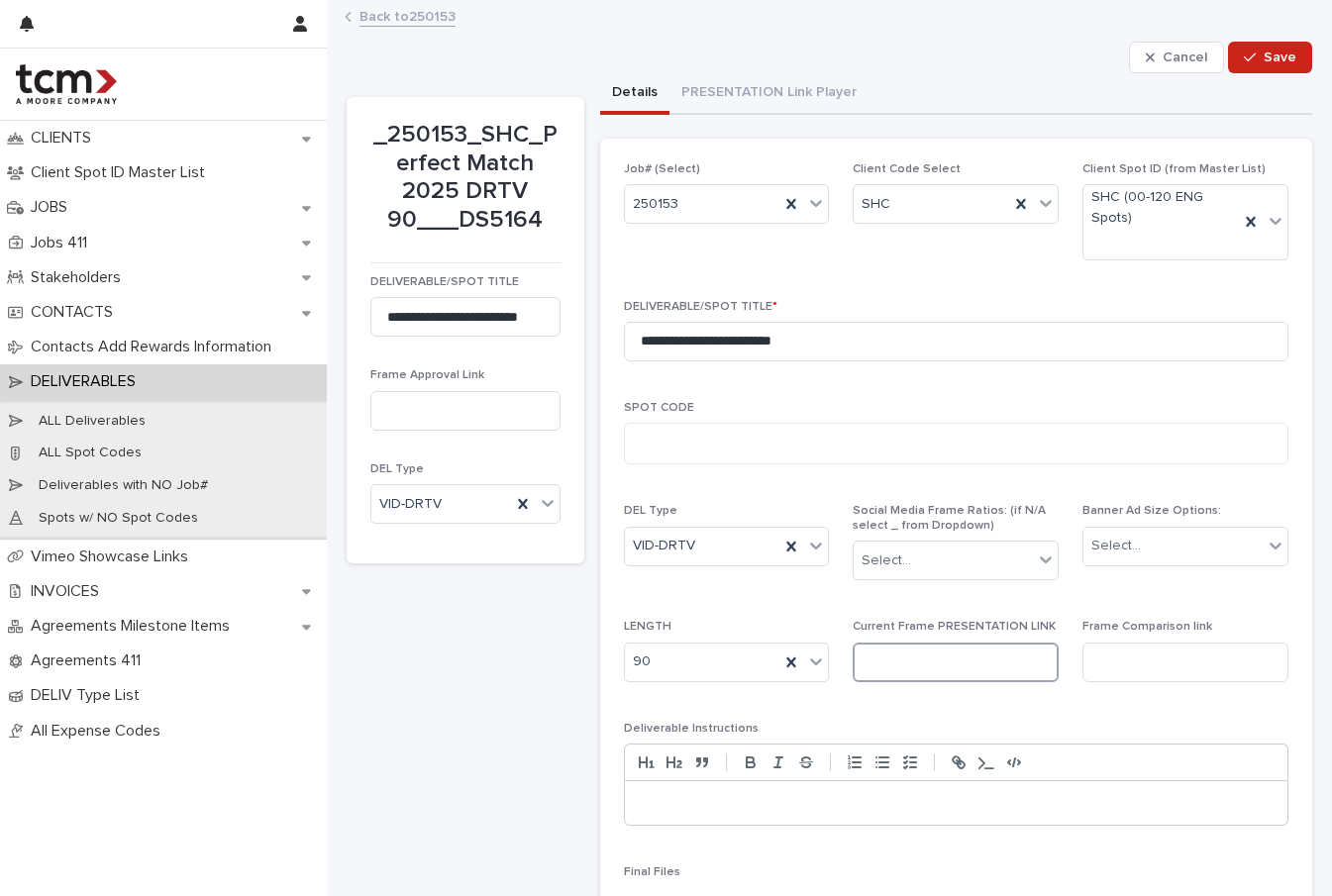 click at bounding box center (956, 662) 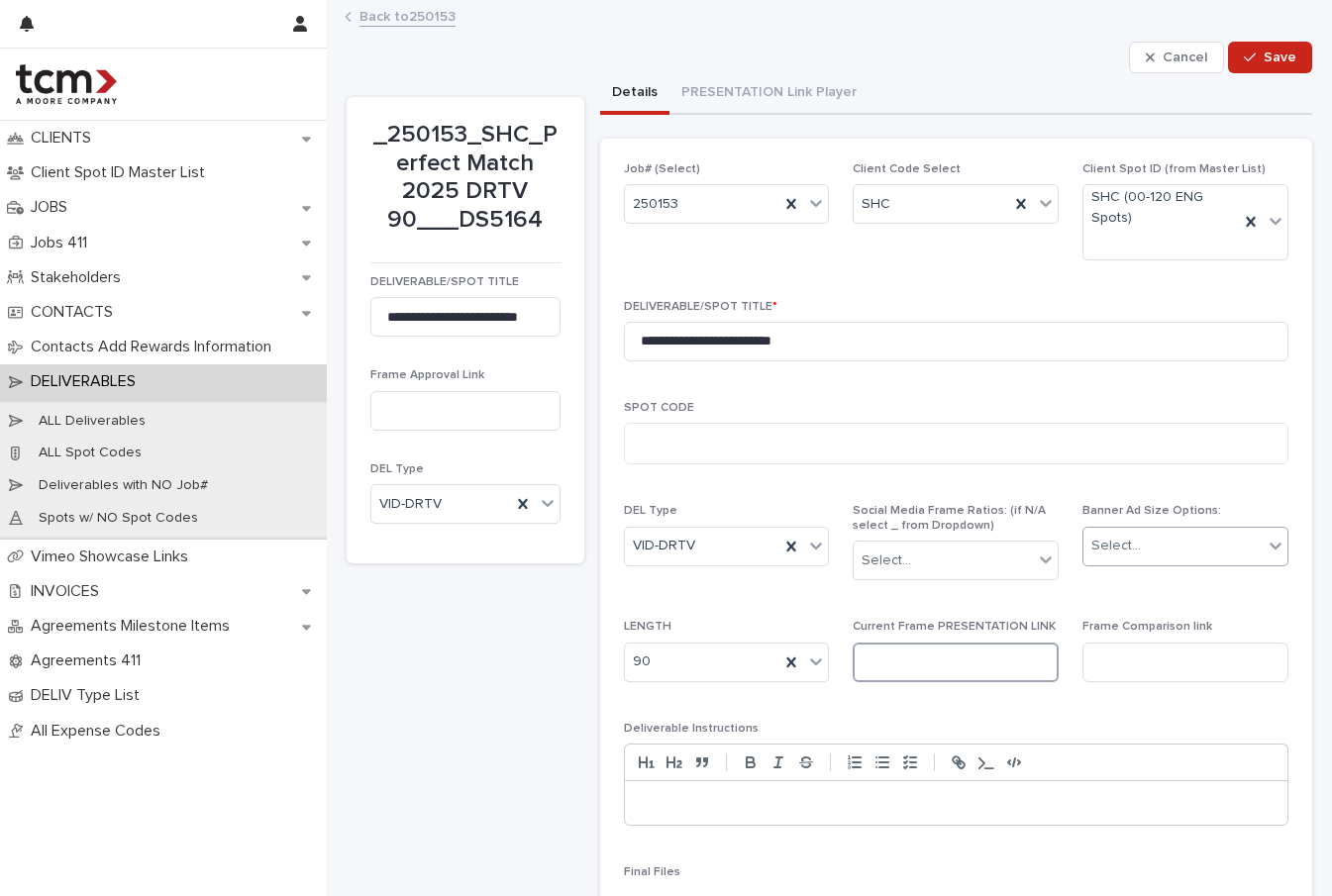 paste on "**********" 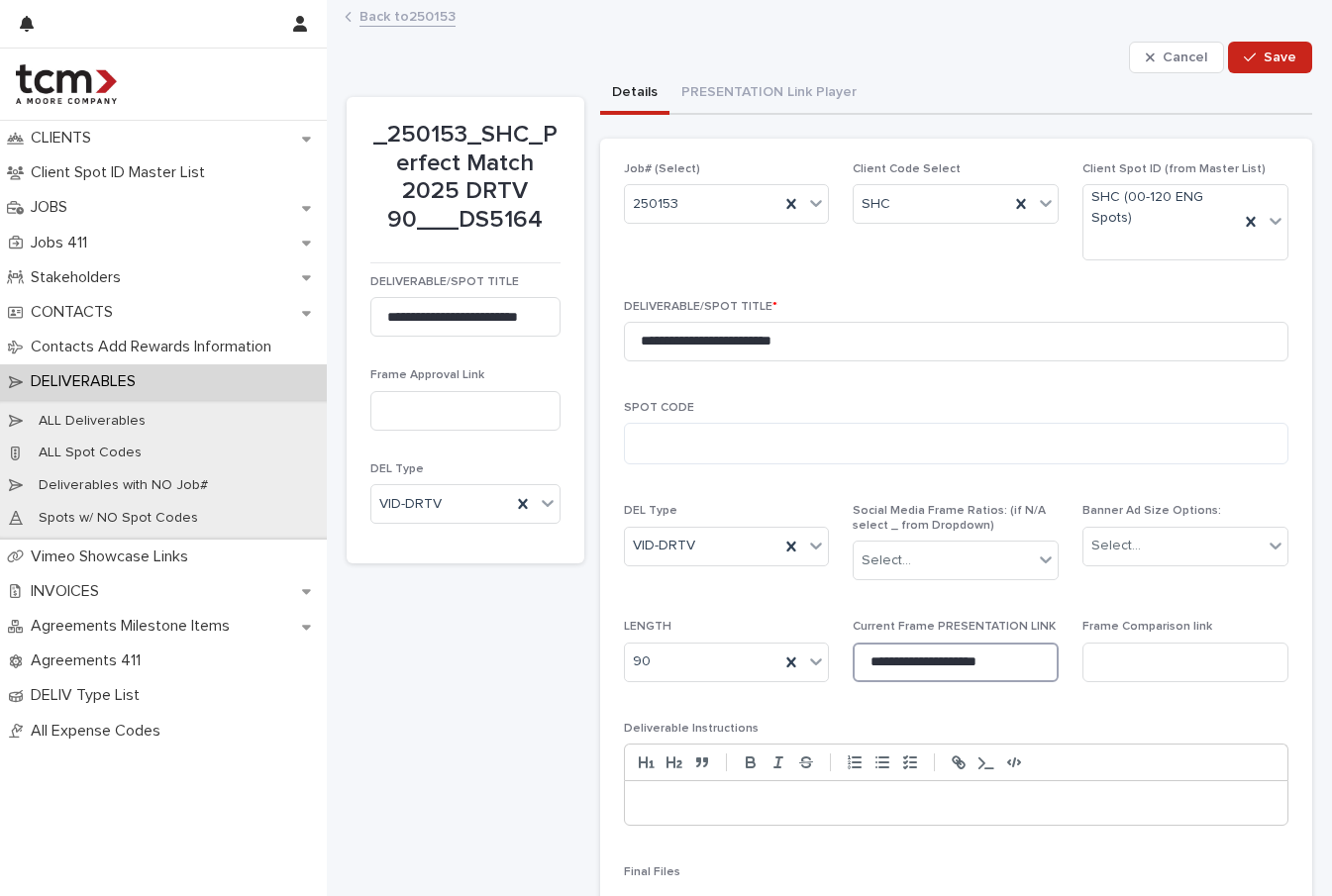 type on "**********" 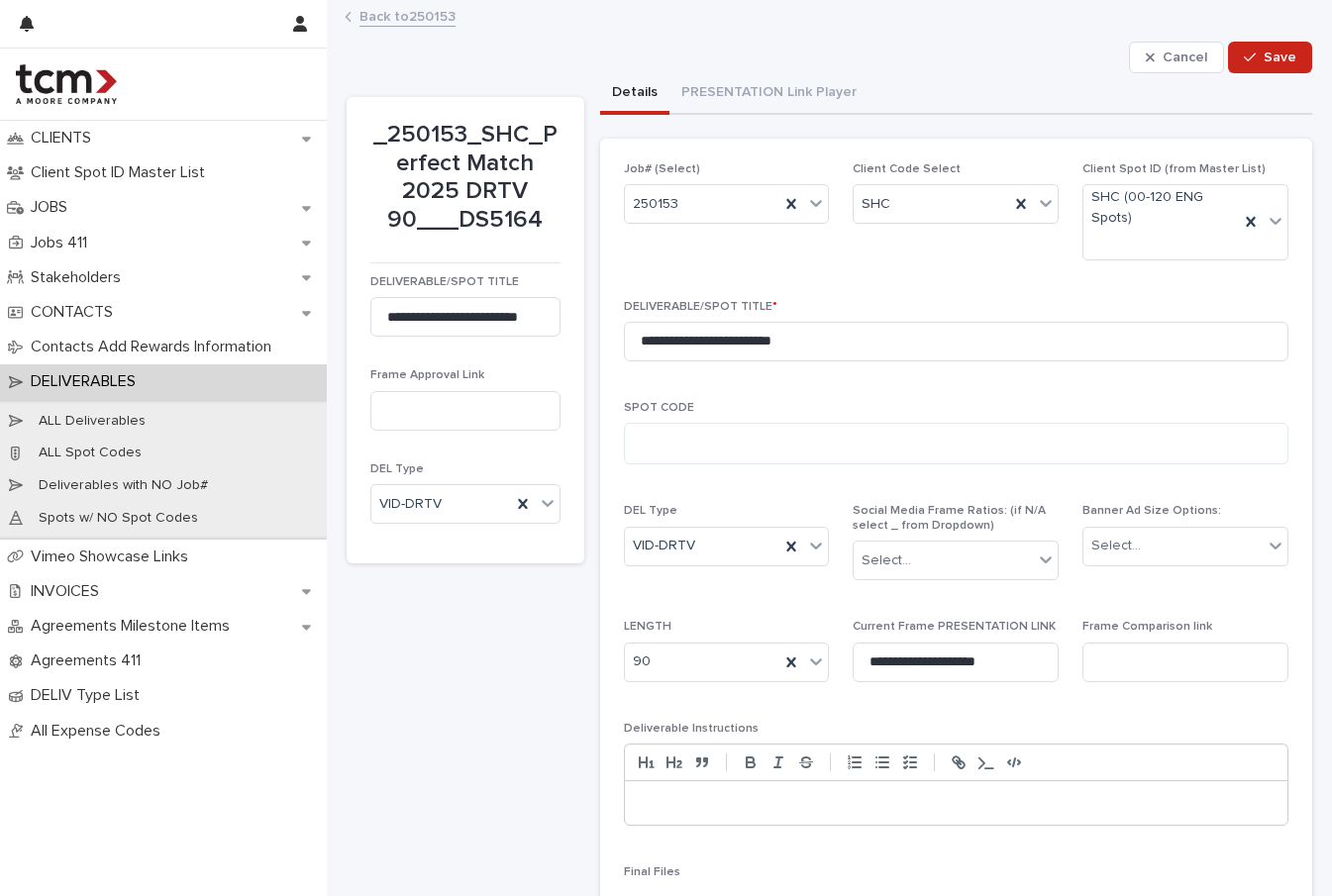 click on "Details PRESENTATION Link Player" at bounding box center [956, 94] 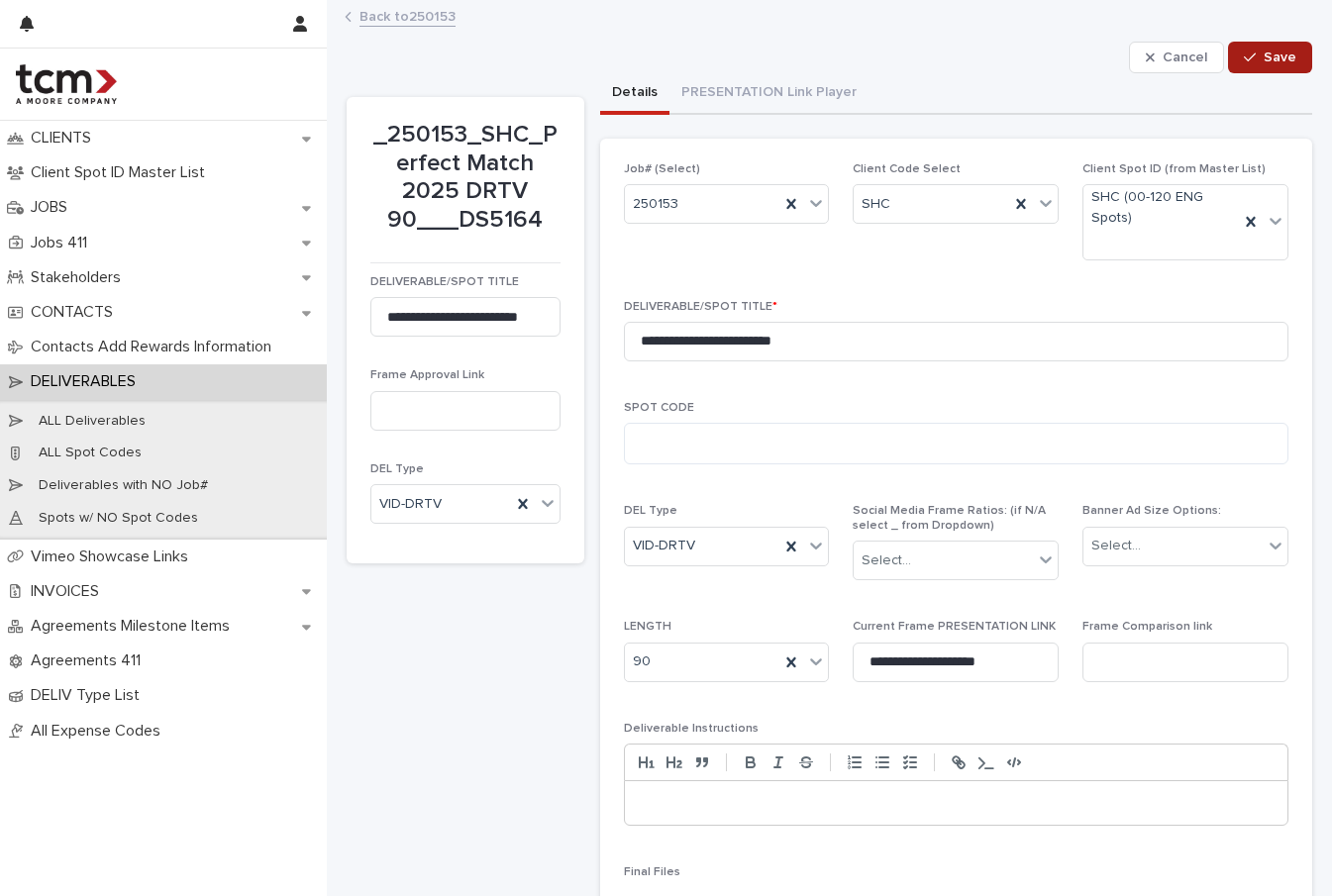 click on "Save" at bounding box center (1280, 57) 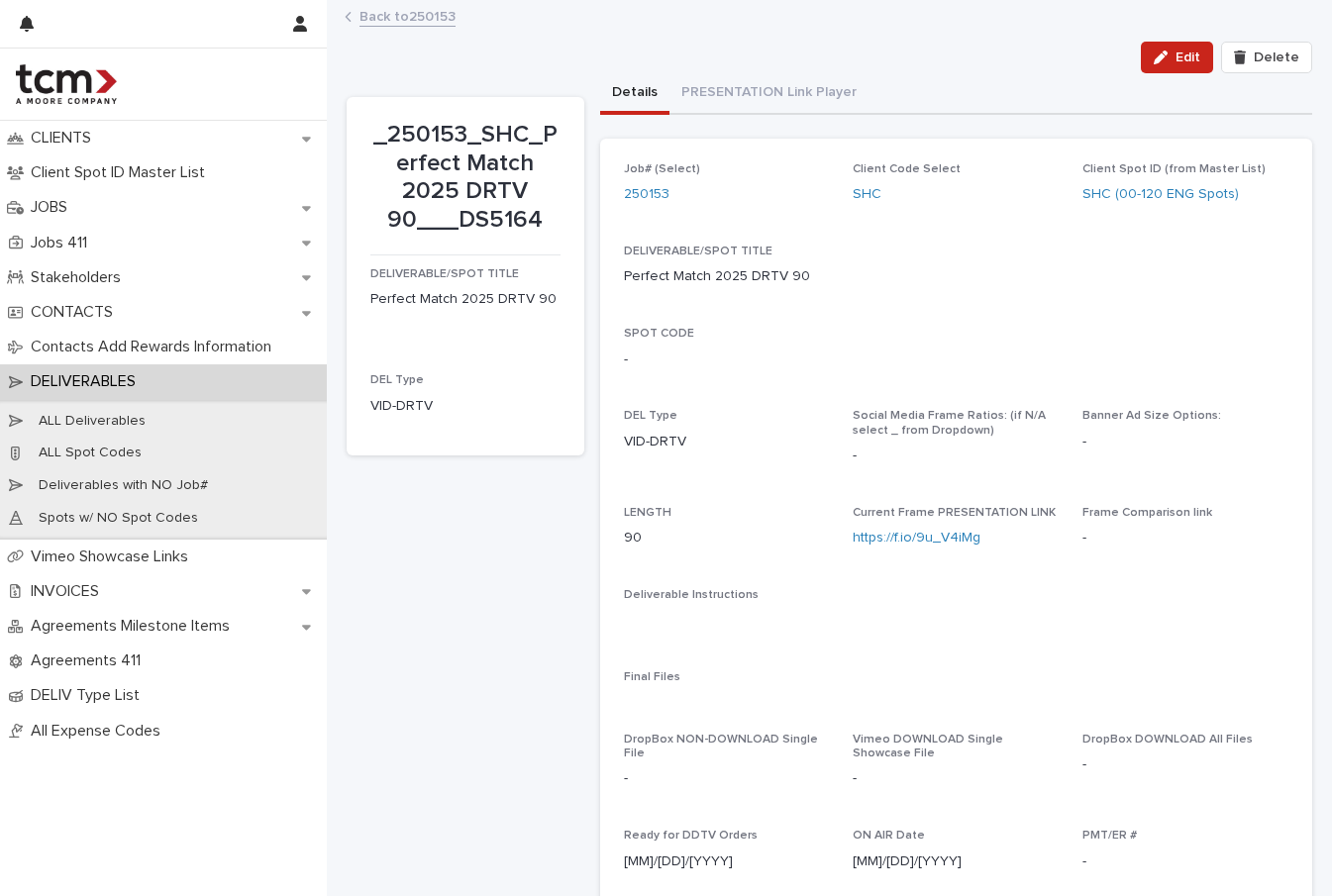 click on "Back to  250153" at bounding box center [407, 15] 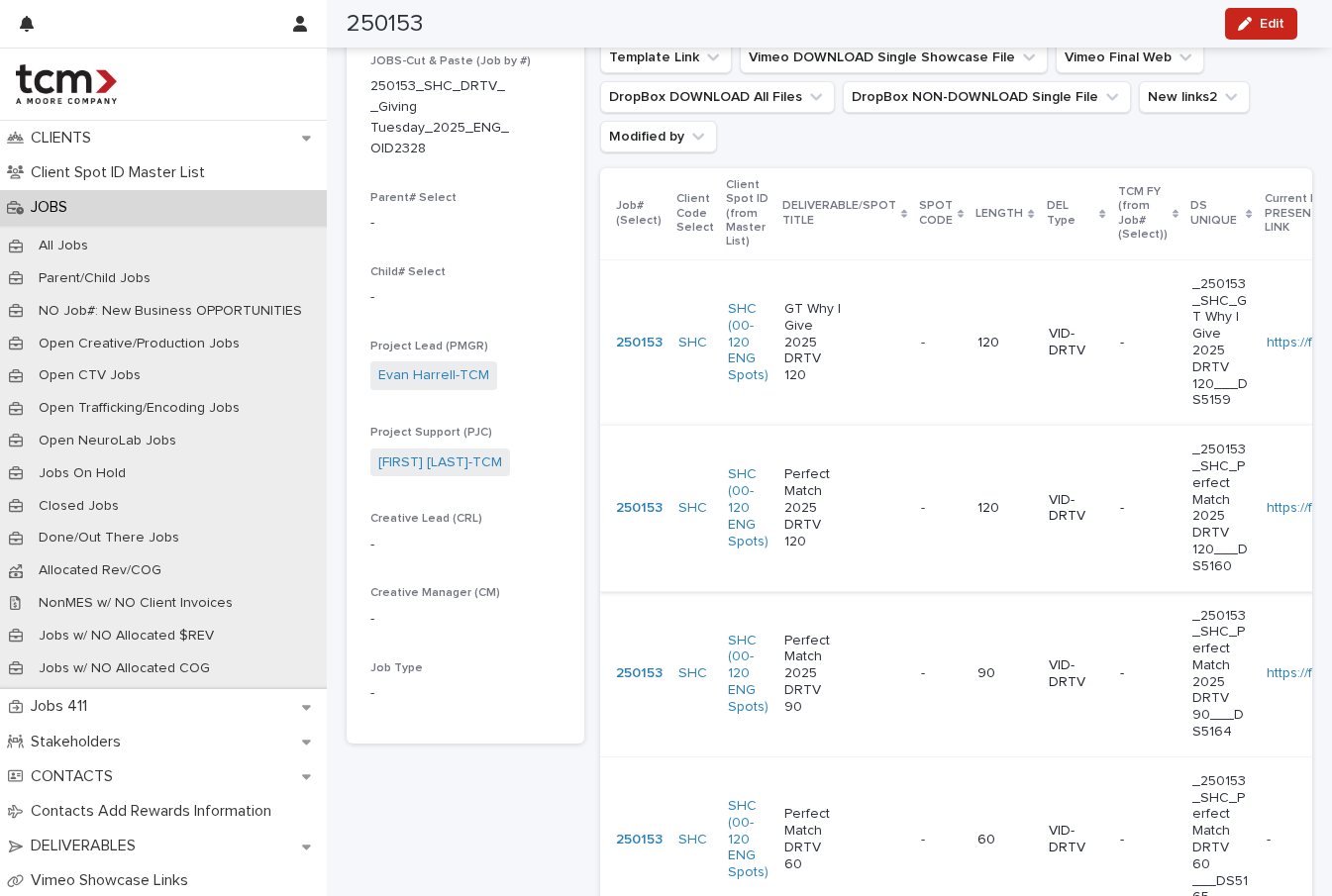 scroll, scrollTop: 341, scrollLeft: 0, axis: vertical 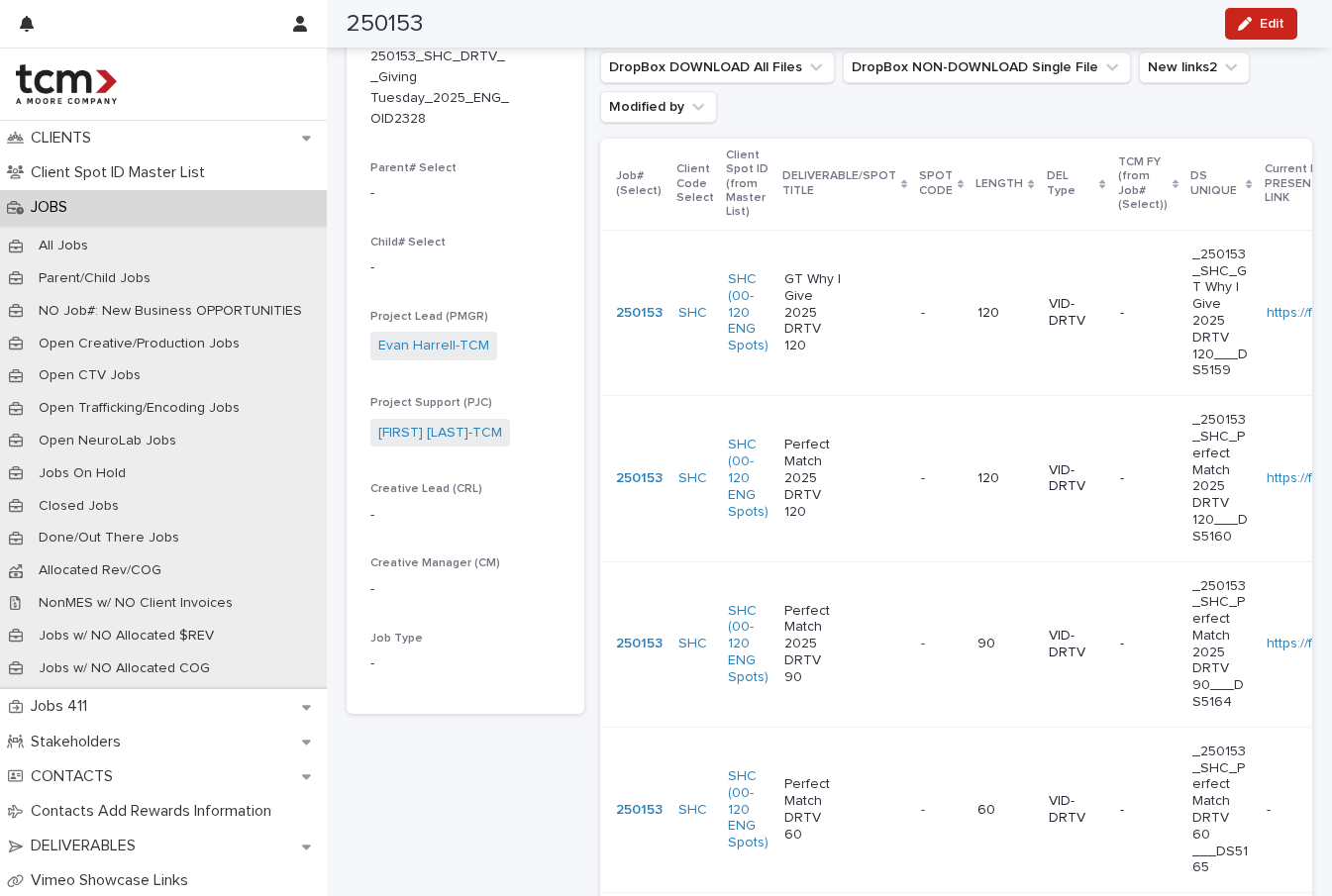 click on "Perfect Match 2025 DRTV 120" at bounding box center [845, 478] 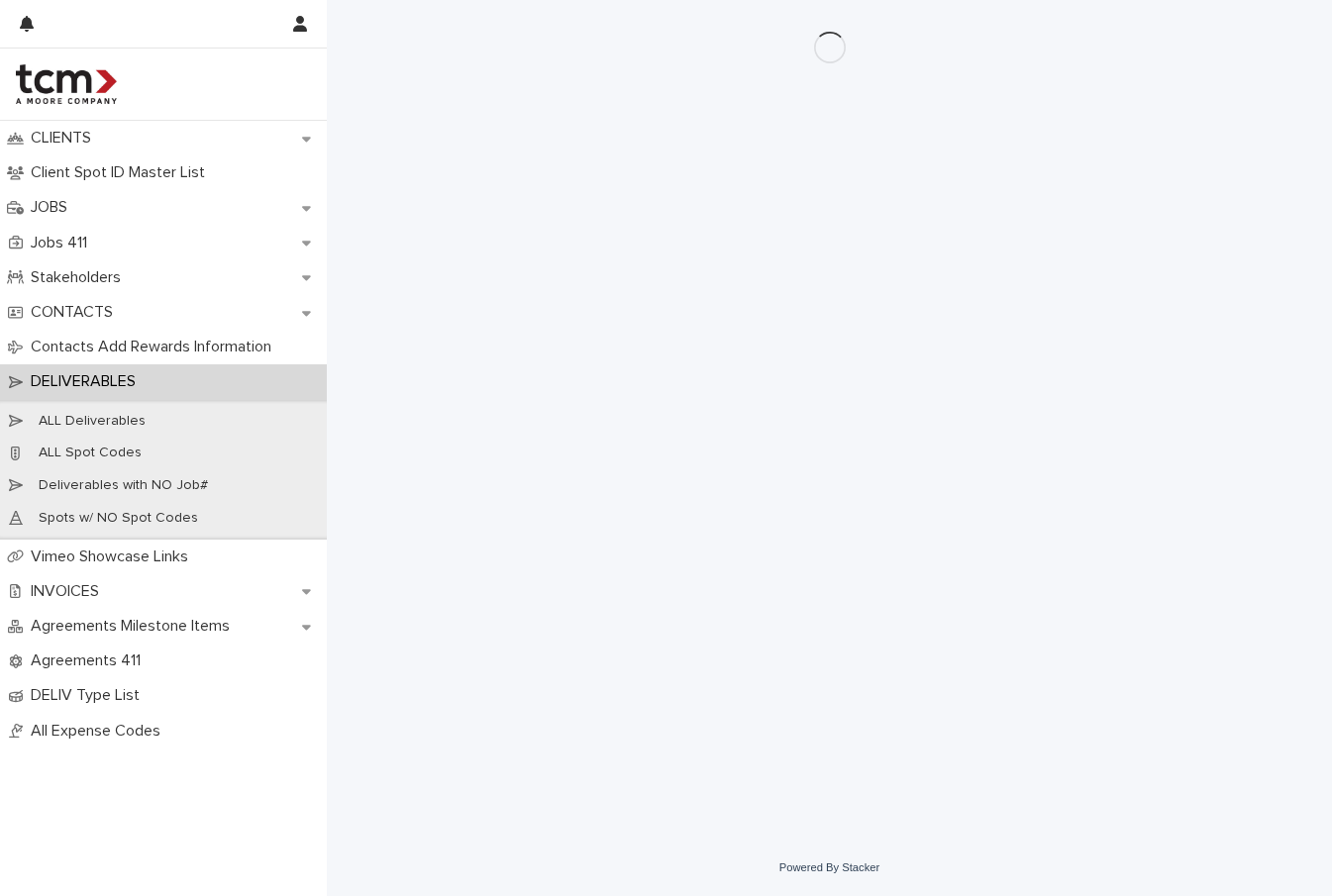 scroll, scrollTop: 0, scrollLeft: 0, axis: both 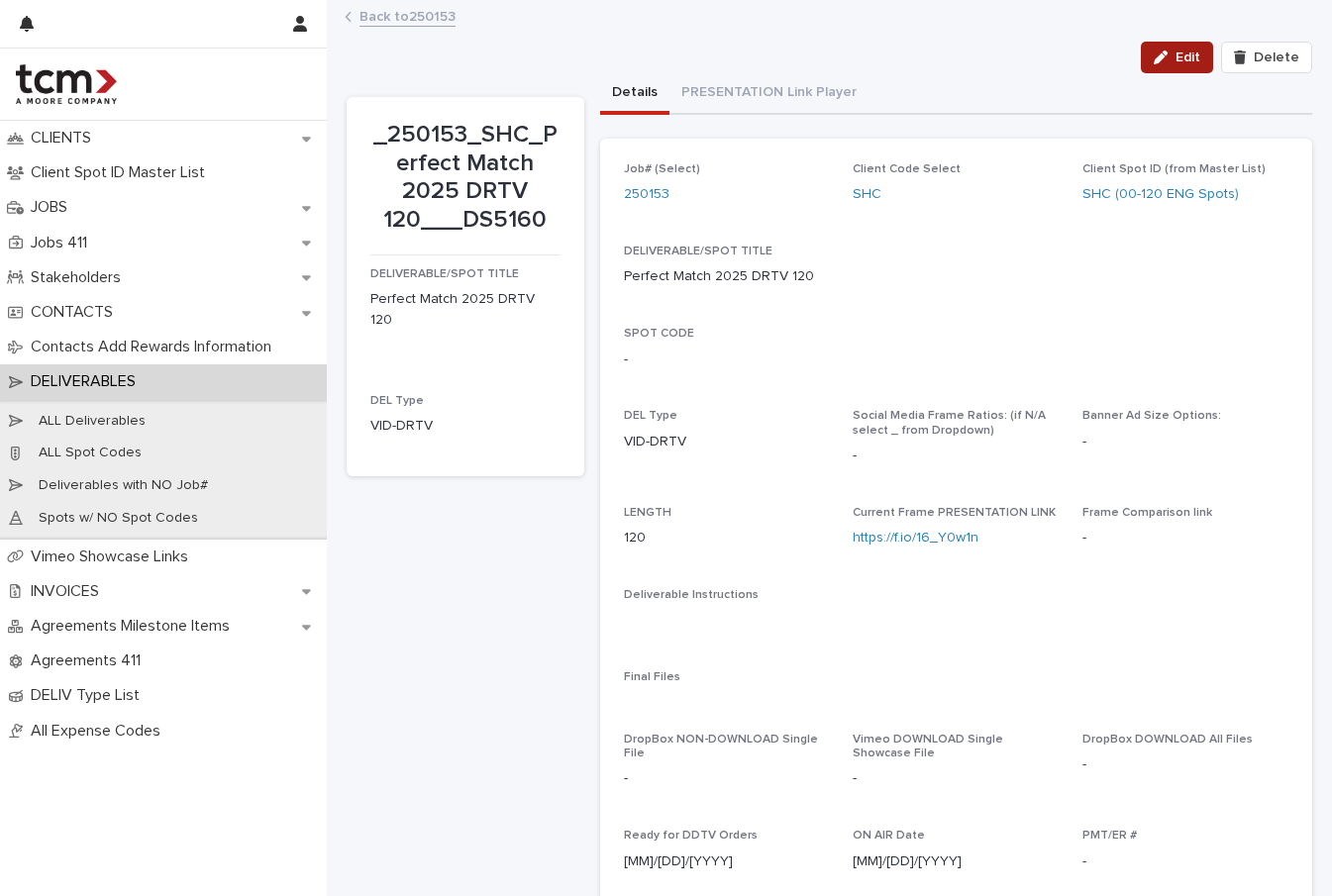 click on "Edit" at bounding box center (1187, 57) 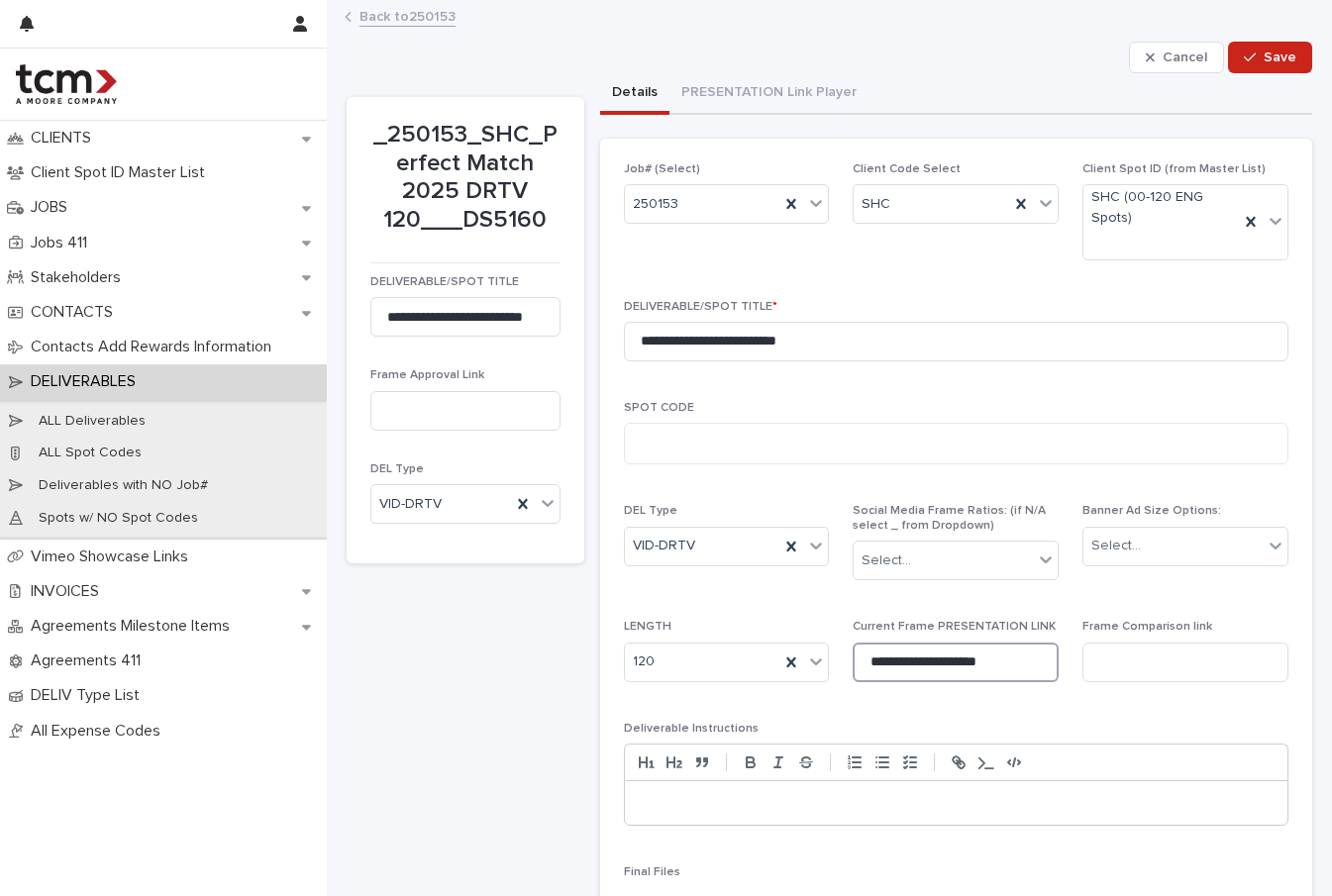 click on "**********" at bounding box center (956, 662) 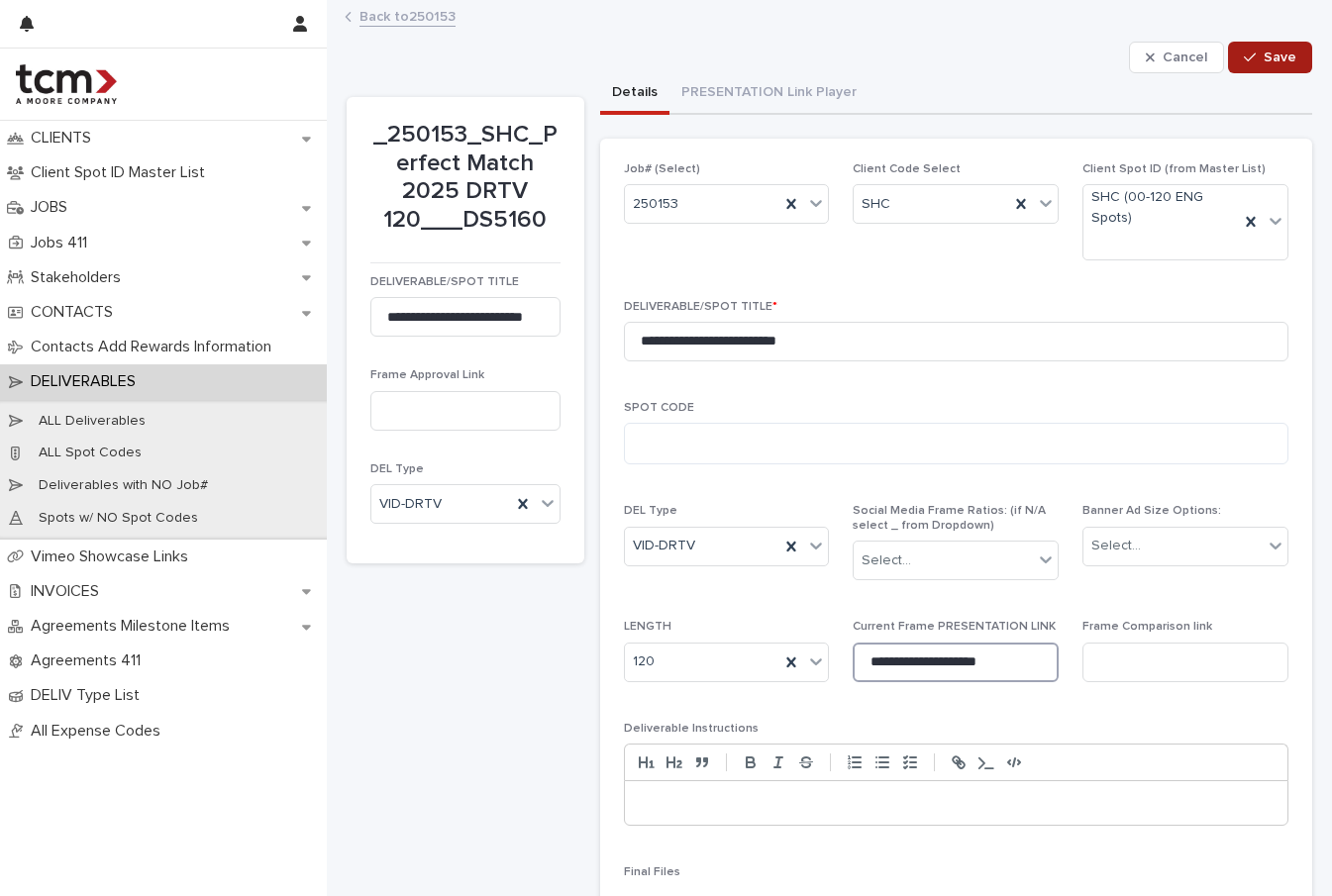 type on "**********" 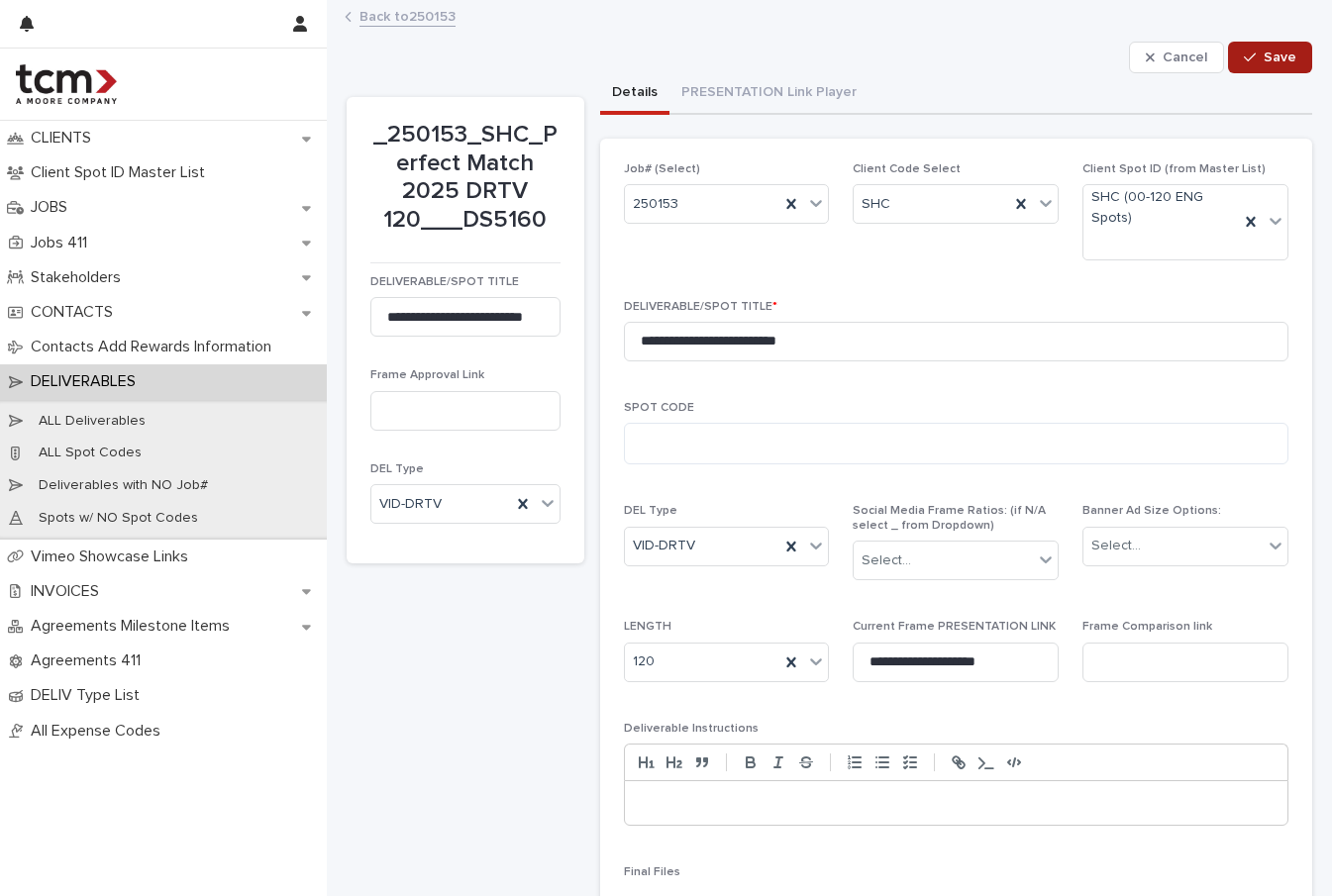 click on "Save" at bounding box center [1270, 57] 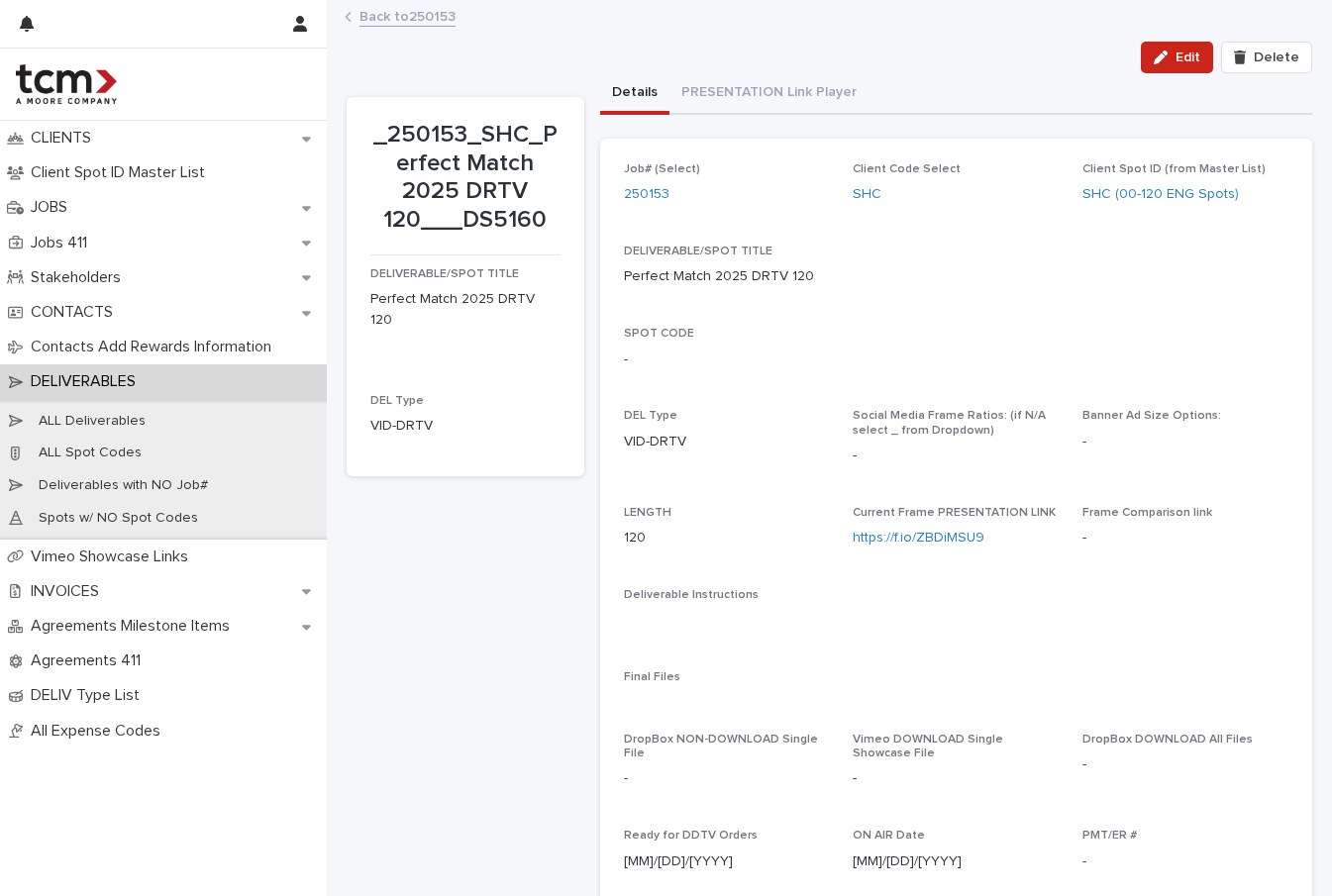 click on "Back to  250153" at bounding box center (407, 15) 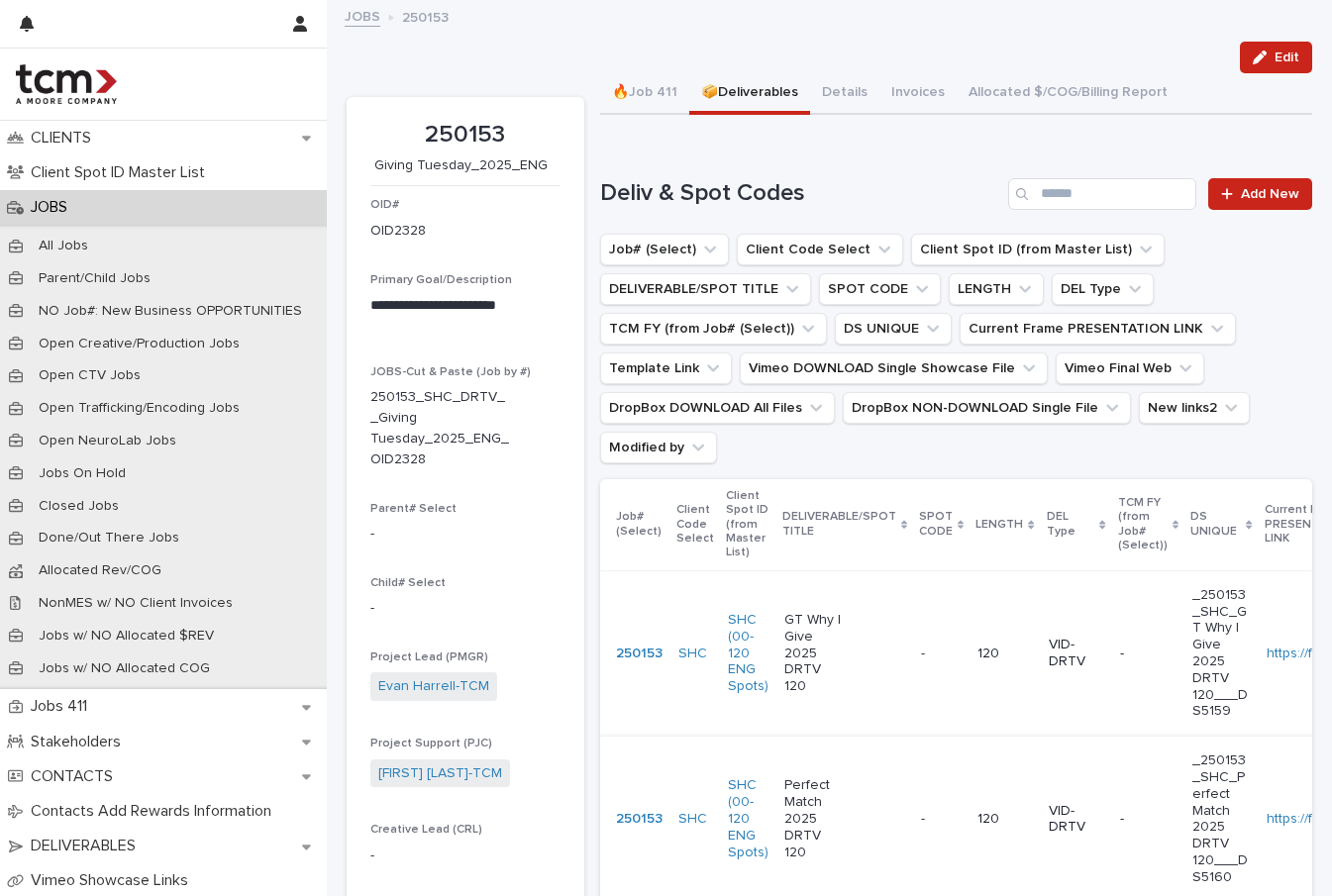 scroll, scrollTop: 33, scrollLeft: 0, axis: vertical 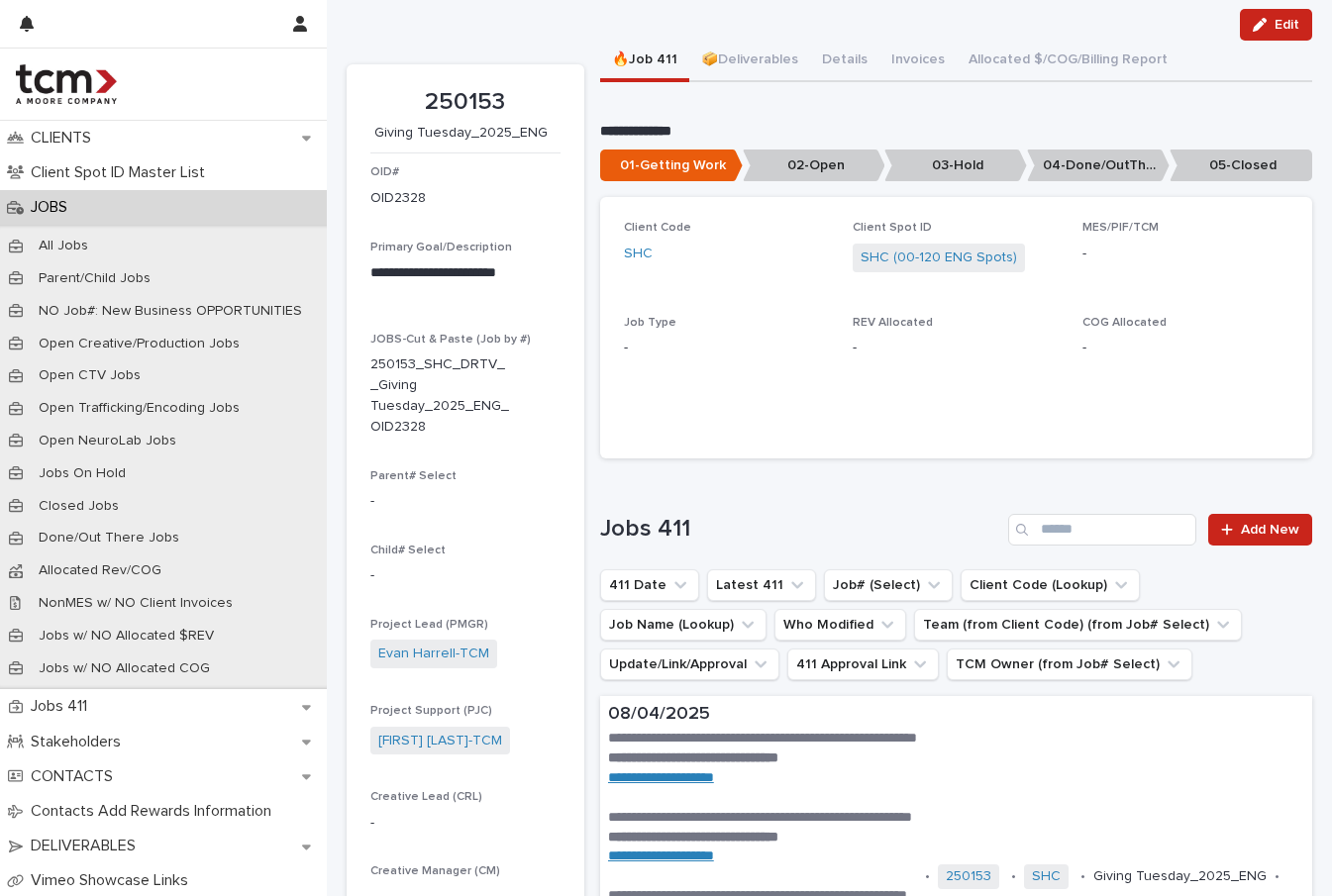 click on "🔥Job 411" at bounding box center (645, 61) 